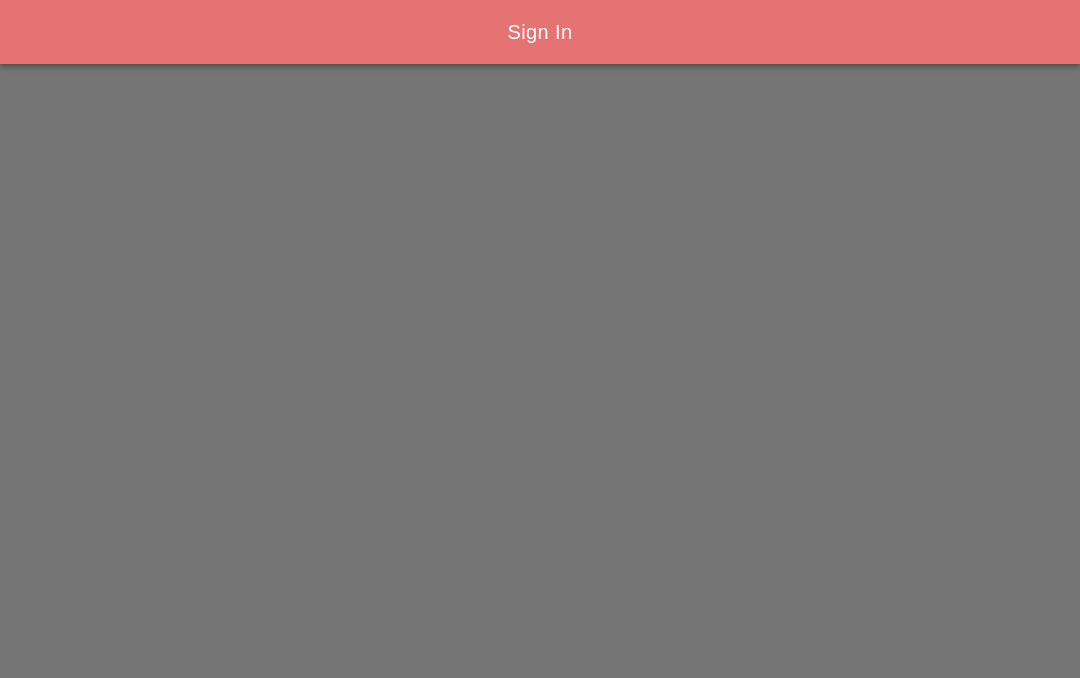 scroll, scrollTop: 0, scrollLeft: 0, axis: both 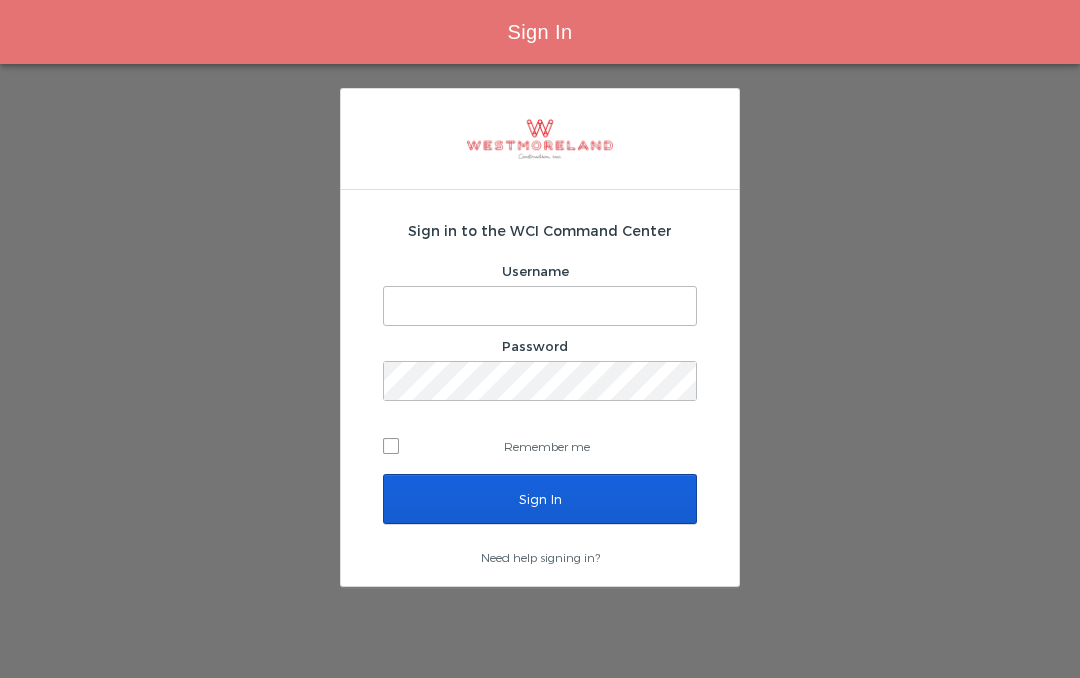 type on "[EMAIL_ADDRESS][PERSON_NAME][DOMAIN_NAME]" 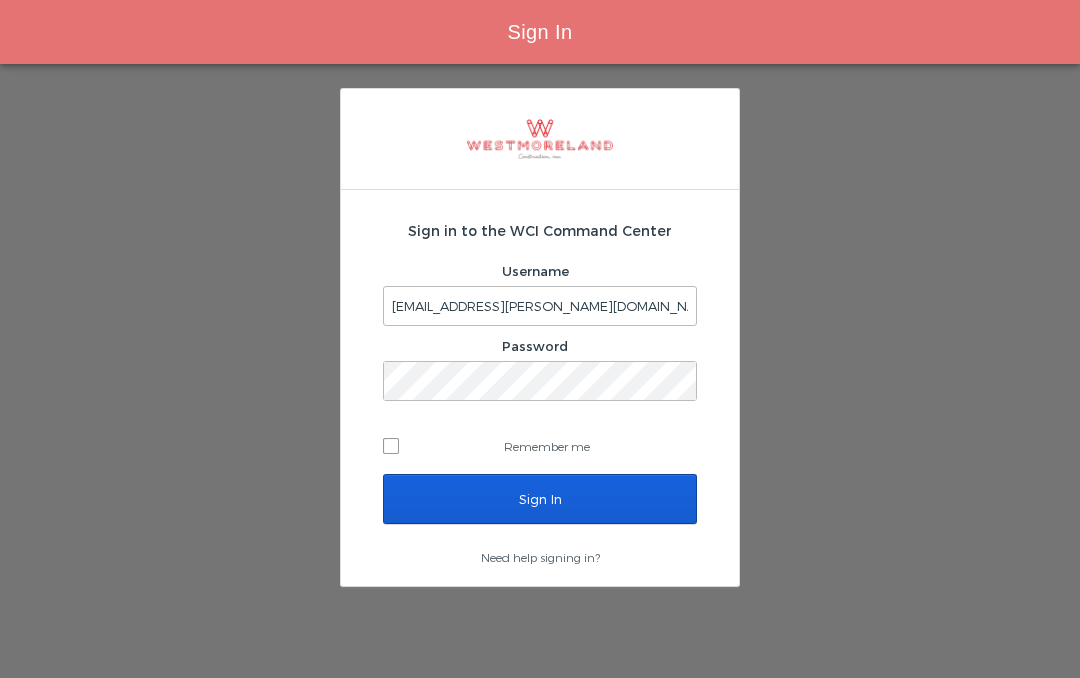 click on "Sign In" at bounding box center [540, 499] 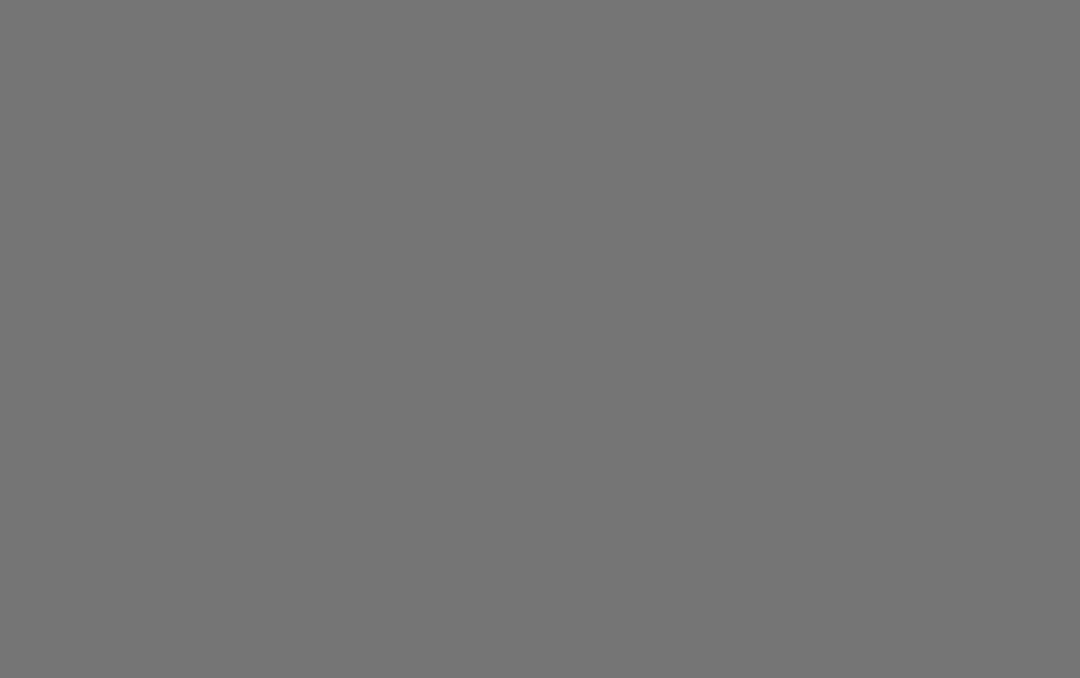 scroll, scrollTop: 0, scrollLeft: 0, axis: both 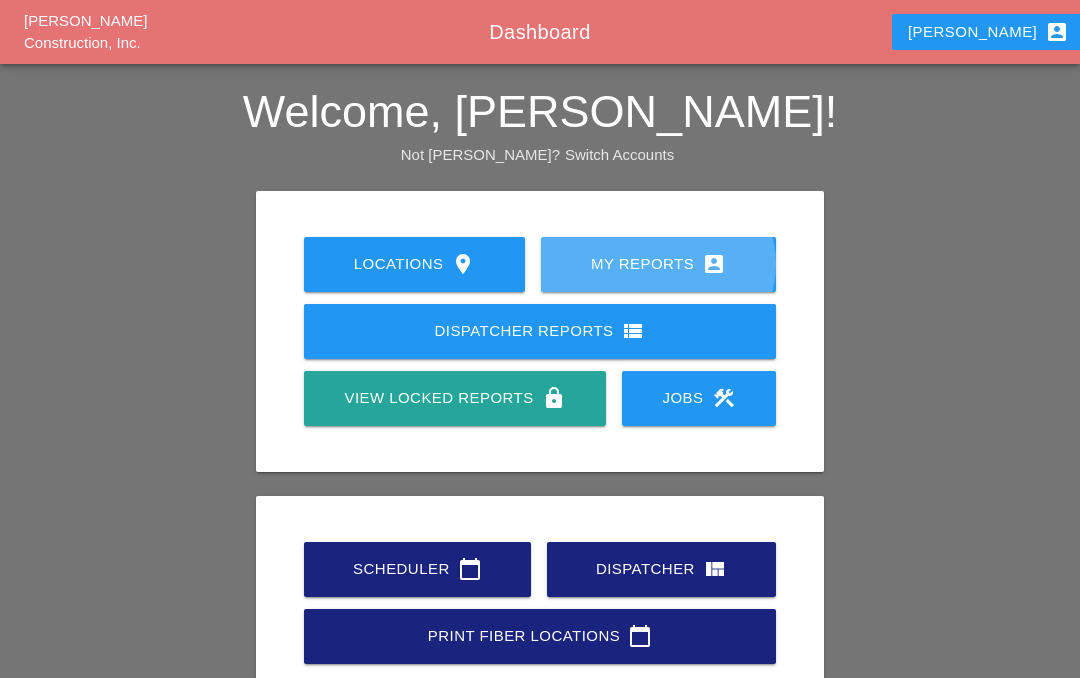click on "My Reports account_box" at bounding box center (658, 264) 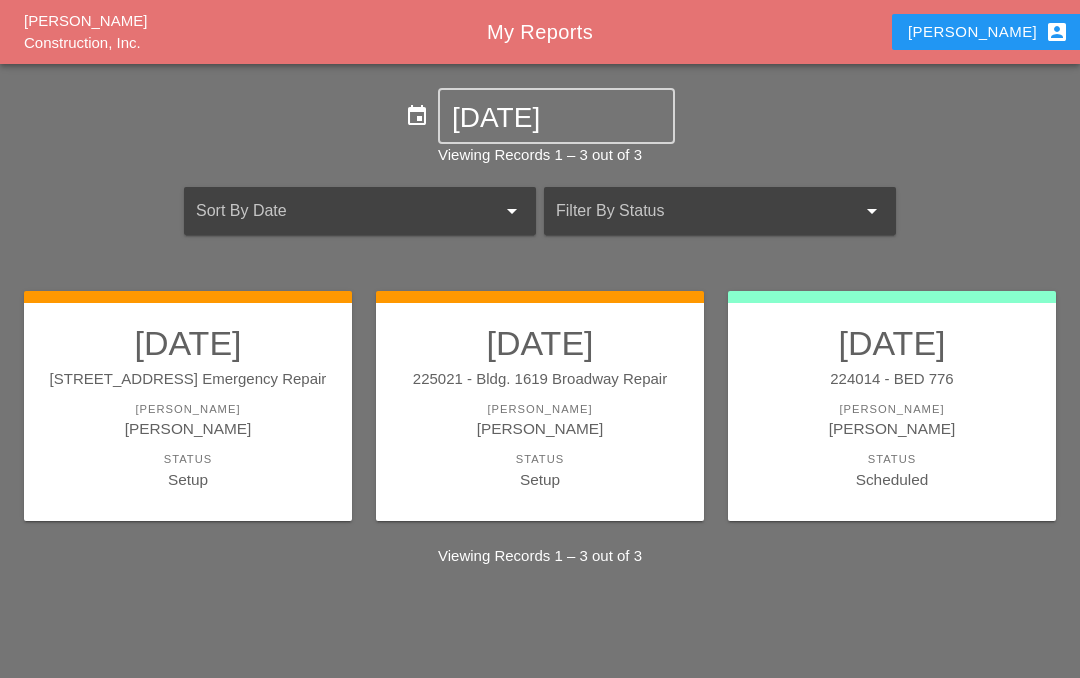 click on "06/30/2025 225016 - 609 5th Ave Emergency Repair Foreman Iwan Belfor Status Setup" at bounding box center [188, 407] 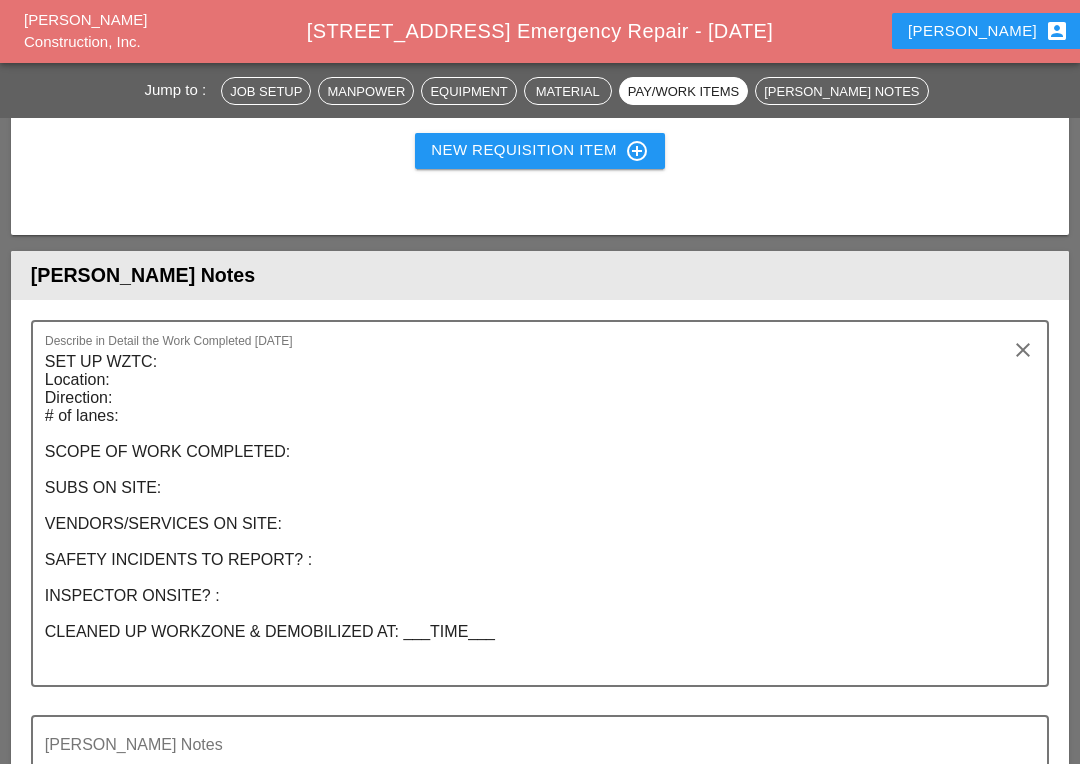 scroll, scrollTop: 1822, scrollLeft: 0, axis: vertical 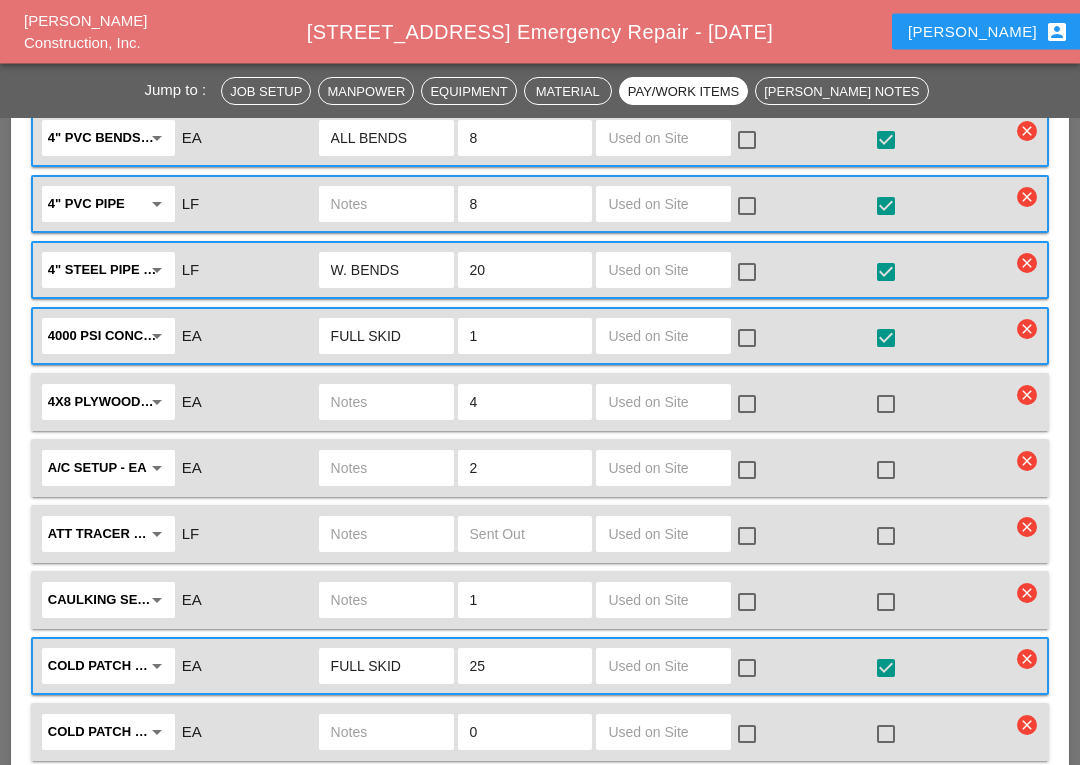 click at bounding box center [94, 865] 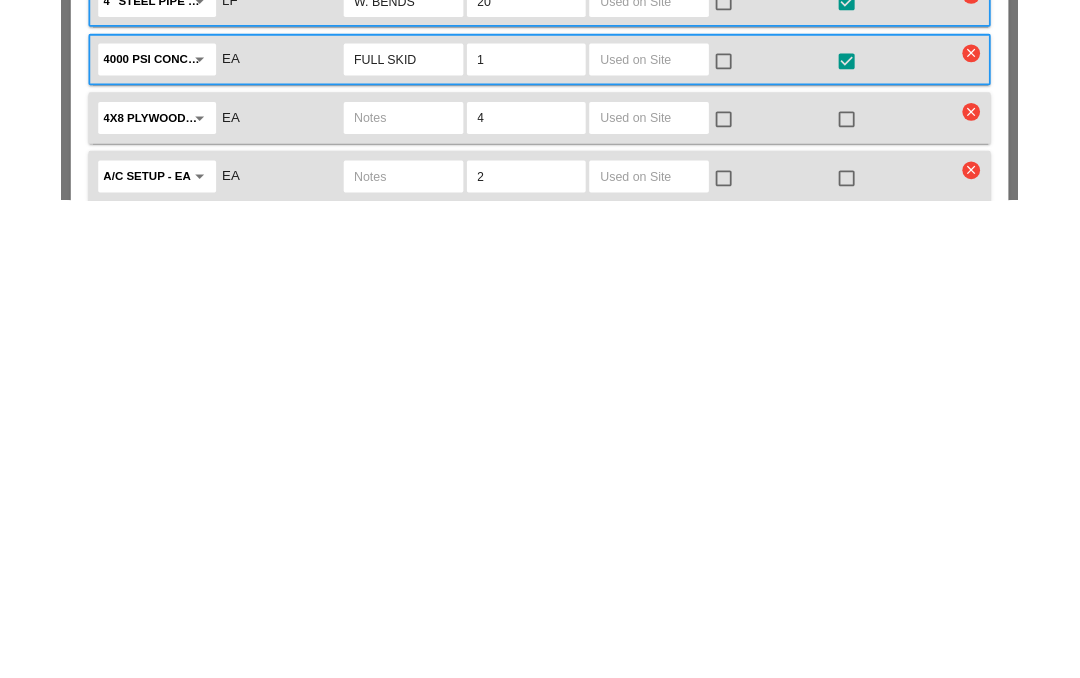 scroll, scrollTop: 947, scrollLeft: 0, axis: vertical 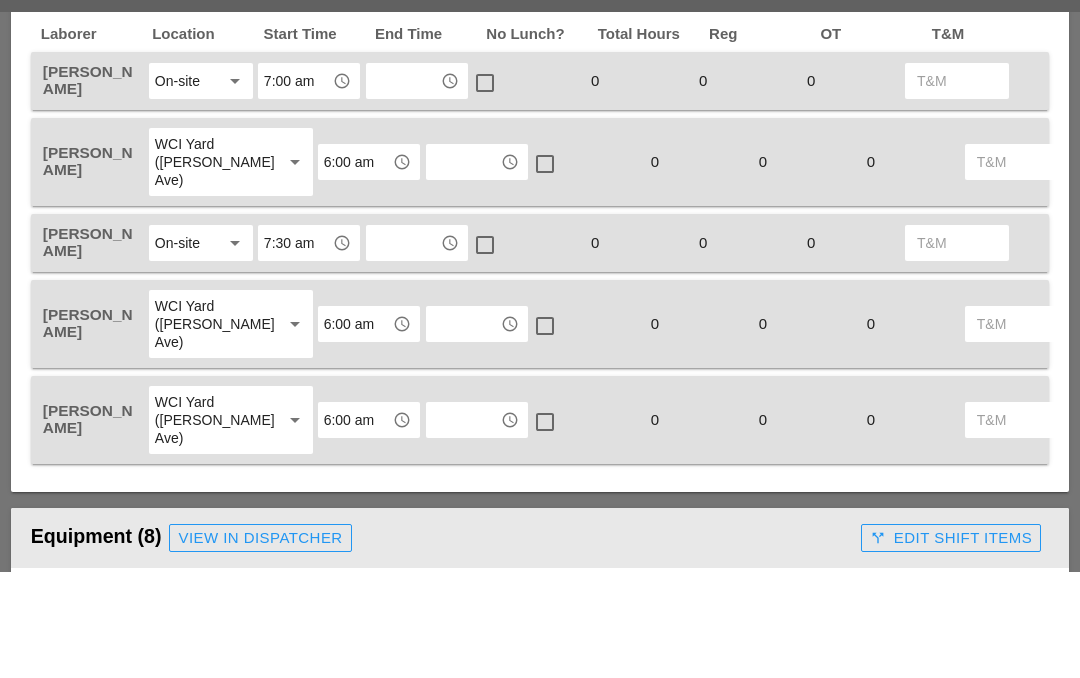 click on "7:00 am" at bounding box center [295, 188] 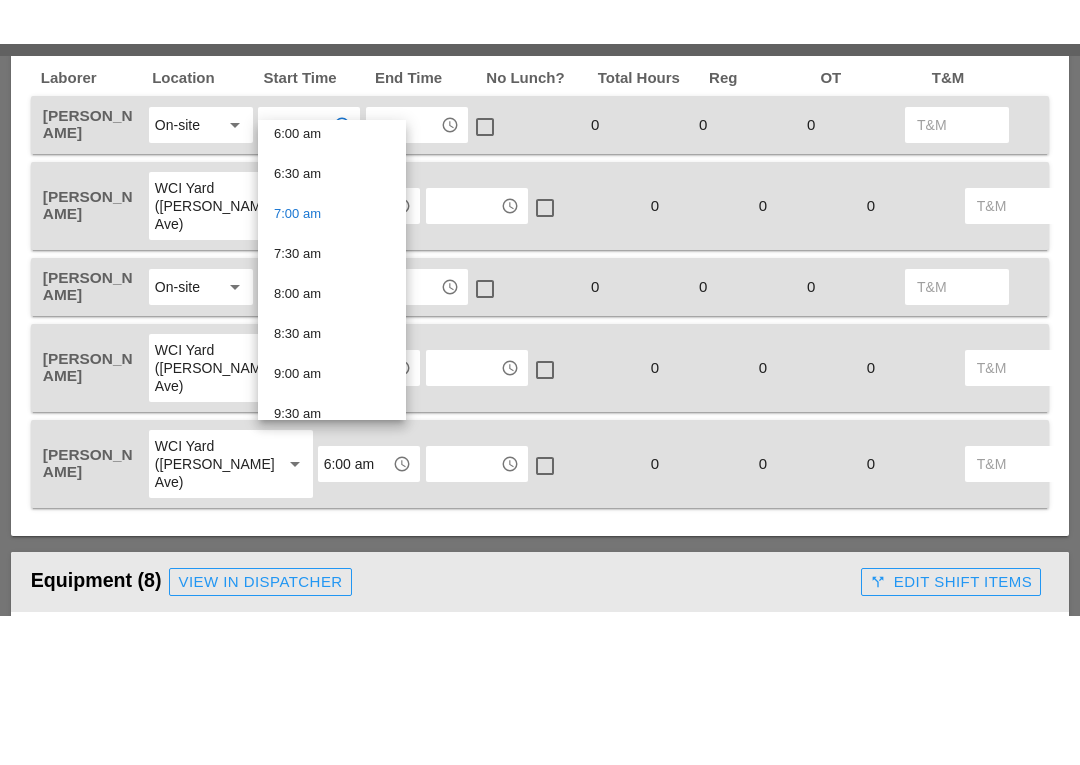 scroll, scrollTop: 486, scrollLeft: 0, axis: vertical 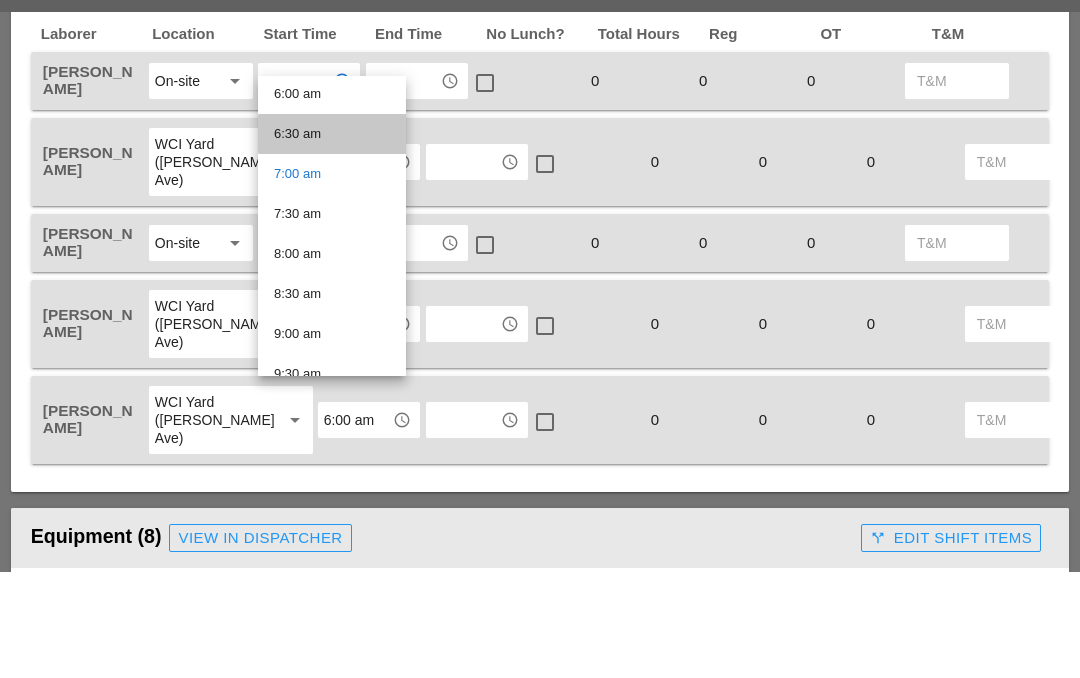 click on "6:30 am" at bounding box center [332, 241] 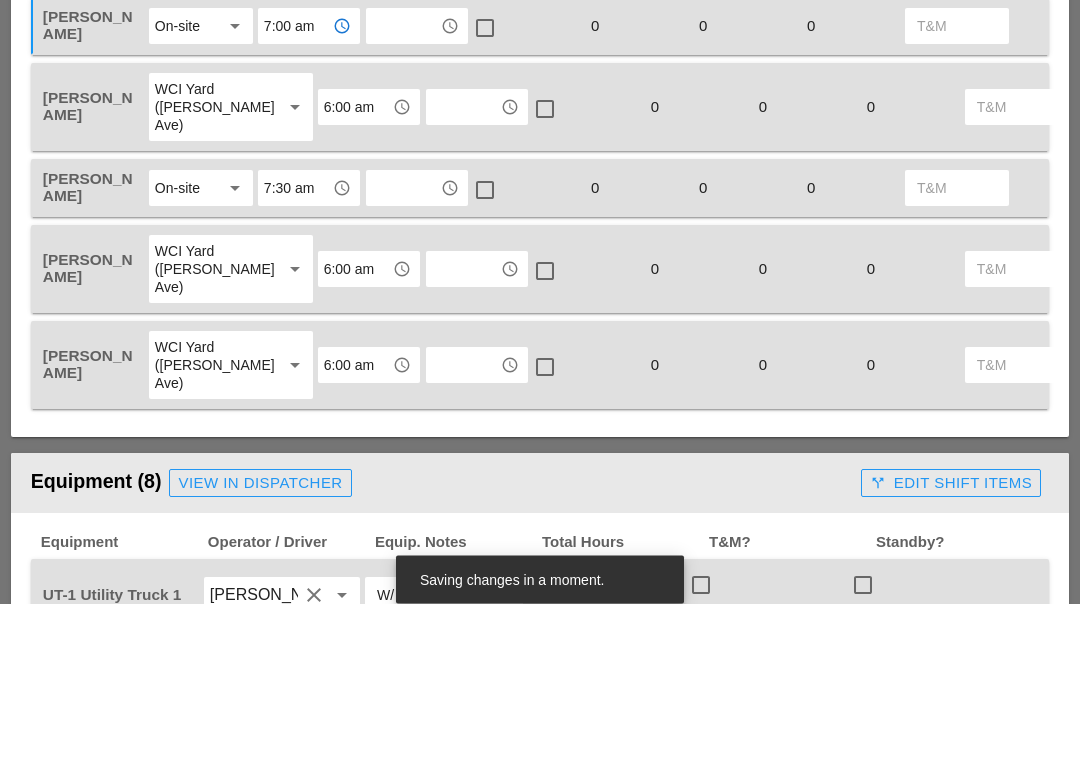 click on "7:30 am" at bounding box center [295, 350] 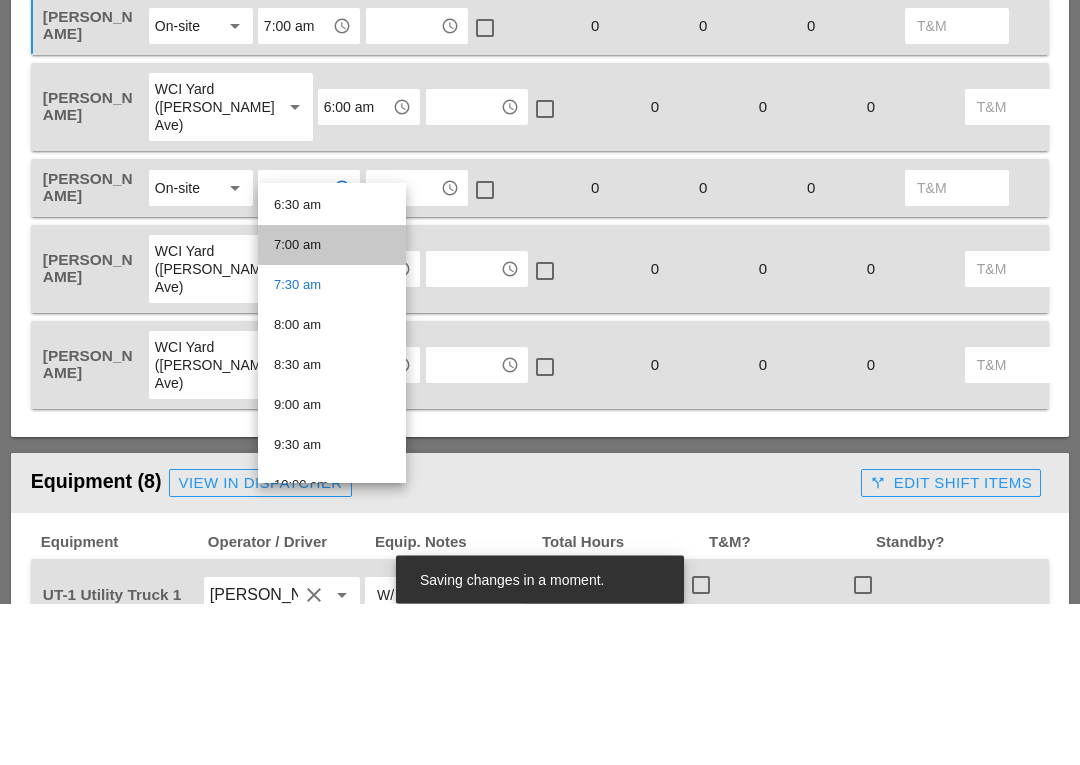 scroll, scrollTop: 522, scrollLeft: 0, axis: vertical 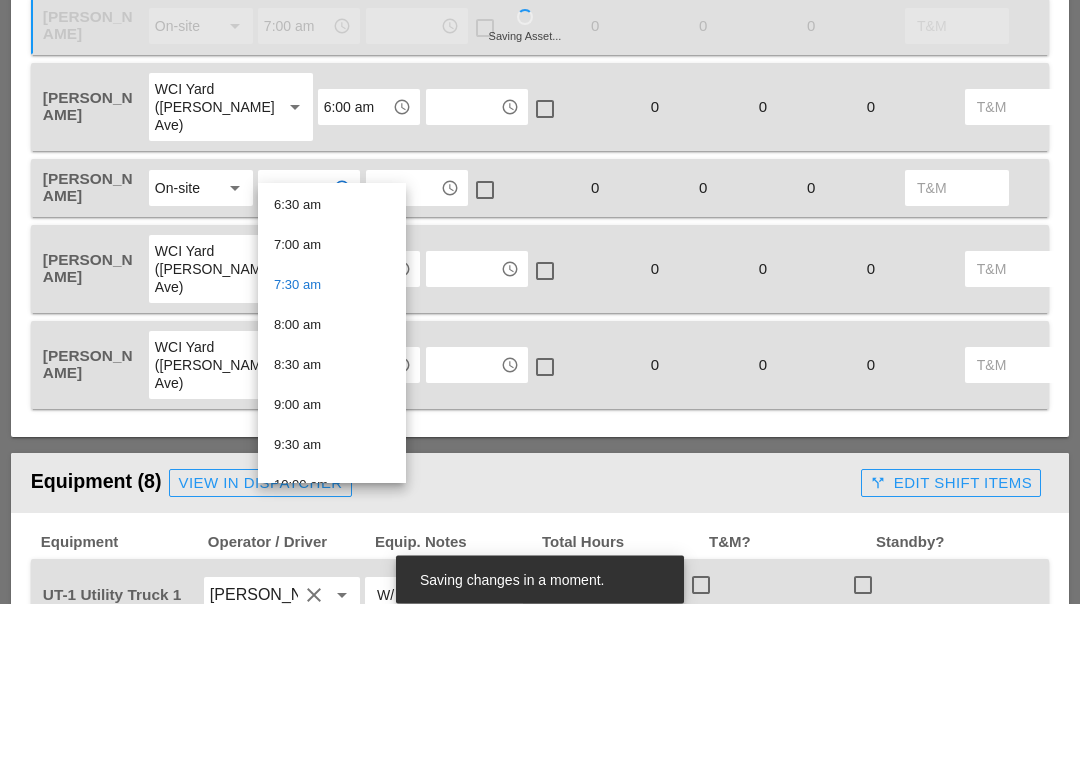 click on "7:00 am" at bounding box center (332, 407) 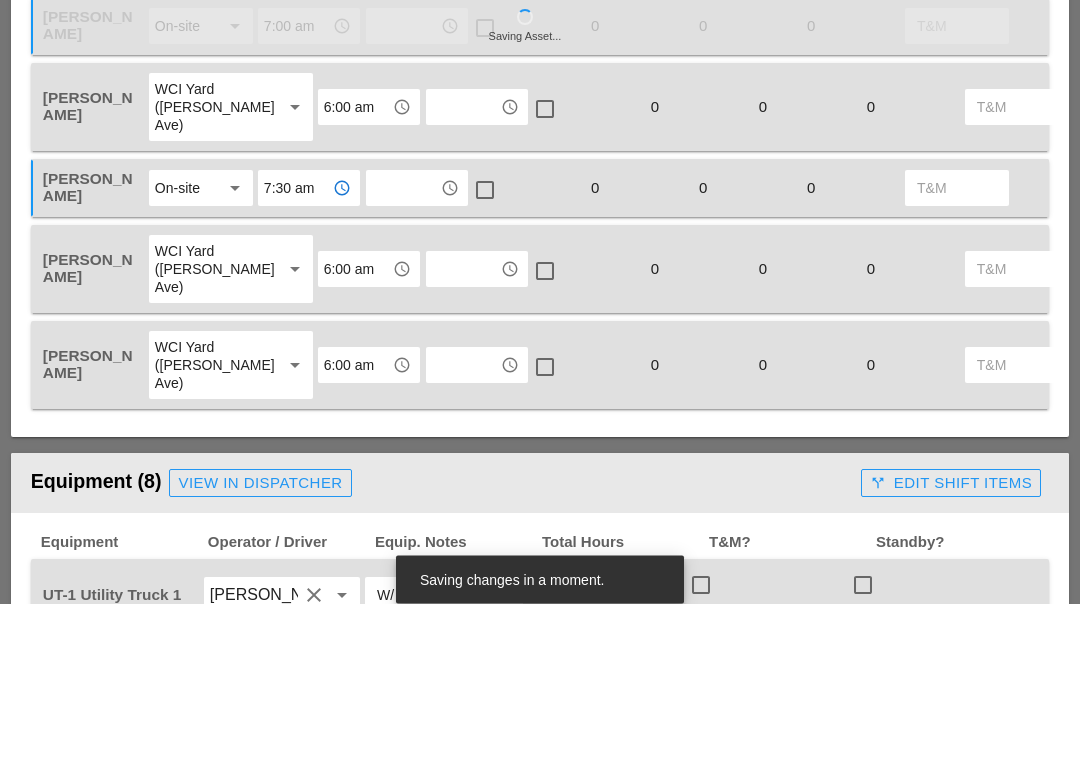 click at bounding box center [403, 350] 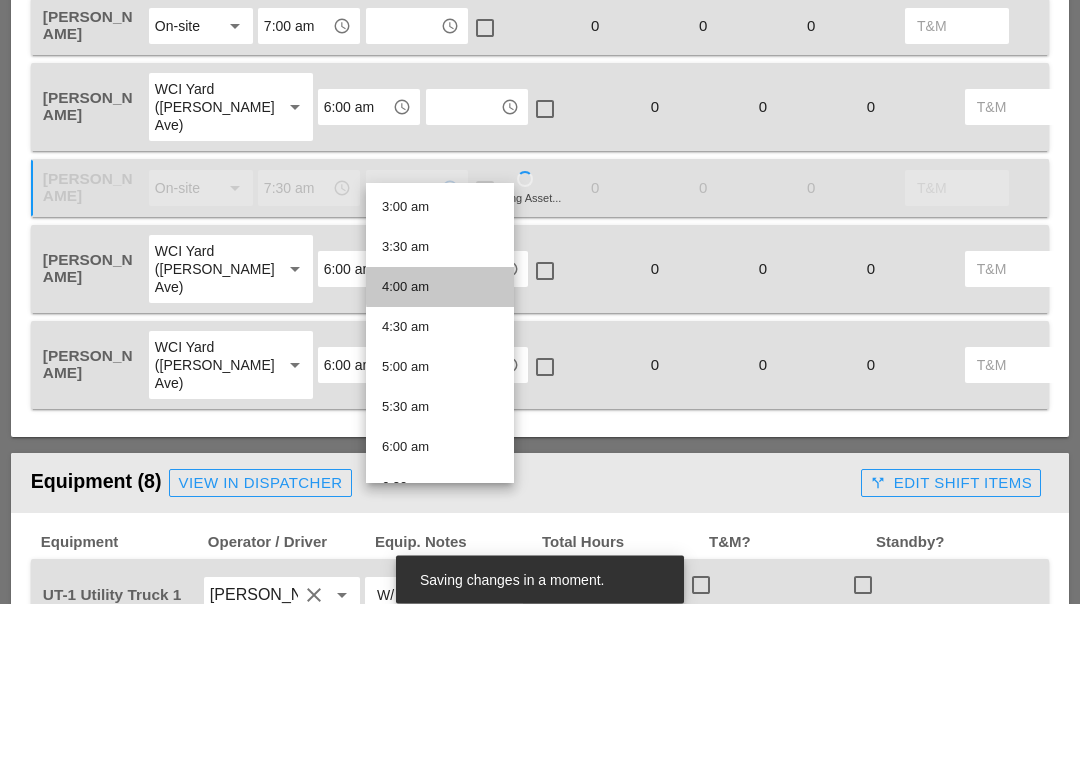 scroll, scrollTop: 252, scrollLeft: 0, axis: vertical 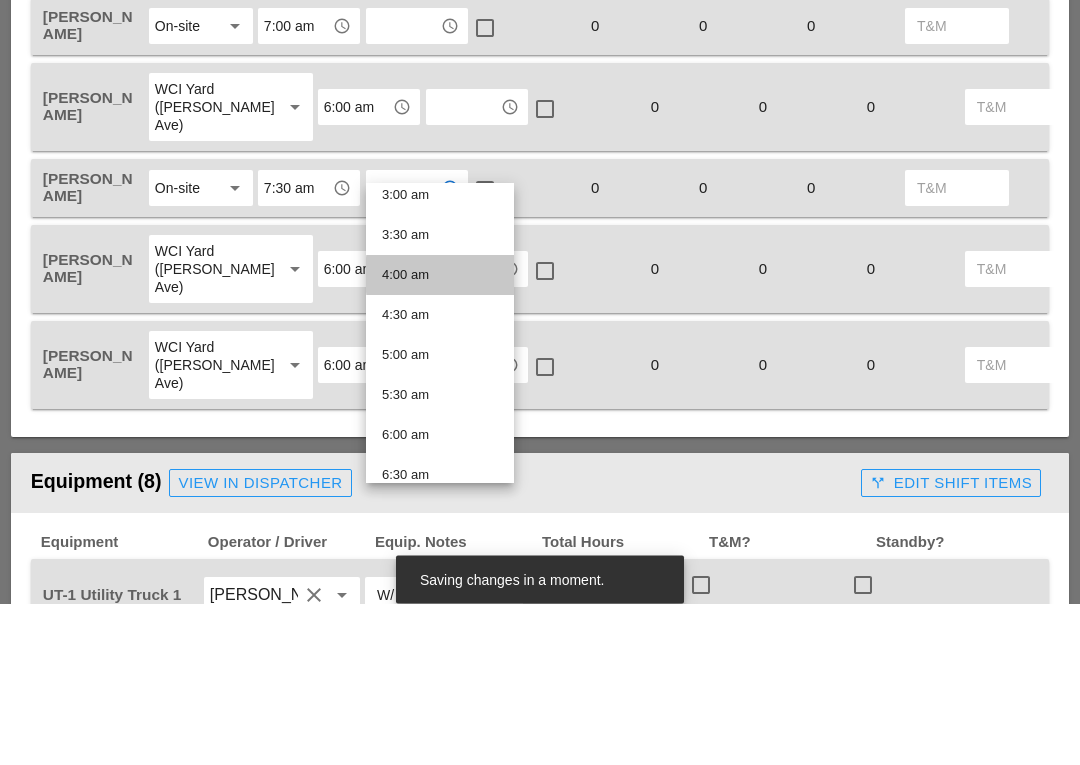 click on "3:00 am" at bounding box center (440, 357) 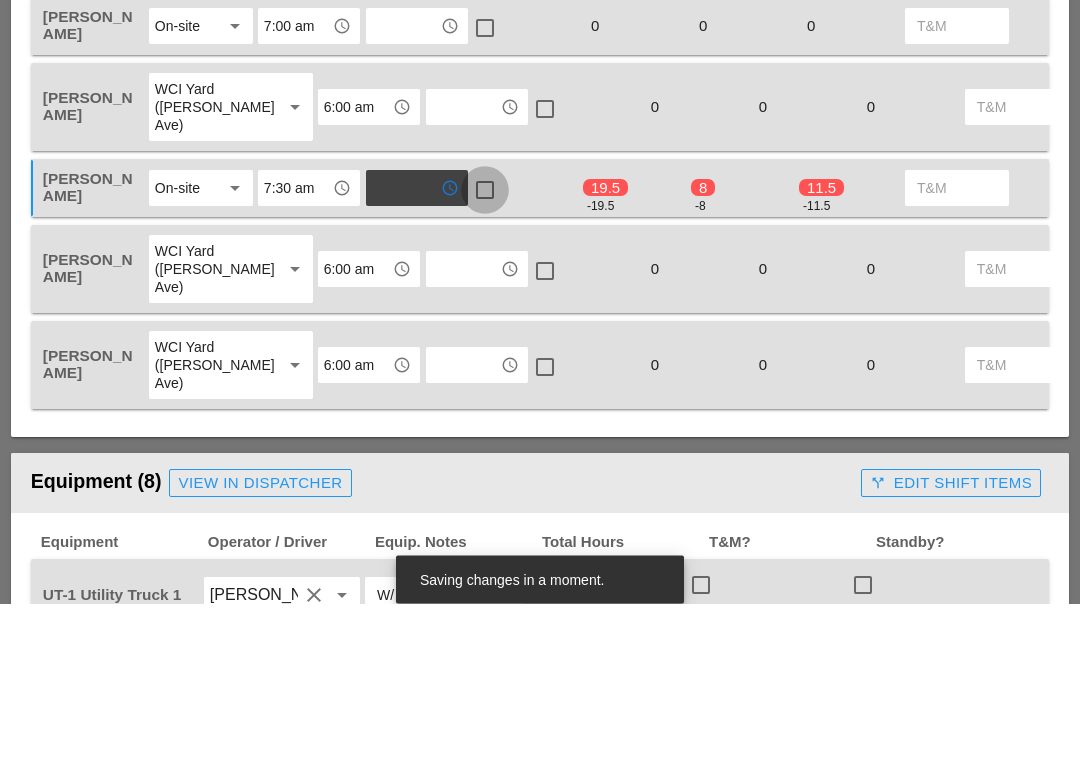 click at bounding box center (485, 352) 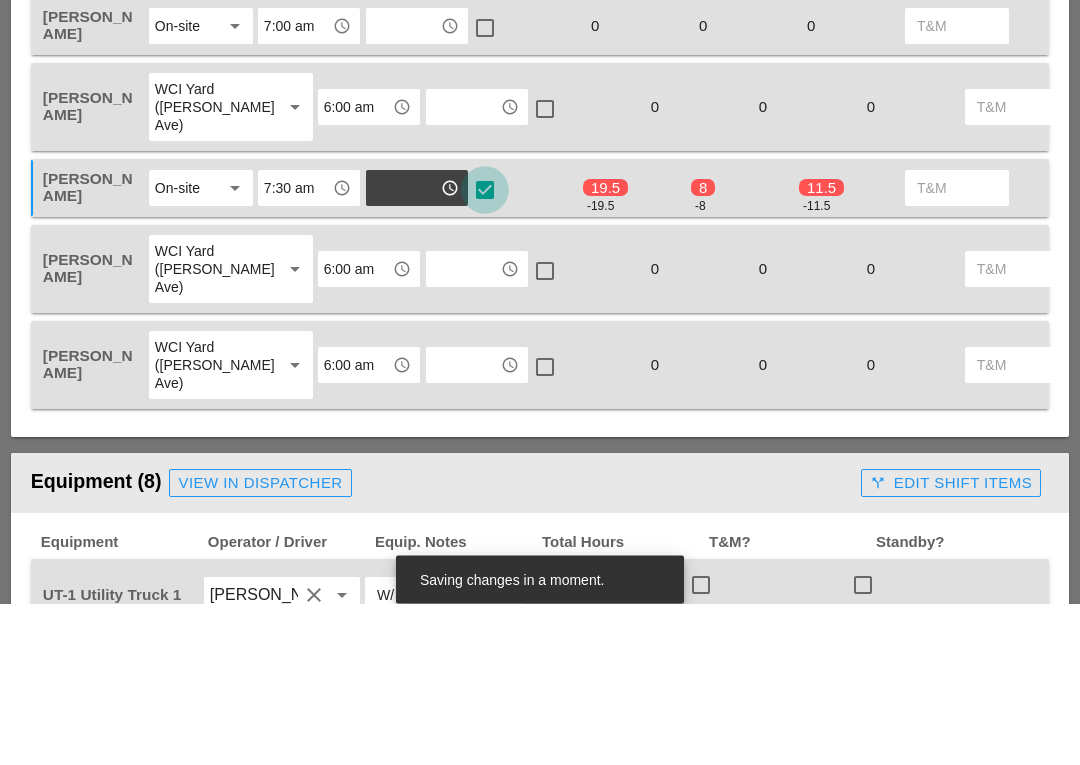 scroll, scrollTop: 1109, scrollLeft: 0, axis: vertical 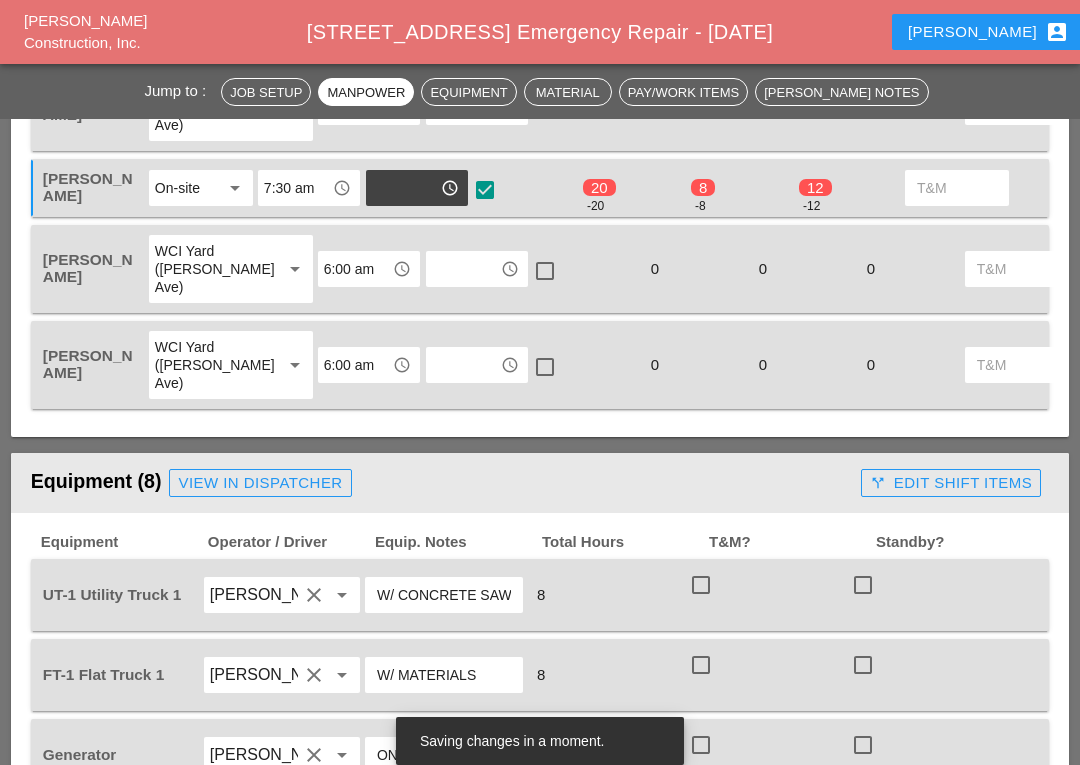 click at bounding box center (463, 269) 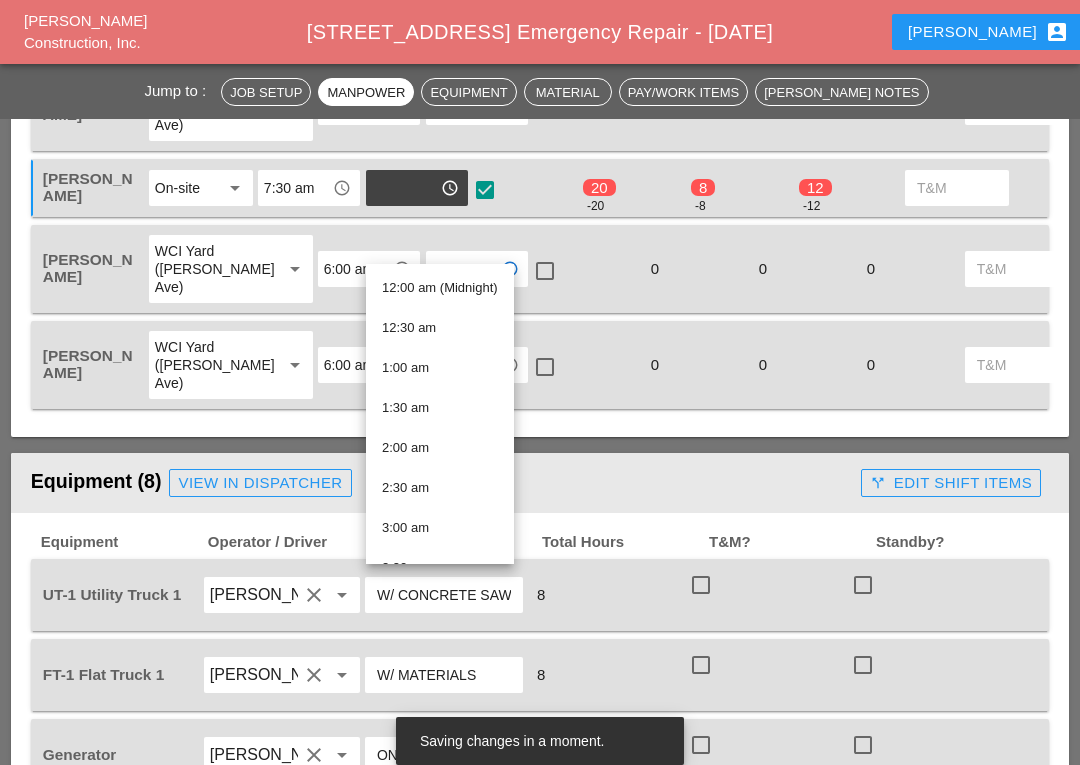 scroll, scrollTop: 1108, scrollLeft: 0, axis: vertical 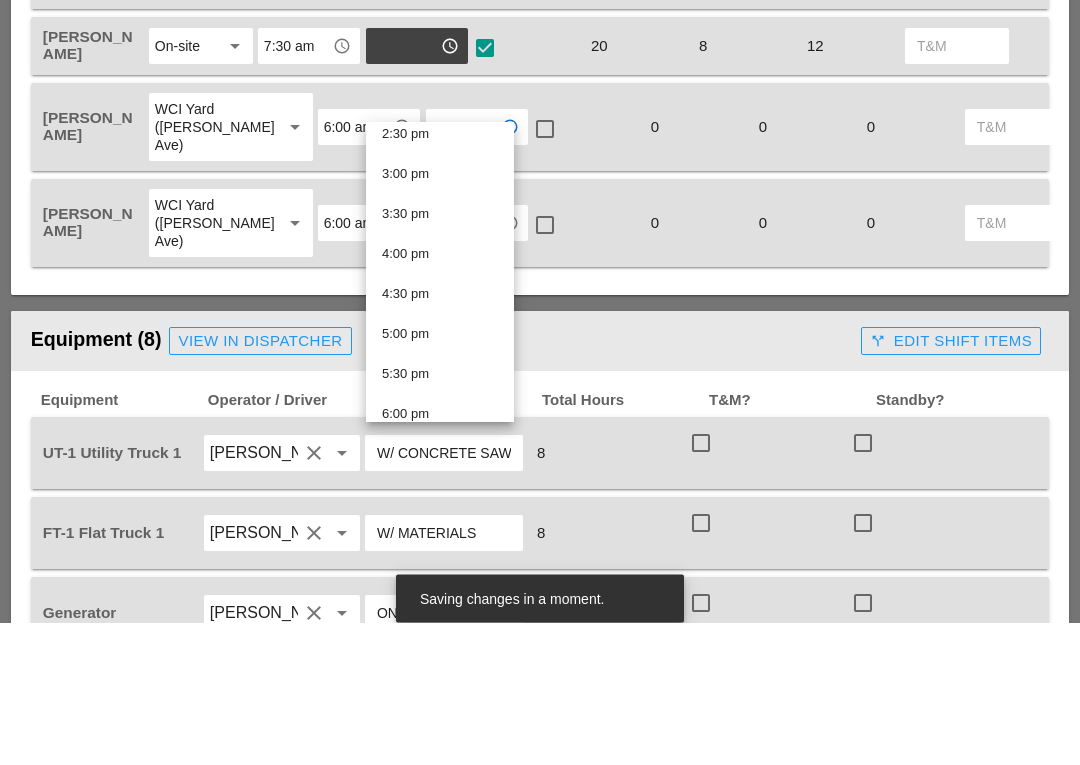 click on "2:30 pm" at bounding box center [440, 277] 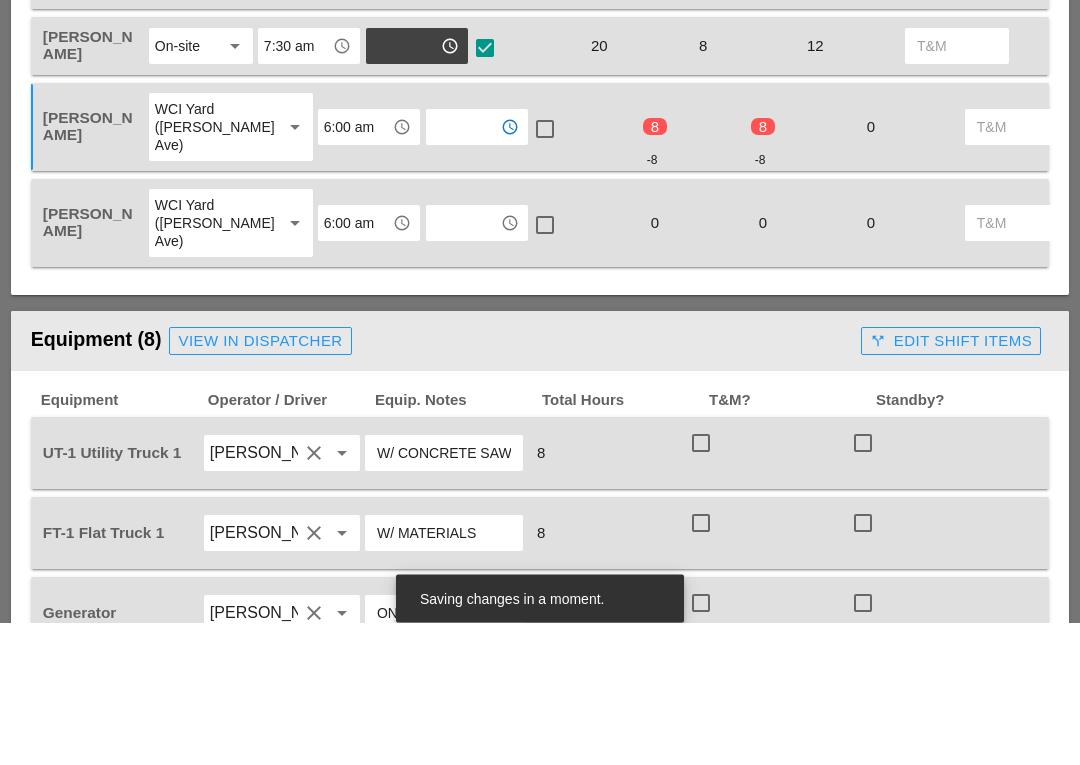 click at bounding box center [463, 366] 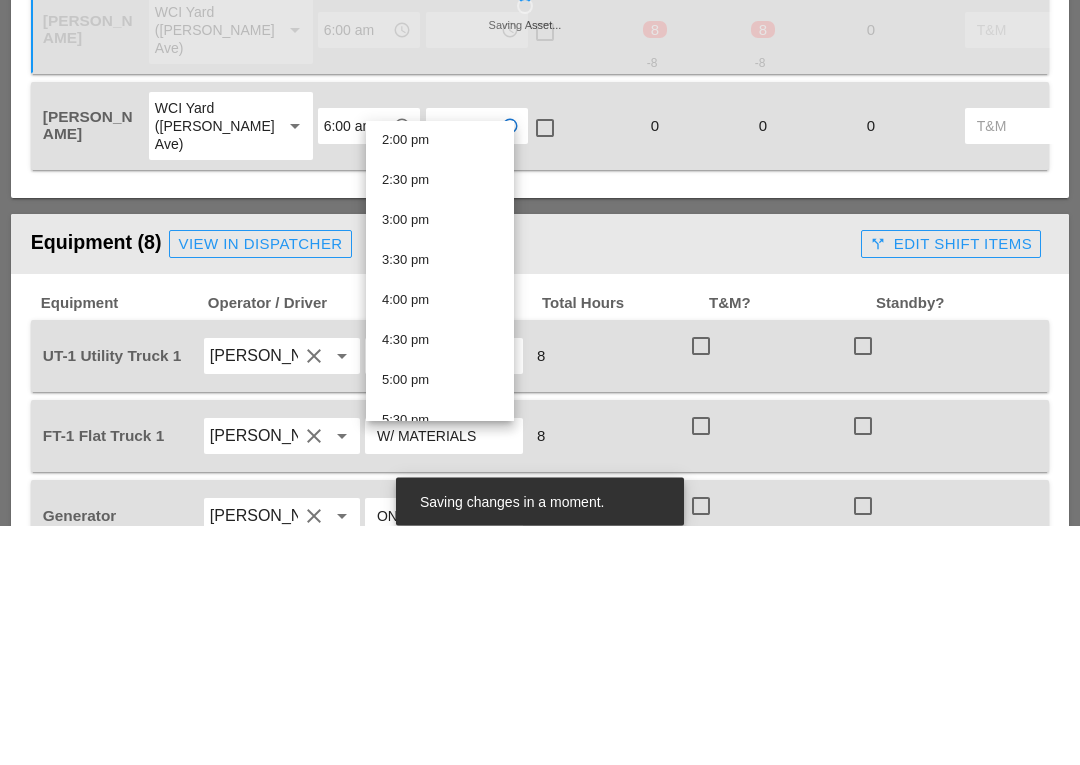 scroll, scrollTop: 1121, scrollLeft: 0, axis: vertical 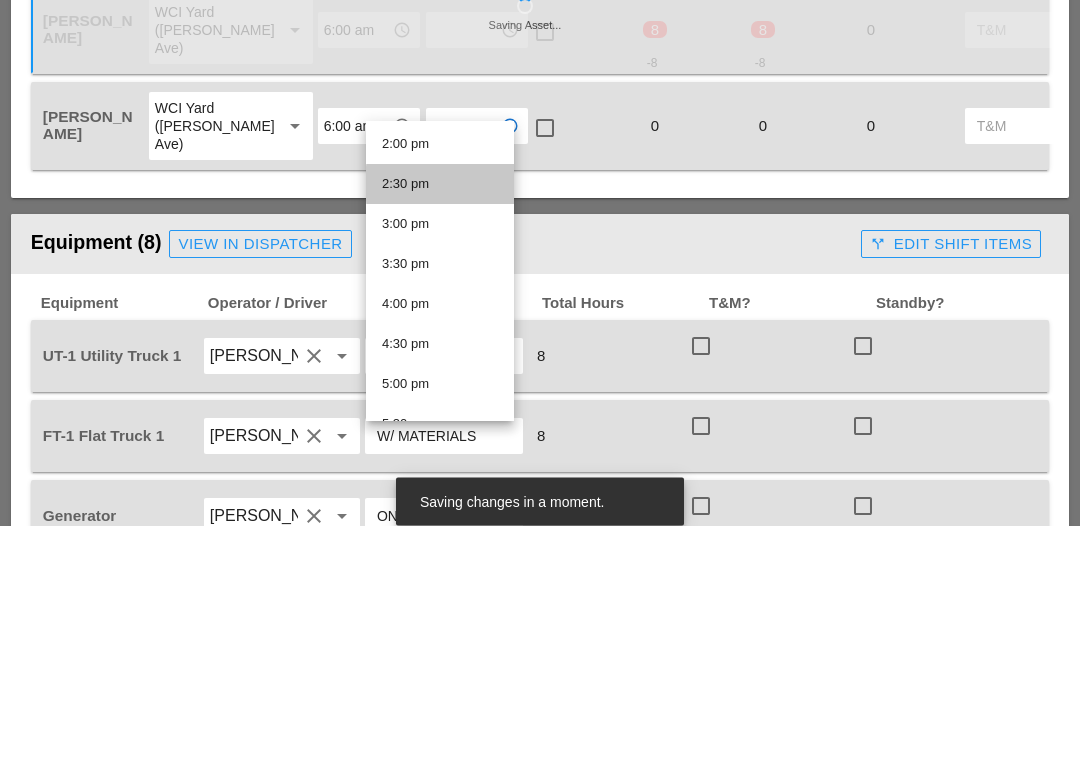 click on "2:30 pm" at bounding box center (440, 424) 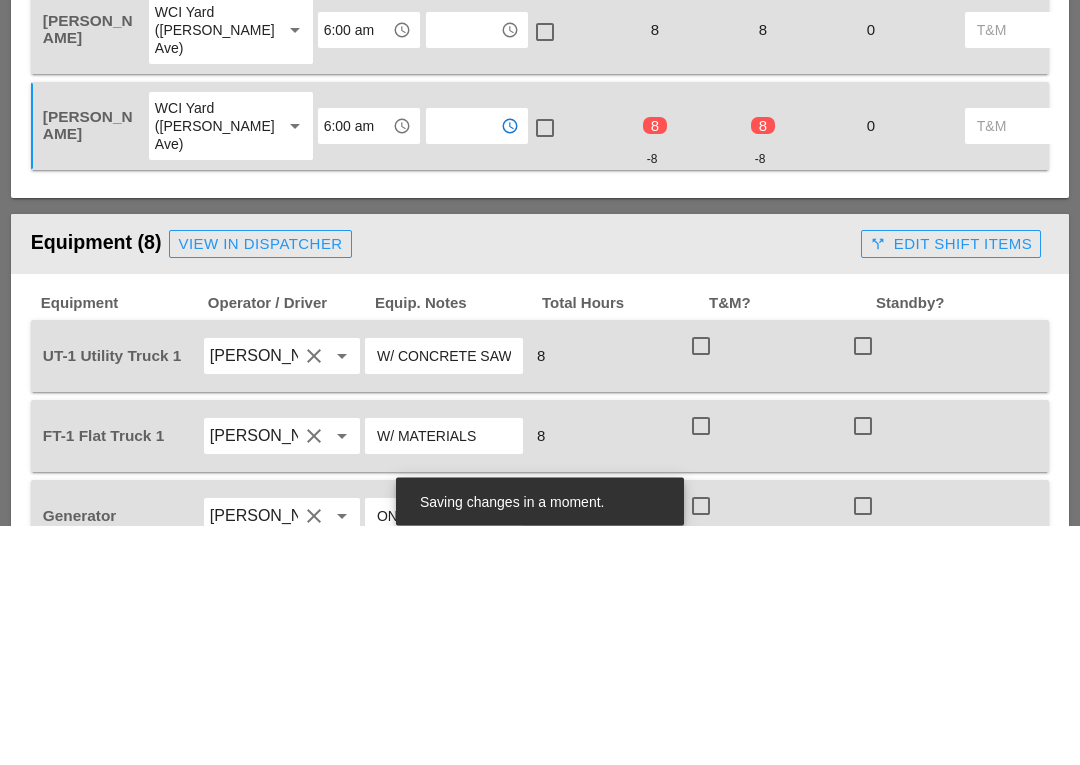 scroll, scrollTop: 936, scrollLeft: 0, axis: vertical 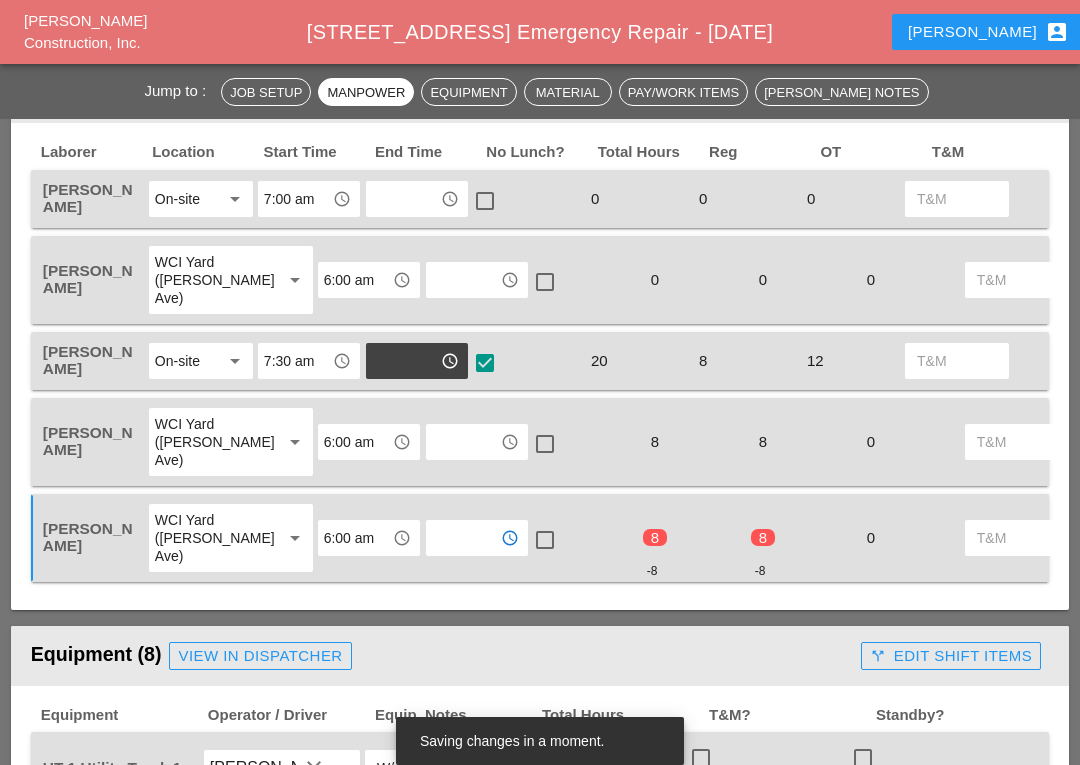 click at bounding box center (463, 280) 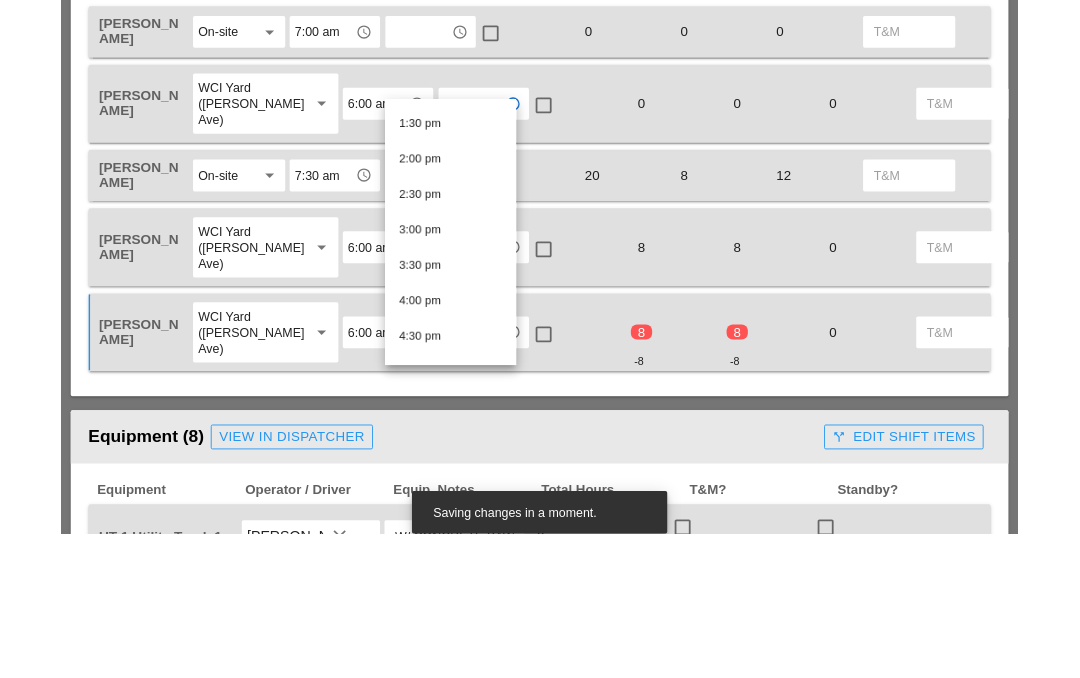 scroll, scrollTop: 1071, scrollLeft: 0, axis: vertical 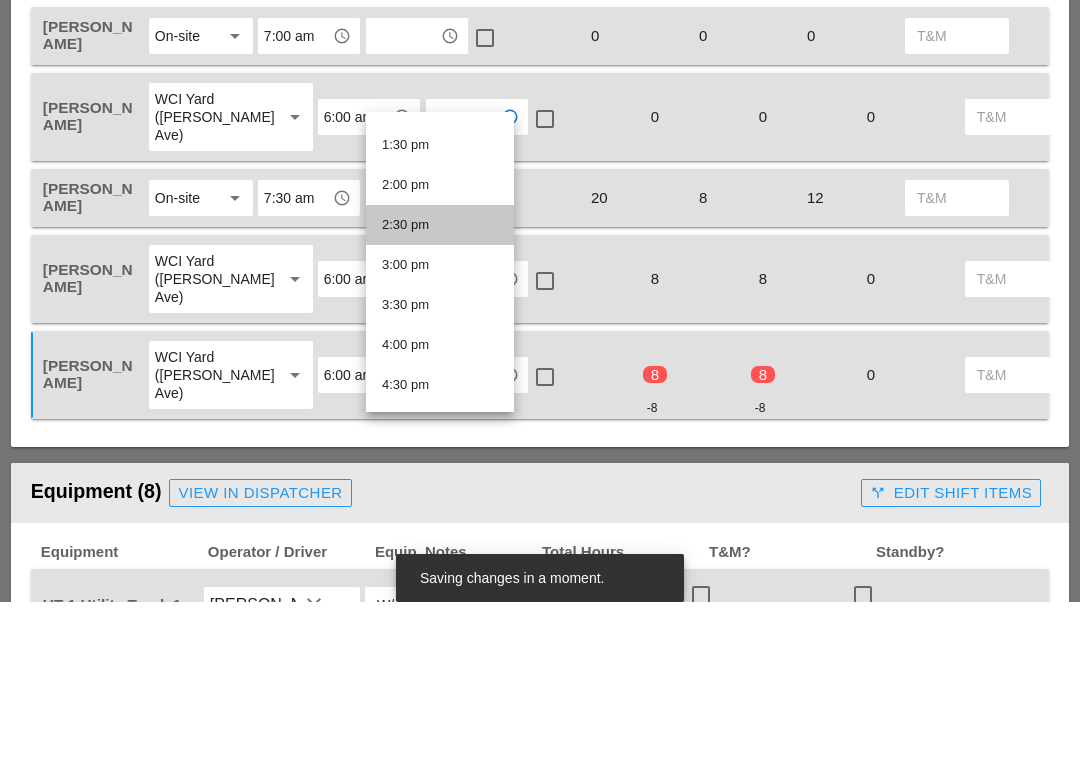 click on "2:30 pm" at bounding box center [440, 388] 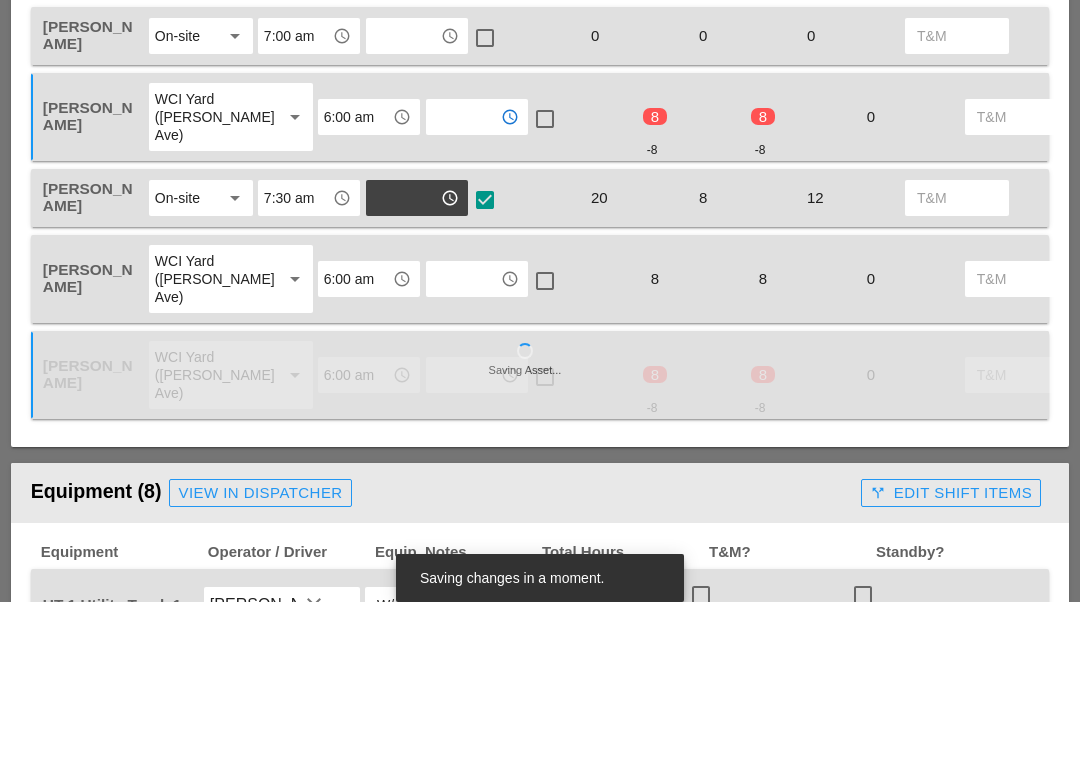 click at bounding box center (403, 199) 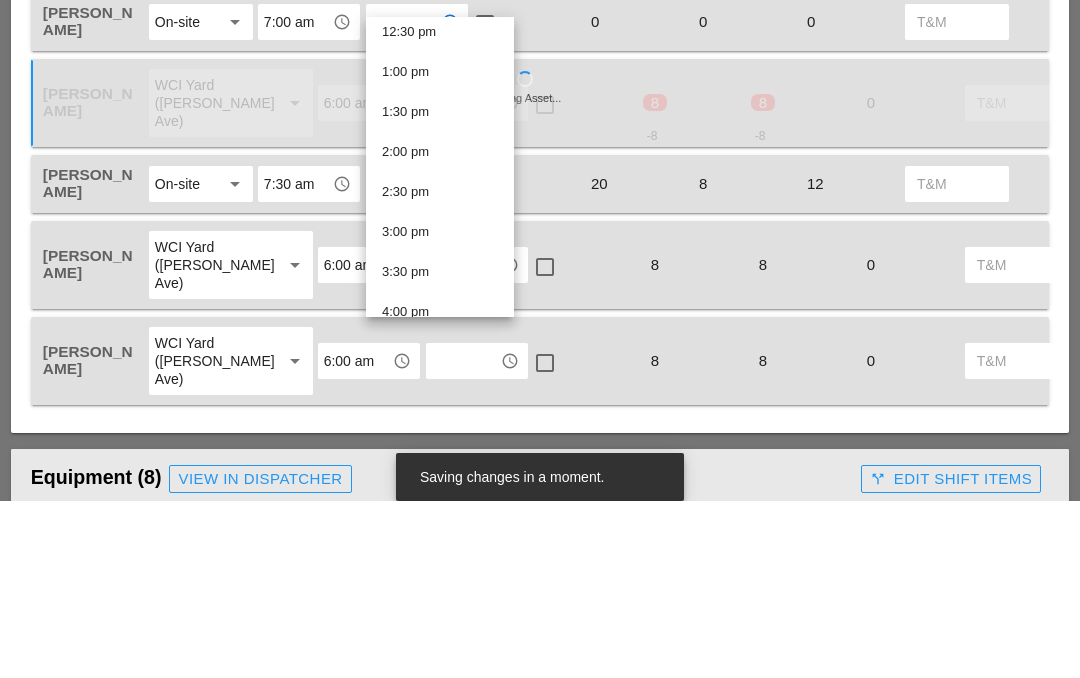 scroll, scrollTop: 1067, scrollLeft: 0, axis: vertical 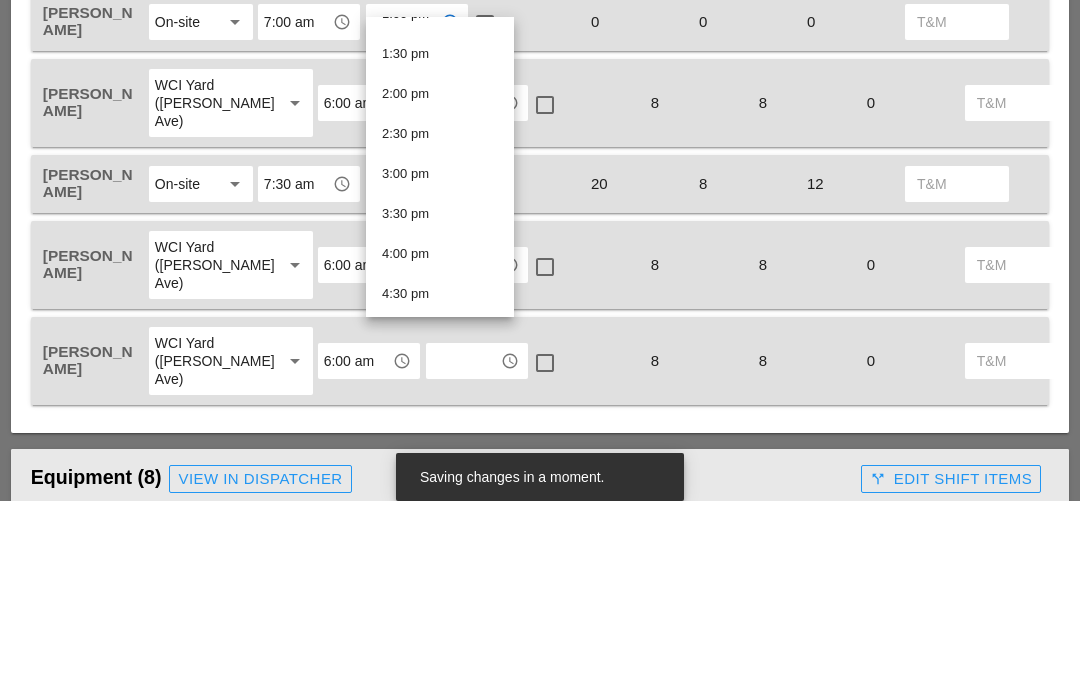 click on "3:00 pm" at bounding box center [440, 351] 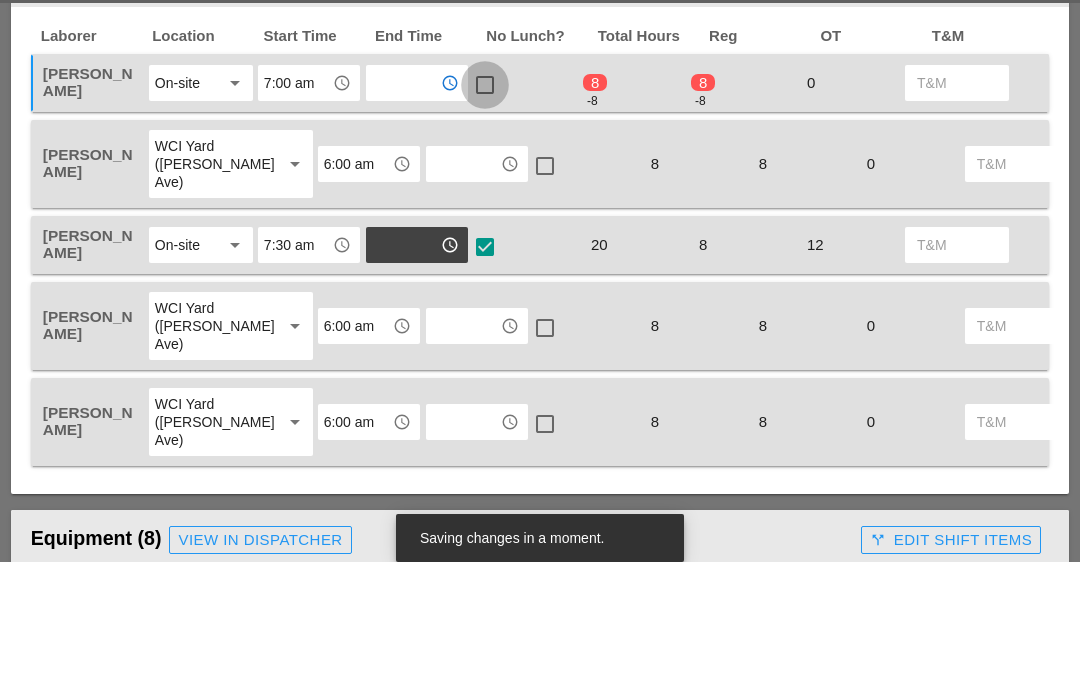 click at bounding box center [485, 201] 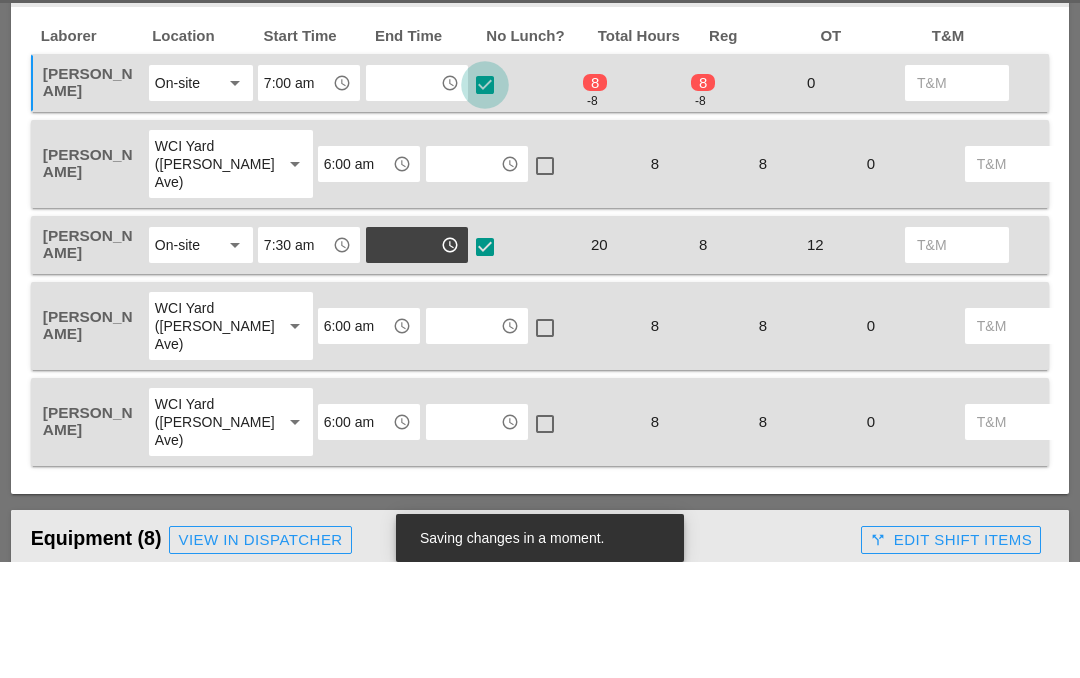 scroll, scrollTop: 1053, scrollLeft: 0, axis: vertical 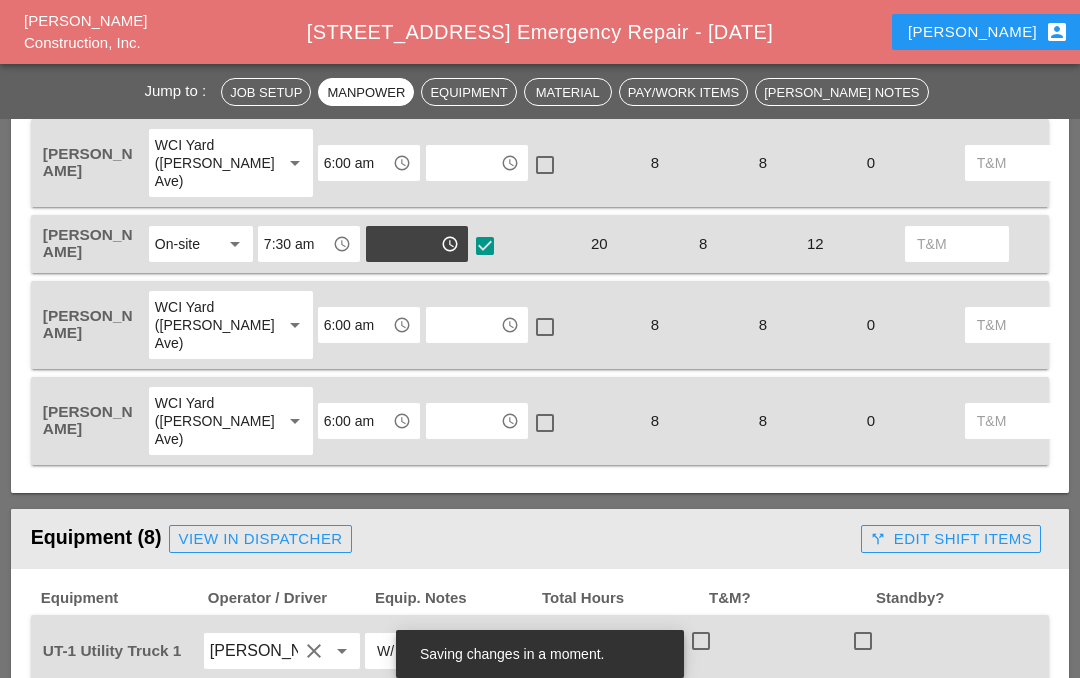 click on "access_time" at bounding box center (477, 163) 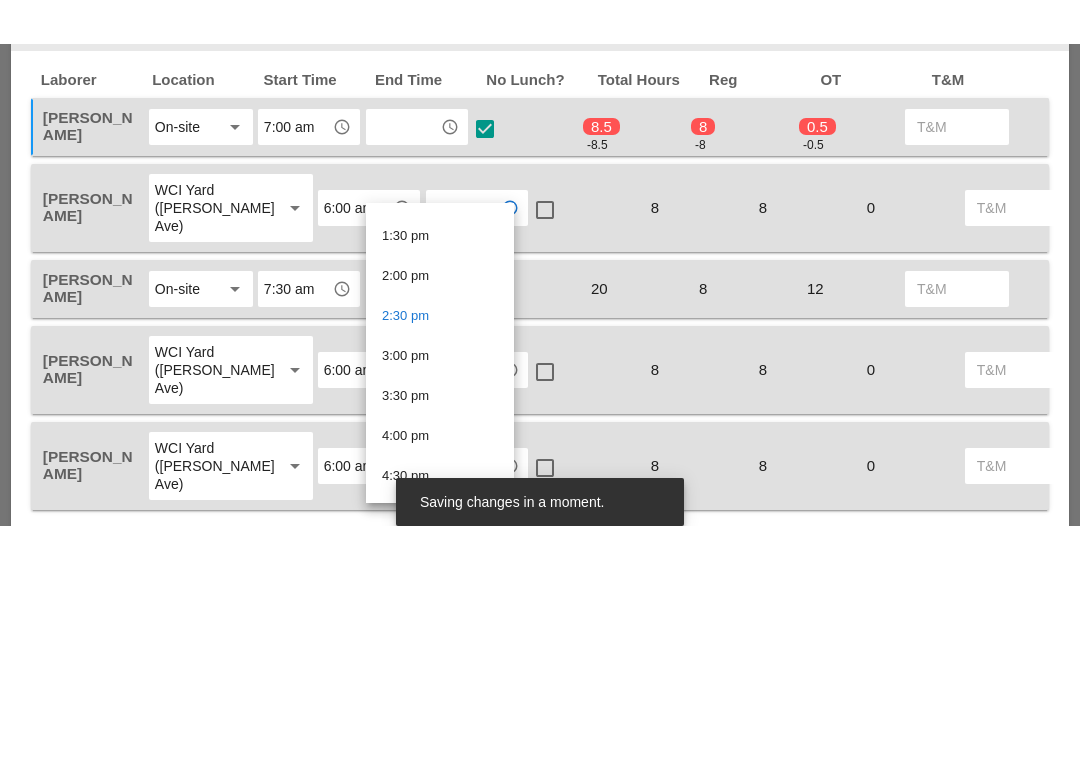 scroll, scrollTop: 804, scrollLeft: 0, axis: vertical 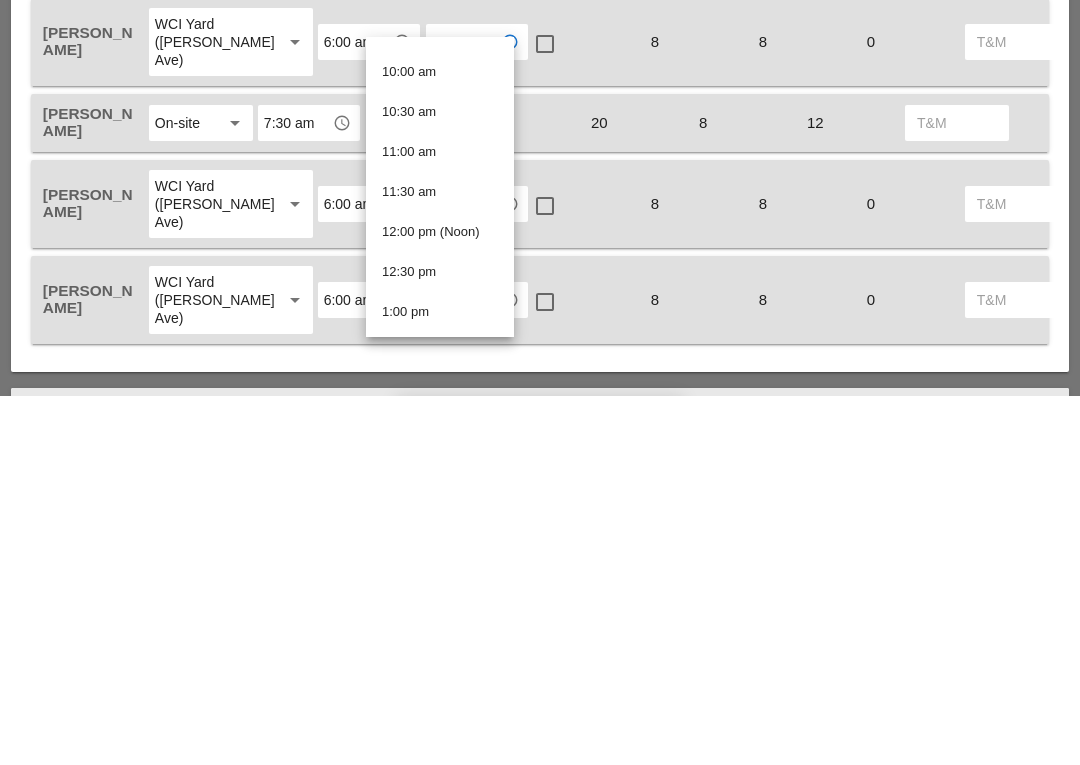 click on "check_box check" at bounding box center [525, 493] 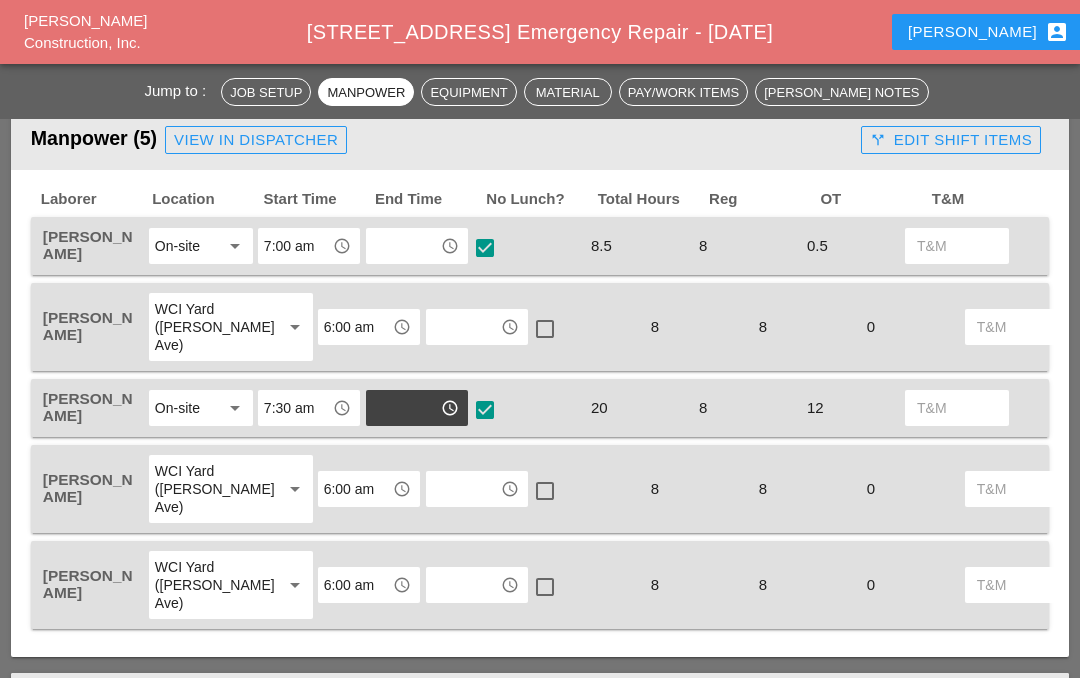 scroll, scrollTop: 887, scrollLeft: 0, axis: vertical 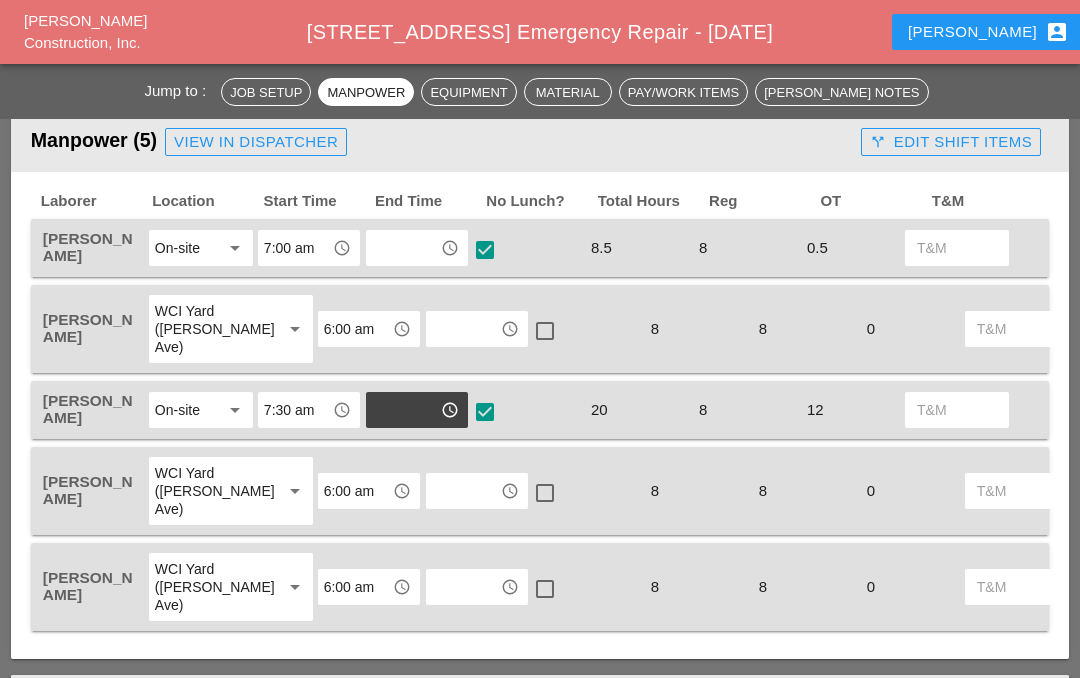 click at bounding box center (403, 410) 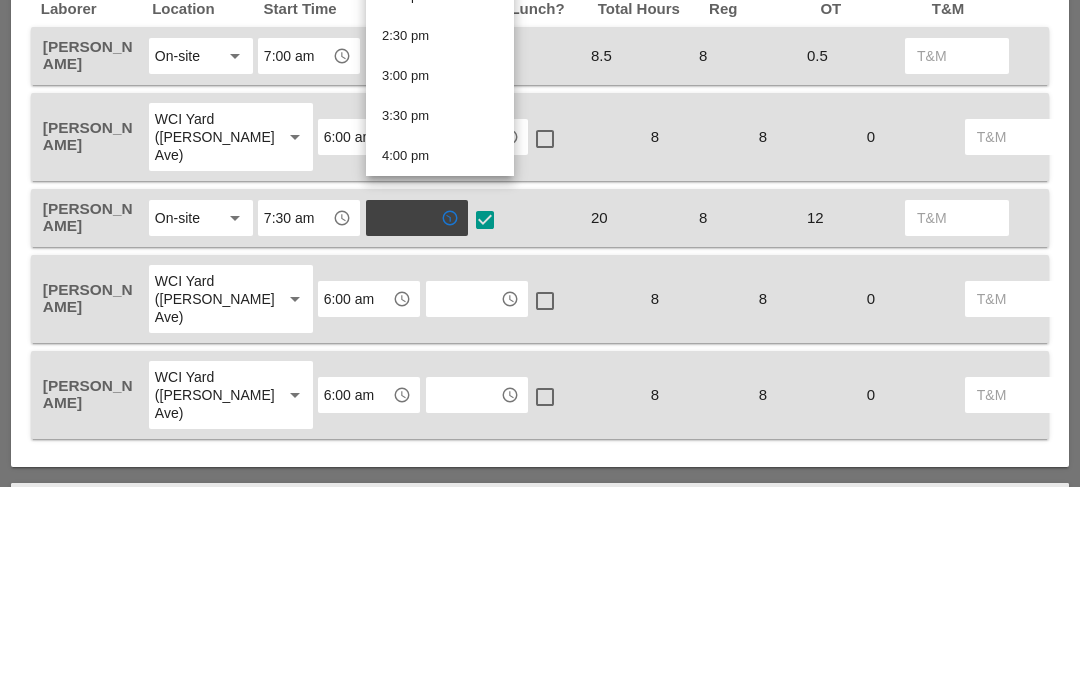scroll, scrollTop: 1026, scrollLeft: 0, axis: vertical 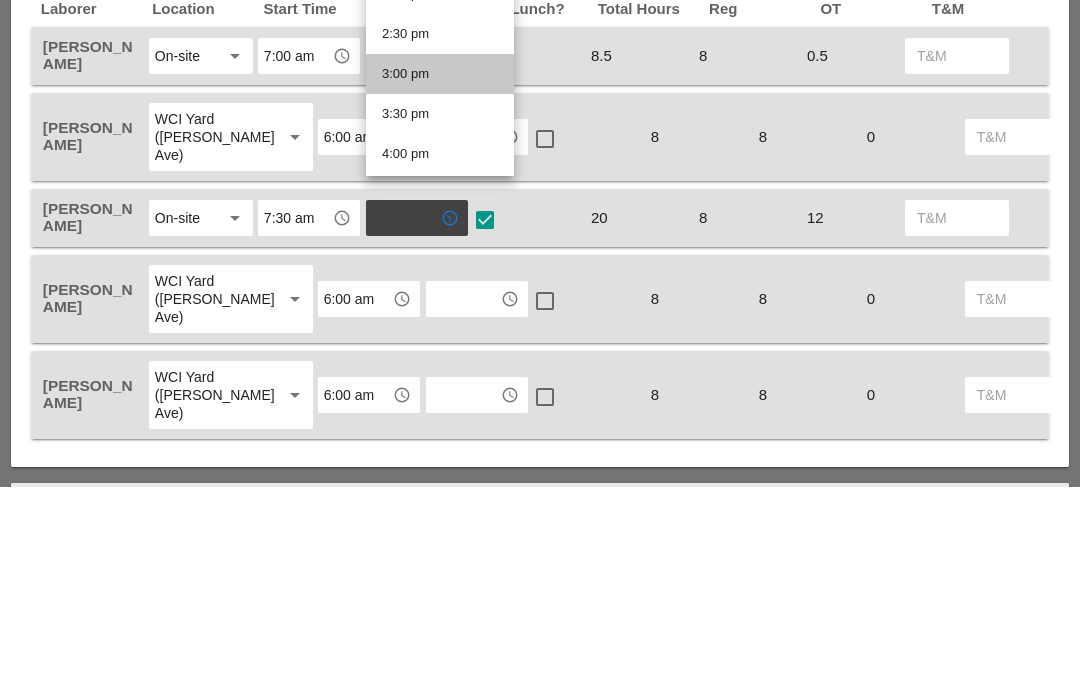 click on "3:00 pm" at bounding box center [440, 266] 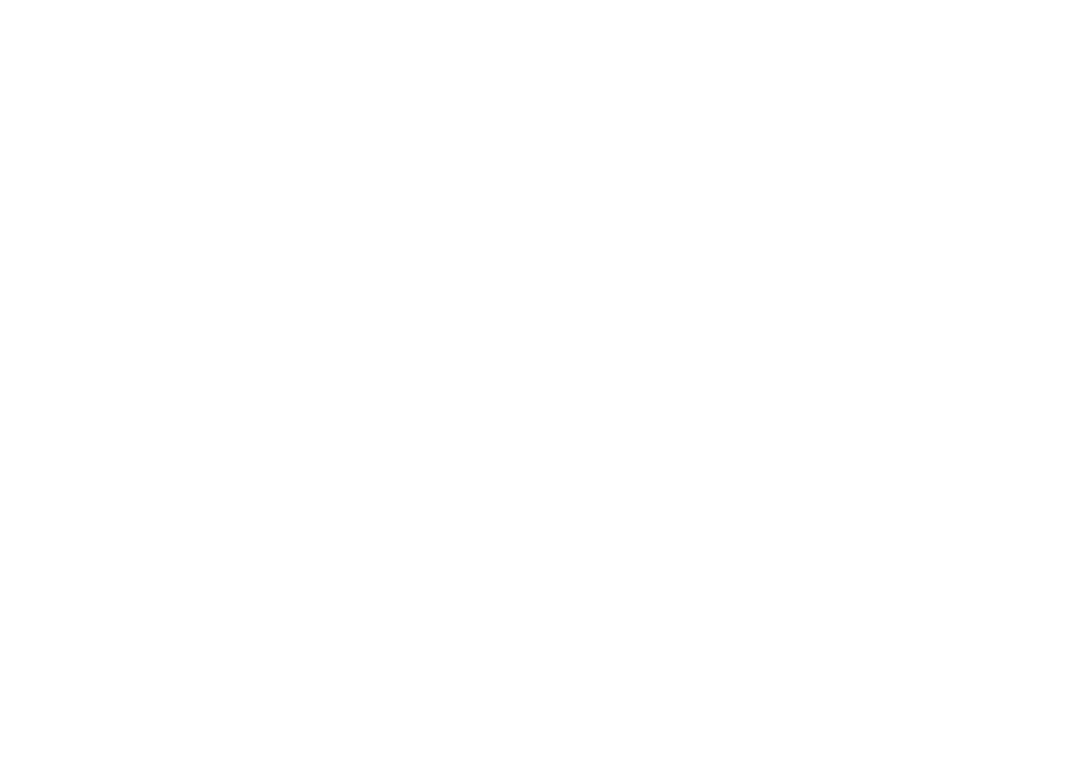 scroll, scrollTop: 6200, scrollLeft: 0, axis: vertical 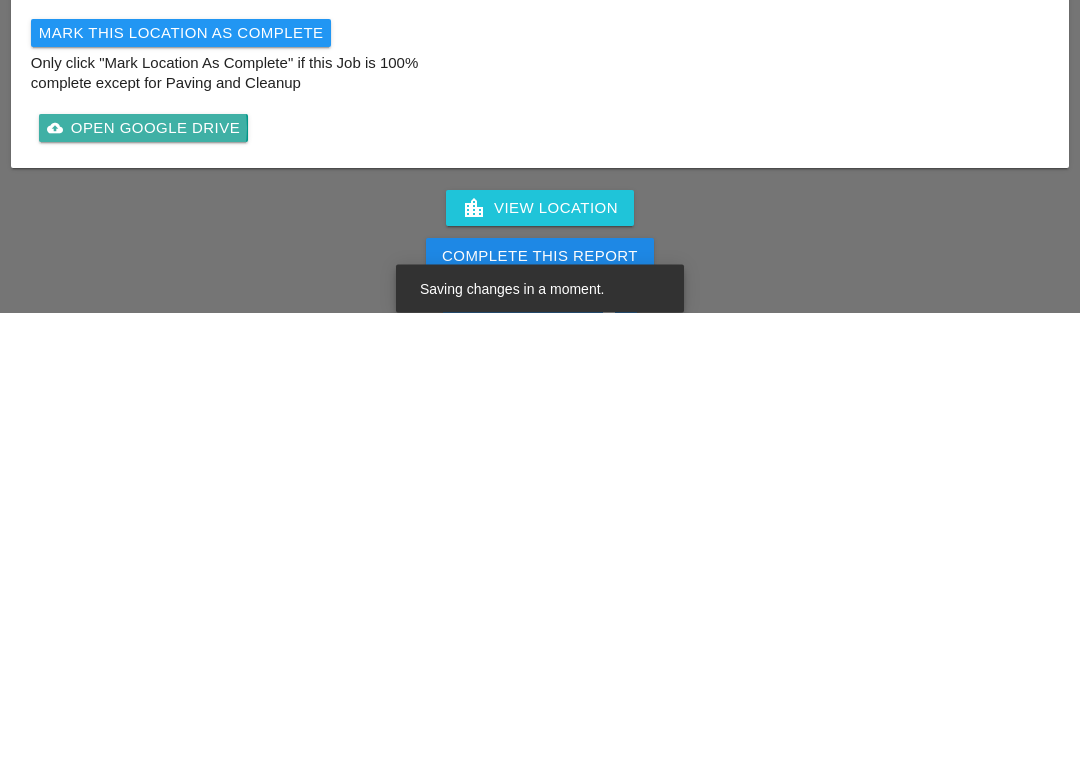 click on "cloud_upload Open Google Drive" at bounding box center (143, 581) 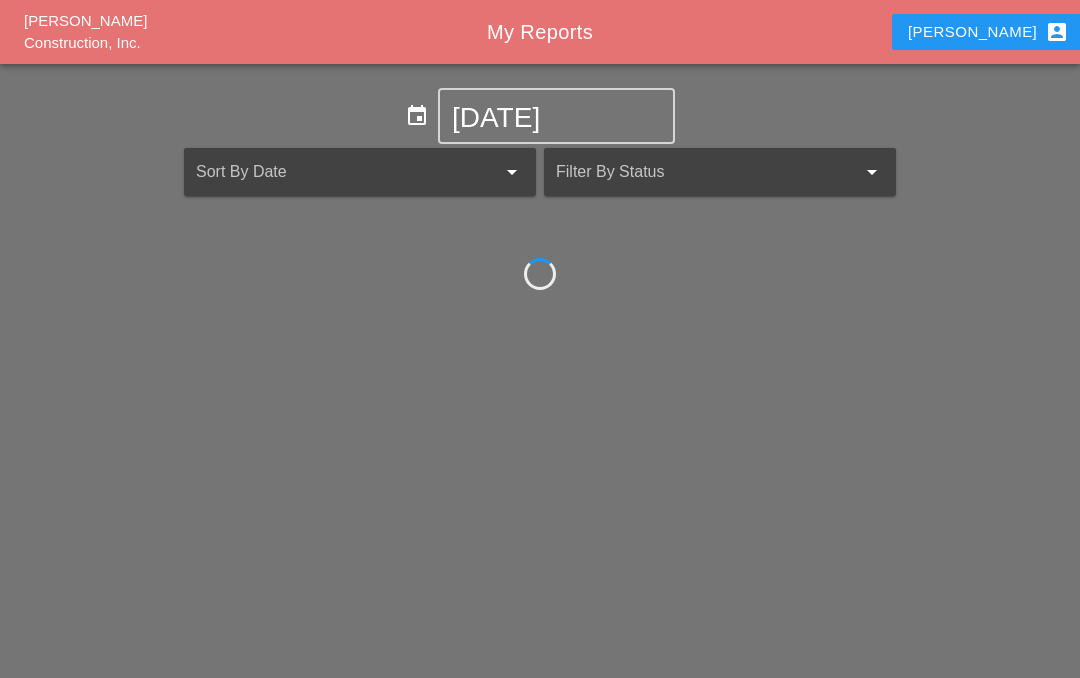 scroll, scrollTop: 0, scrollLeft: 0, axis: both 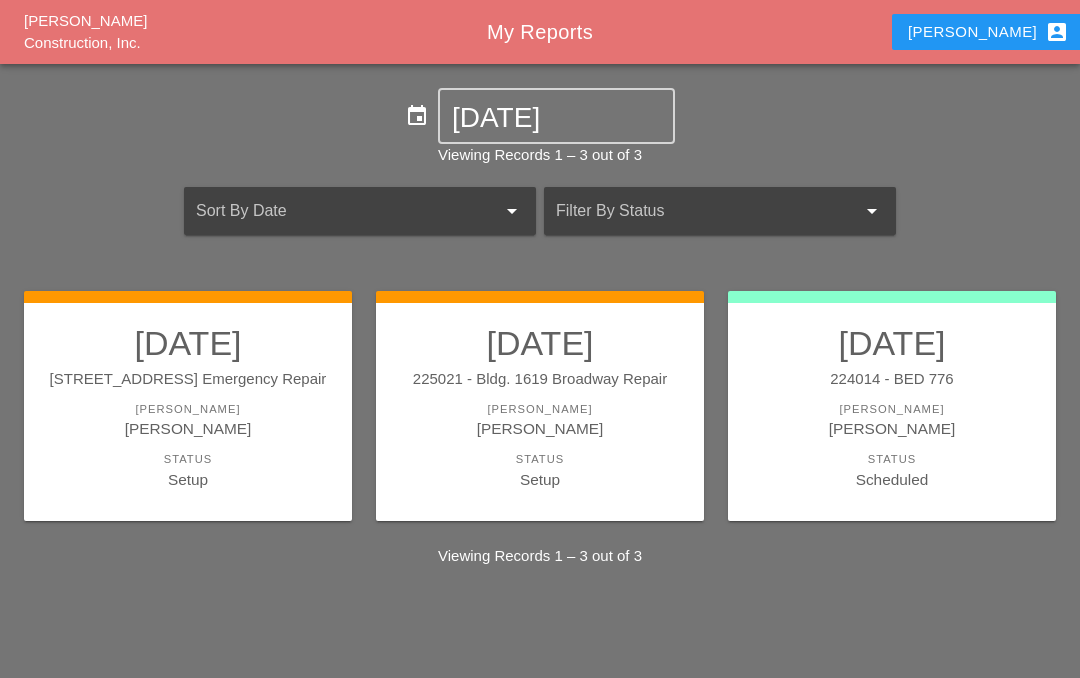 click on "[DATE] 225016 - [STREET_ADDRESS] Emergency Repair [PERSON_NAME] [PERSON_NAME] Status Setup" at bounding box center (188, 407) 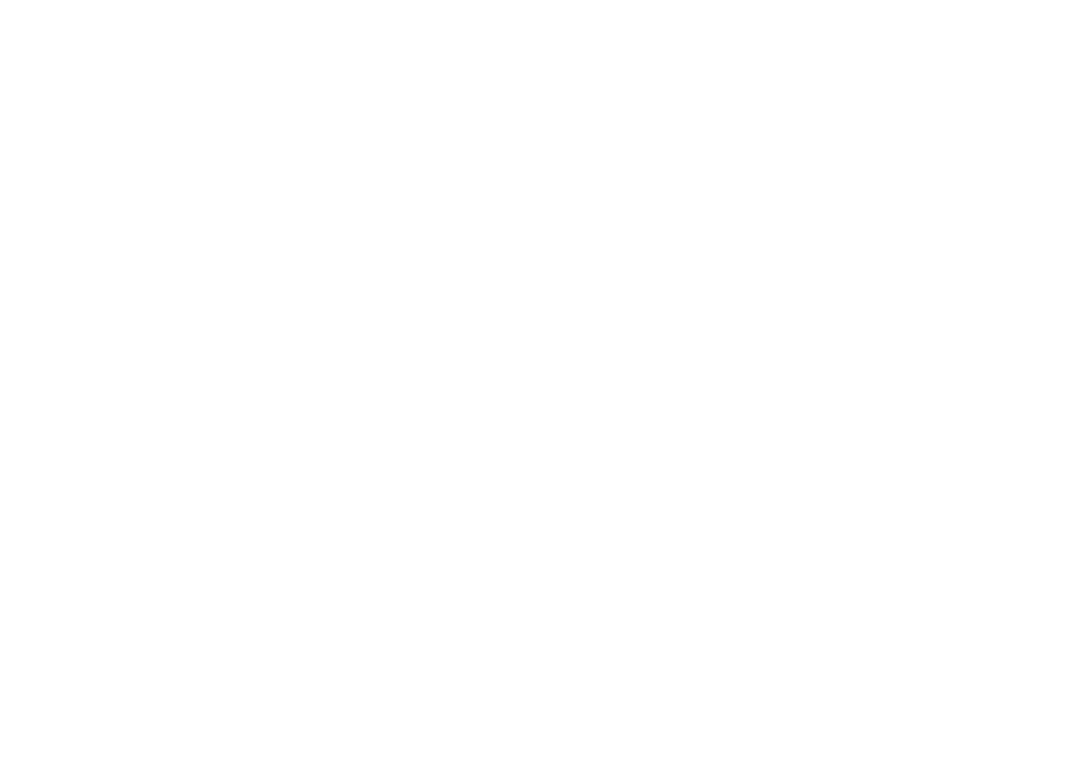 scroll, scrollTop: 5634, scrollLeft: 0, axis: vertical 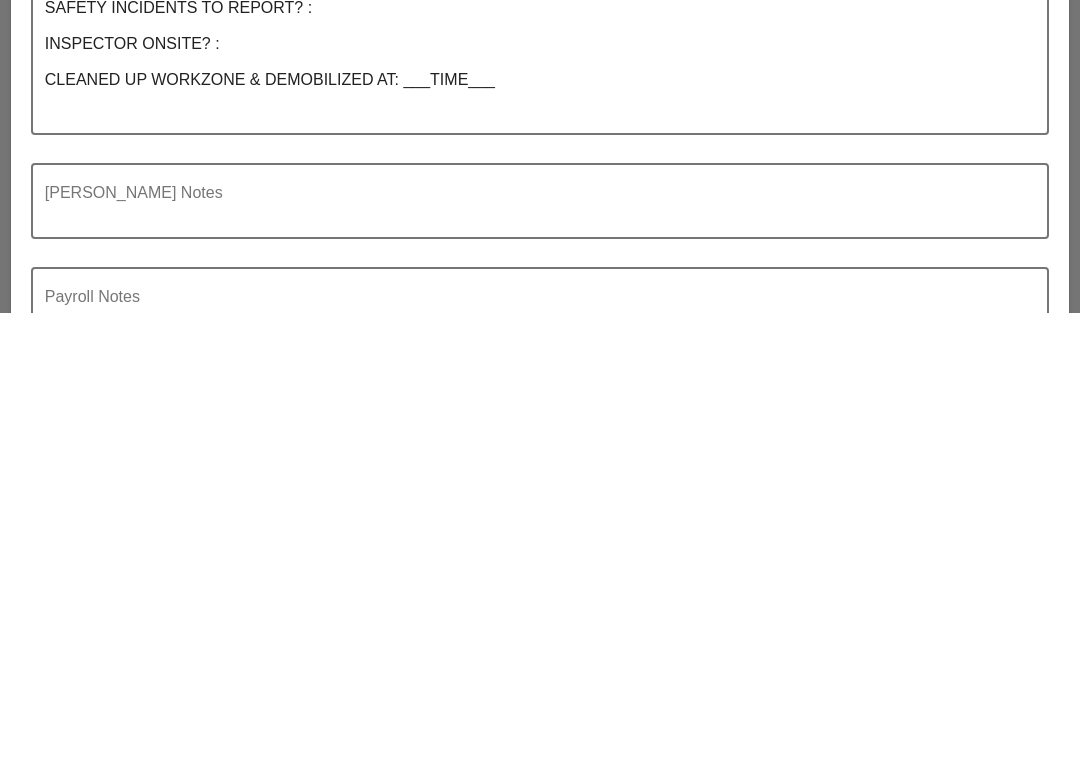 click at bounding box center [532, 666] 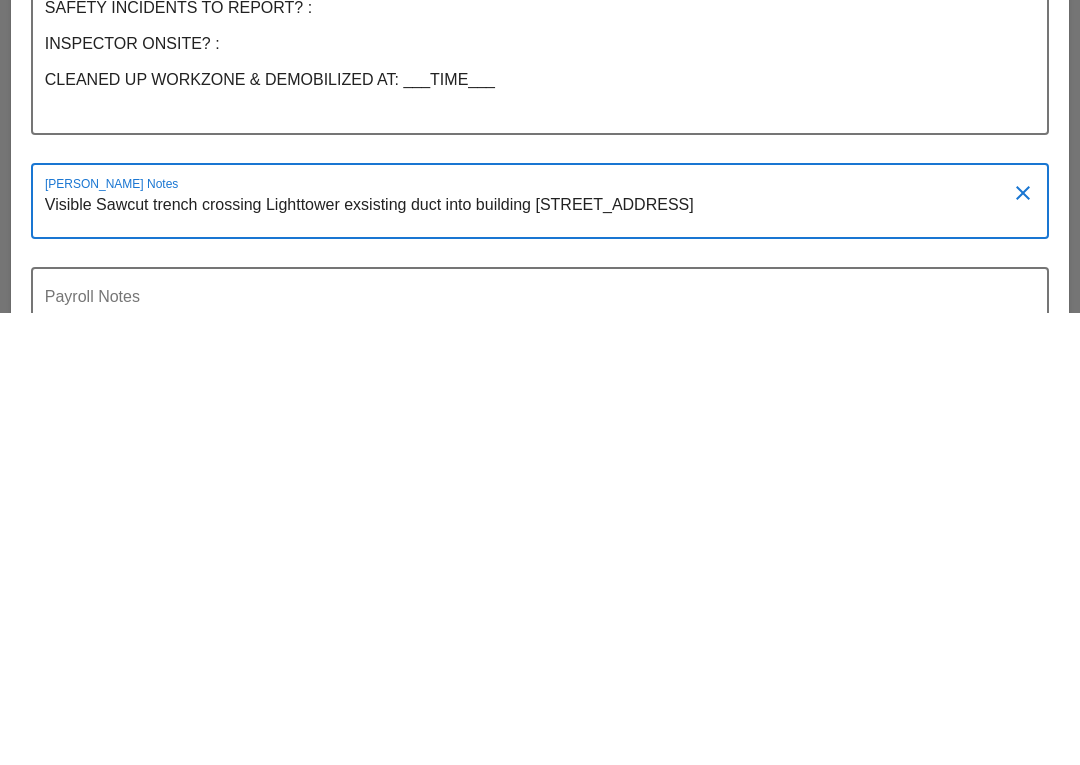 click on "Visible Sawcut trench crossing Lighttower exsisting duct into building 1619 Broadway" at bounding box center (532, 666) 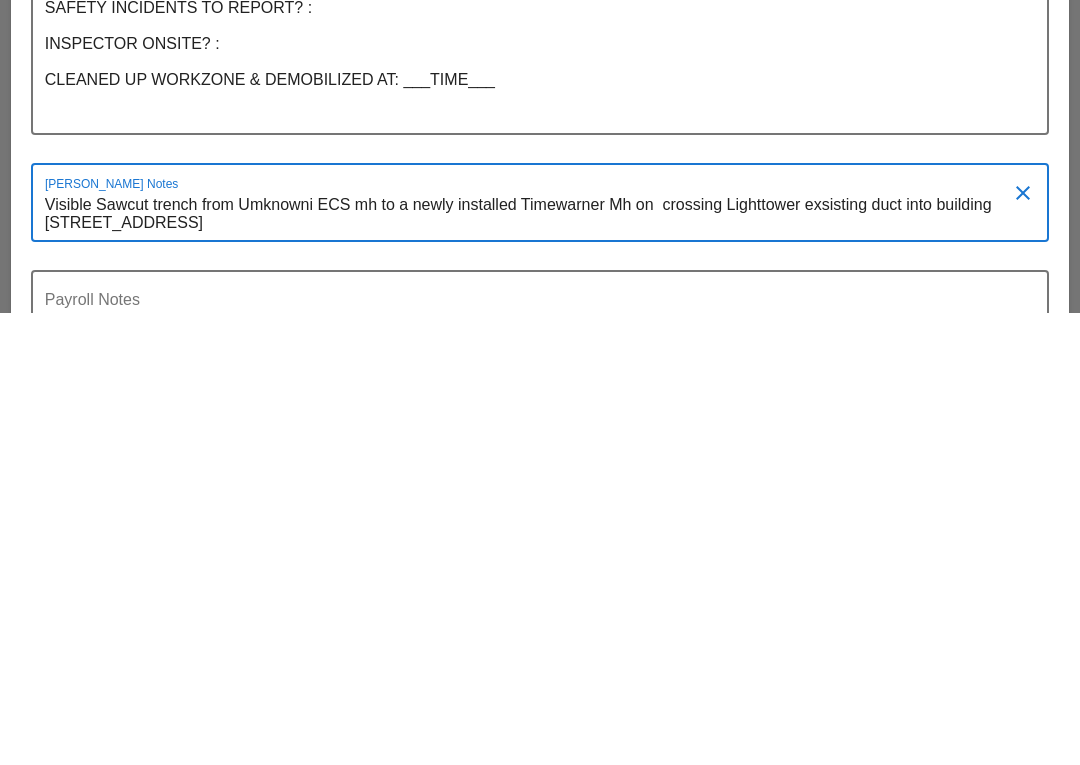click on "Visible Sawcut trench from Umknowni ECS mh to a newly installed Timewarner Mh on  crossing Lighttower exsisting duct into building 1619 Broadwaytern Sidewalk" at bounding box center (532, 667) 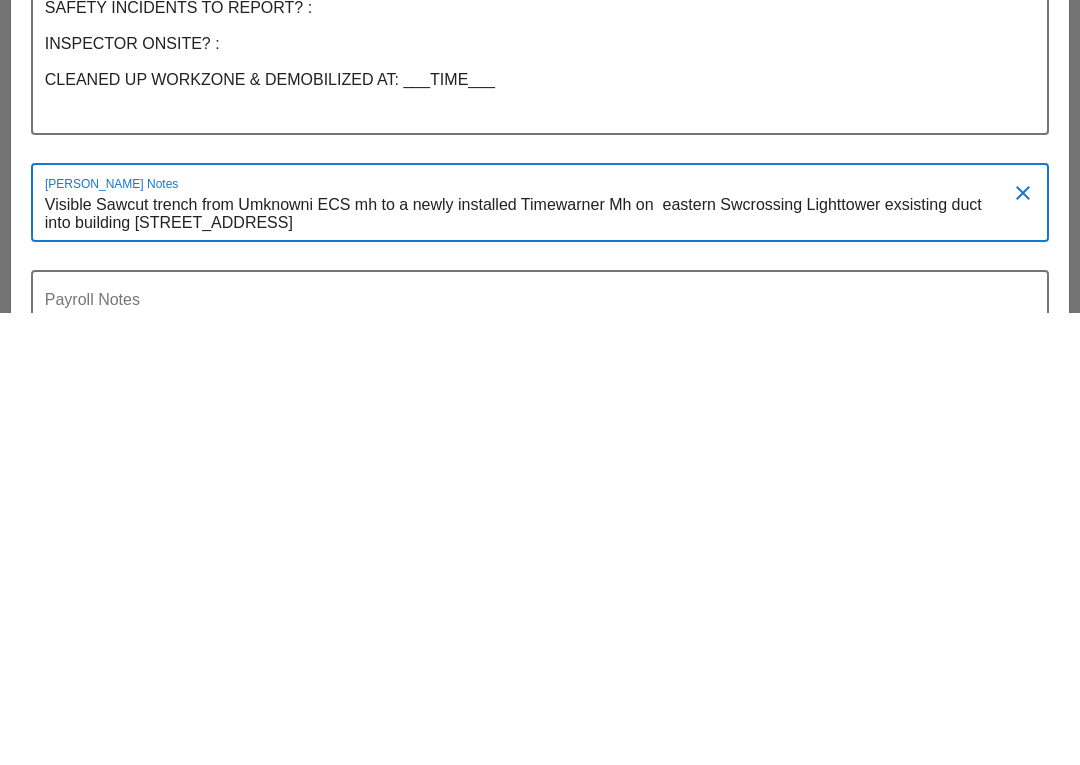 click on "Visible Sawcut trench from Umknowni ECS mh to a newly installed Timewarner Mh on  eastern Swcrossing Lighttower exsisting duct into building [STREET_ADDRESS]" at bounding box center (532, 667) 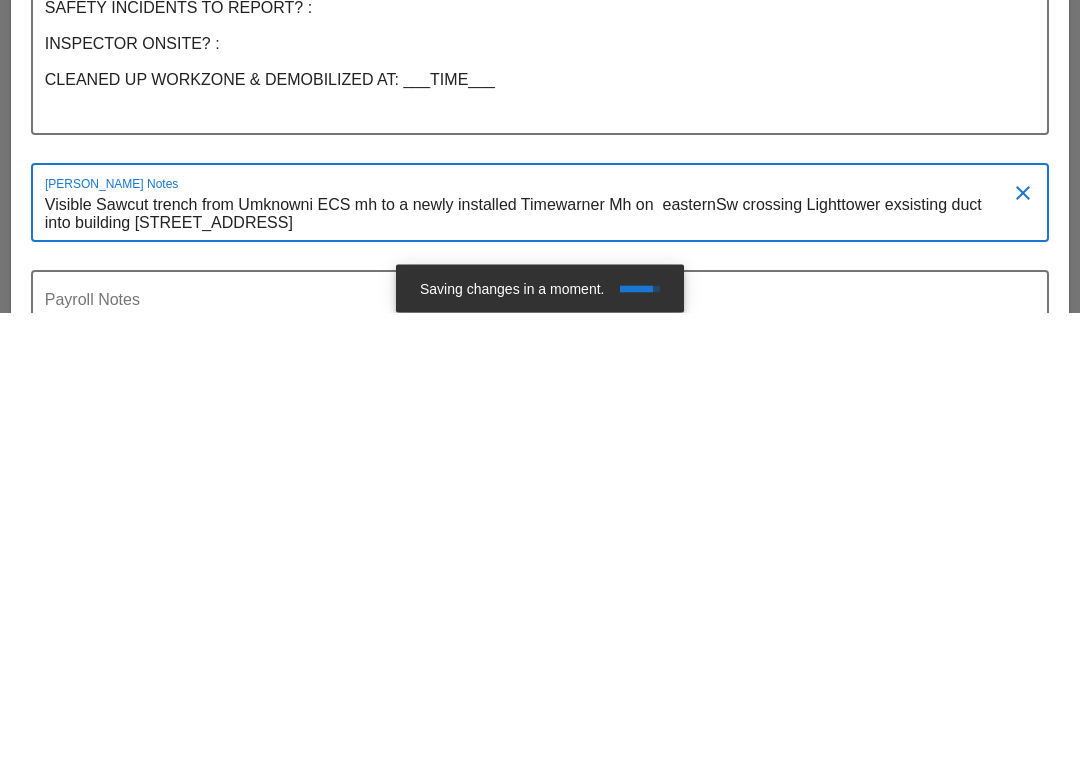 click on "Visible Sawcut trench from Umknowni ECS mh to a newly installed Timewarner Mh on  easternSw crossing Lighttower exsisting duct into building 1619 Broadway" at bounding box center (532, 667) 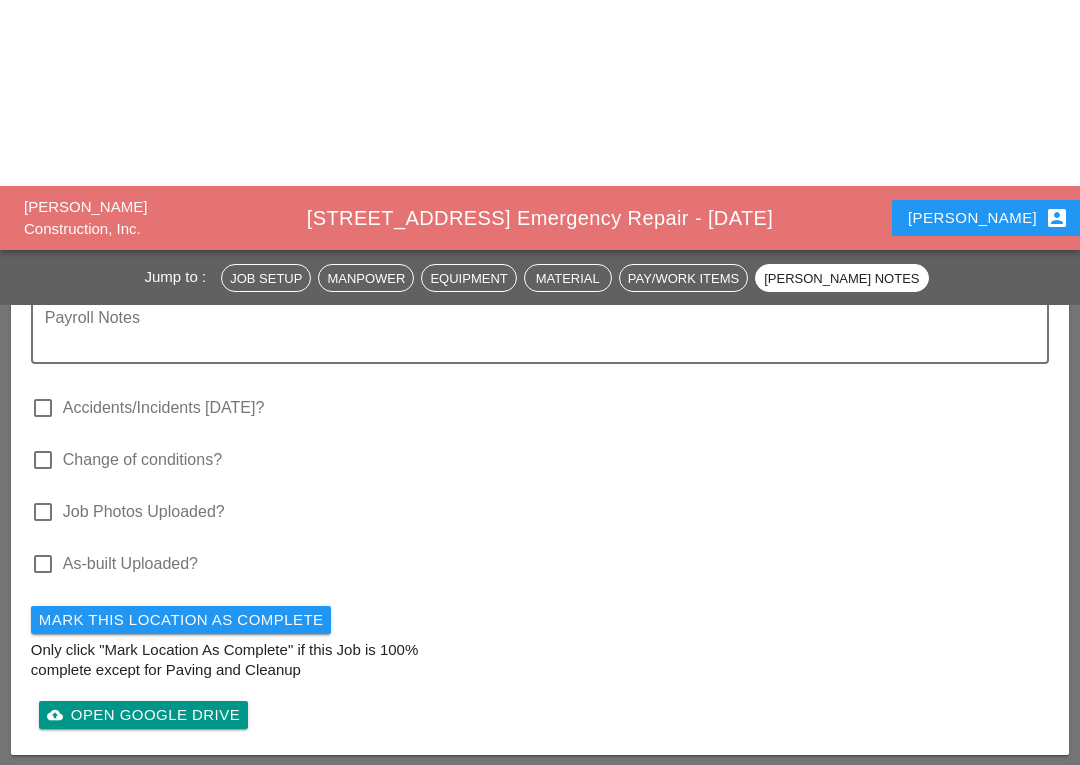 scroll, scrollTop: 6327, scrollLeft: 0, axis: vertical 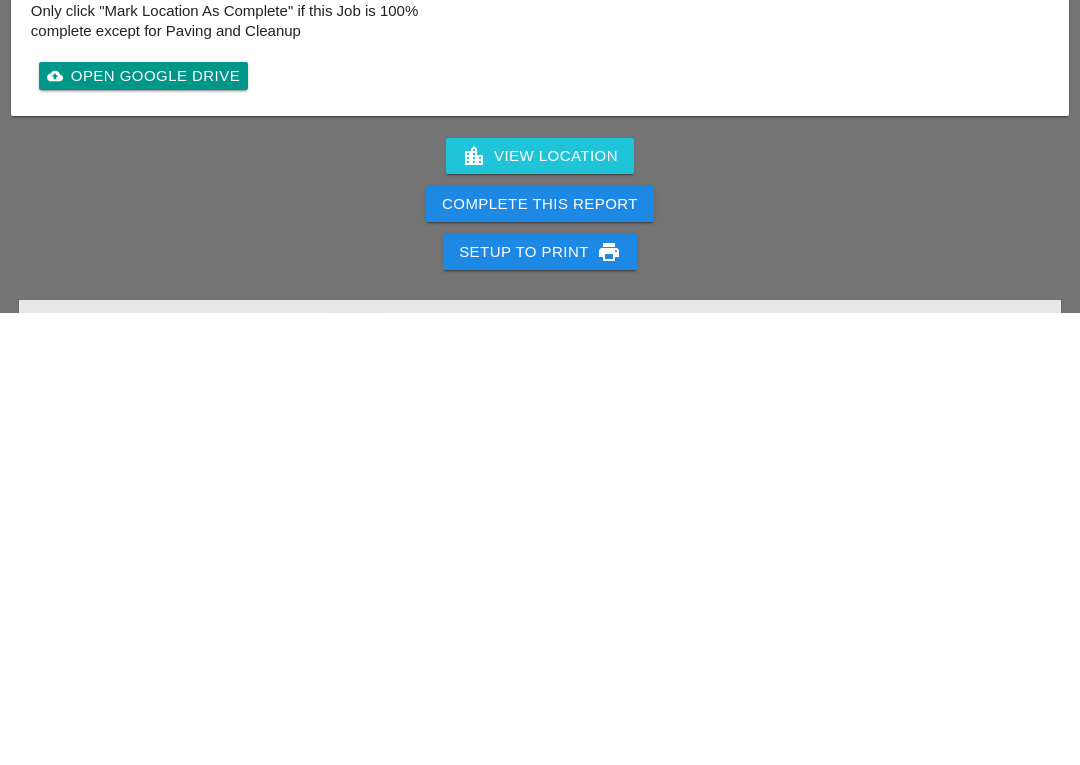 type on "Visible Sawcut trench from Umknowni ECS mh to a newly installed Timewarner Mh on  easternSw crossing Lighttower exsisting duct into building 1619 Broadway , Excavate 7x3 pit locate shallow duct repaired,  new pull rope installed.
Electricians installed new cable and spliced.
Attempt to repair and install new dragline in remaining inner duct unsuccessful appeared to be damaged in several other spots.pI.
I.B on Walkthroughs.,
King Street and 6th Ave 225011" 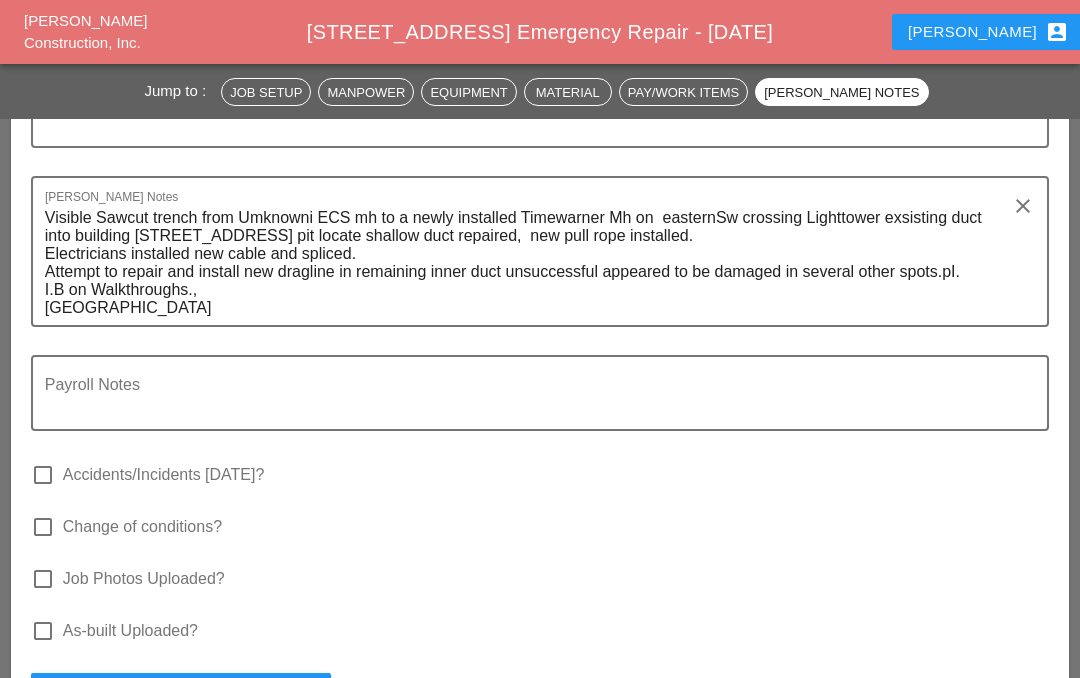 scroll, scrollTop: 5997, scrollLeft: 0, axis: vertical 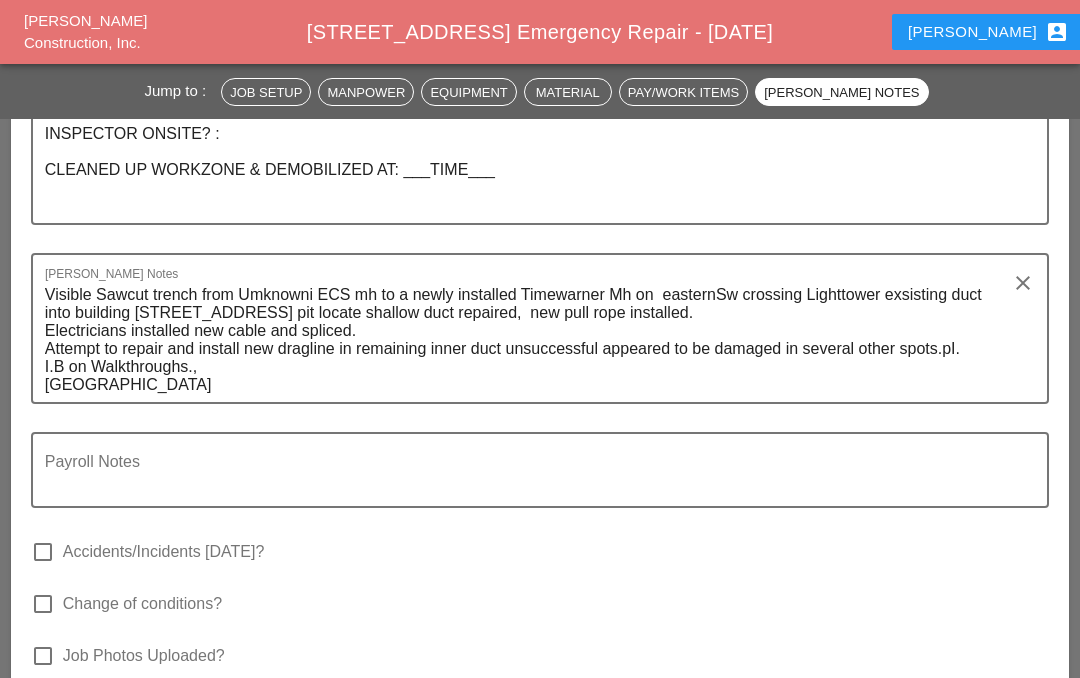 click on "Visible Sawcut trench from Umknowni ECS mh to a newly installed Timewarner Mh on  easternSw crossing Lighttower exsisting duct into building [STREET_ADDRESS] pit locate shallow duct repaired,  new pull rope installed.
Electricians installed new cable and spliced.
Attempt to repair and install new dragline in remaining inner duct unsuccessful appeared to be damaged in several other spots.pI.
I.B on Walkthroughs.,
[GEOGRAPHIC_DATA]" at bounding box center [532, 340] 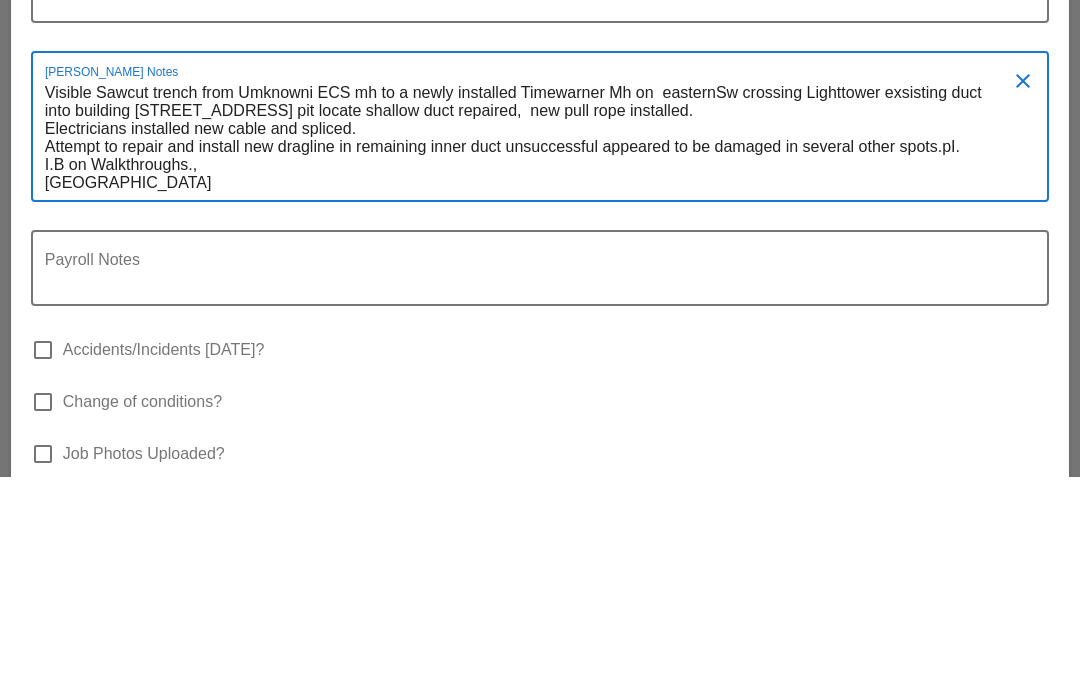 click on "Visible Sawcut trench from Umknowni ECS mh to a newly installed Timewarner Mh on  easternSw crossing Lighttower exsisting duct into building 1619 Broadway , Excavate 7x3 pit locate shallow duct repaired,  new pull rope installed.
Electricians installed new cable and spliced.
Attempt to repair and install new dragline in remaining inner duct unsuccessful appeared to be damaged in several other spots.pI.
I.B on Walkthroughs.,
King Street and 6th Ave 225011" at bounding box center (532, 340) 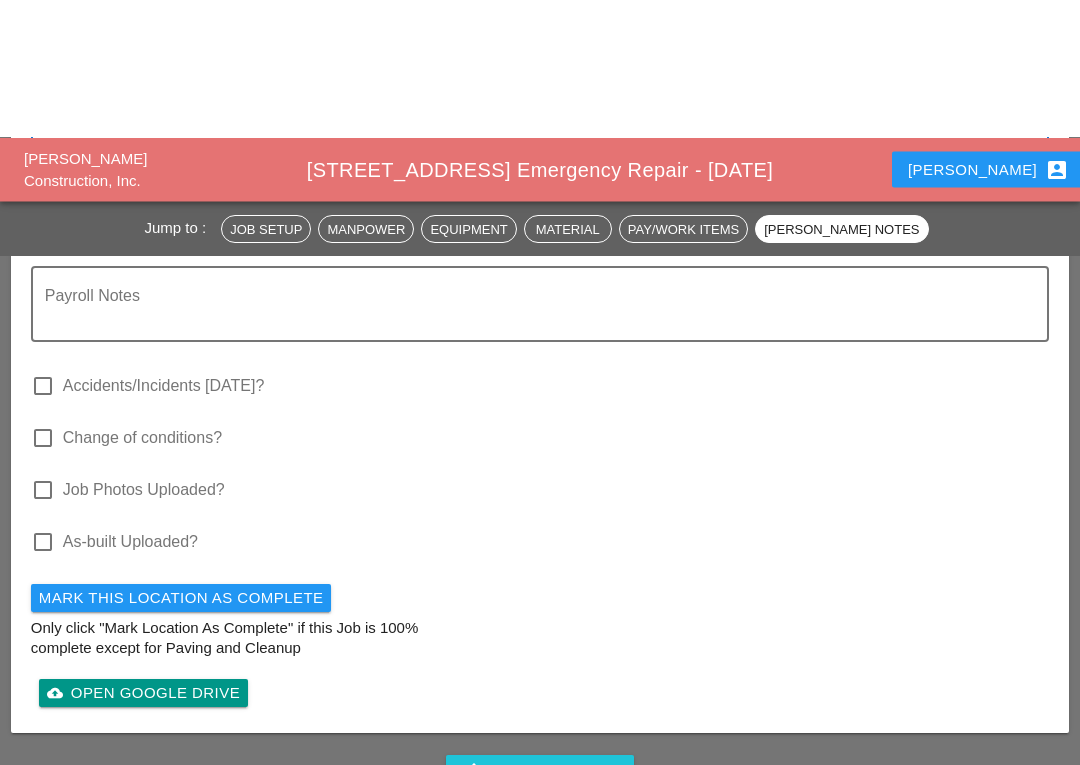 scroll, scrollTop: 6336, scrollLeft: 0, axis: vertical 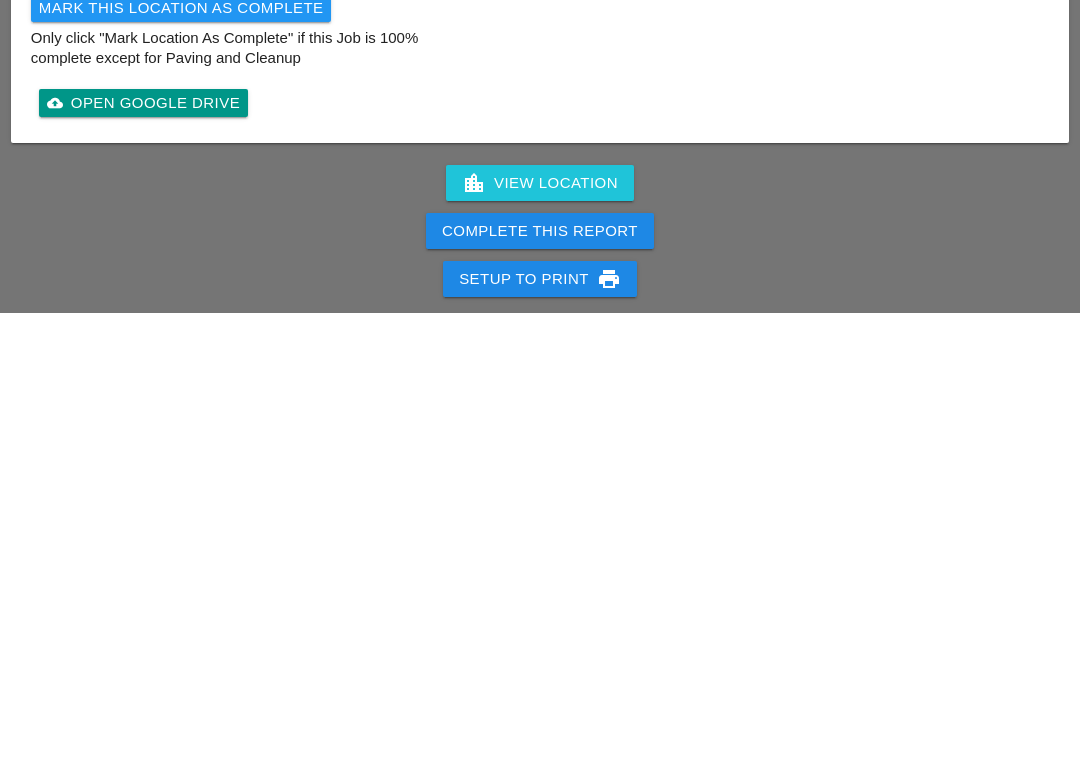 type on "Visible Sawcut trench from Umknowni ECS mh to a newly installed Timewarner Mh on  easternSw crossing Lighttower exsisting duct into building [STREET_ADDRESS] pit locate shallow duct repaired,  new pull rope installed.
Electricians installed new cable and spliced.
Attempt to repair and install new dragline in remaining inner duct unsuccessful appeared to be damaged in several other spots.pI.
I.B on Walkthroughs.,
[GEOGRAPHIC_DATA]
Please complete.. Ty" 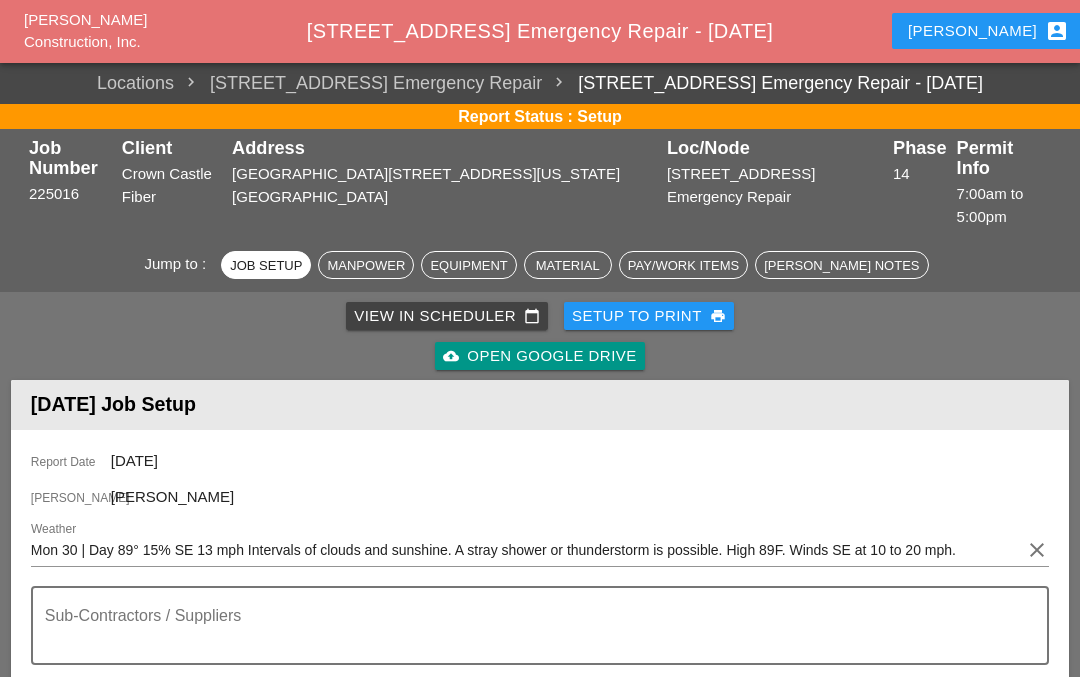 scroll, scrollTop: 1, scrollLeft: 0, axis: vertical 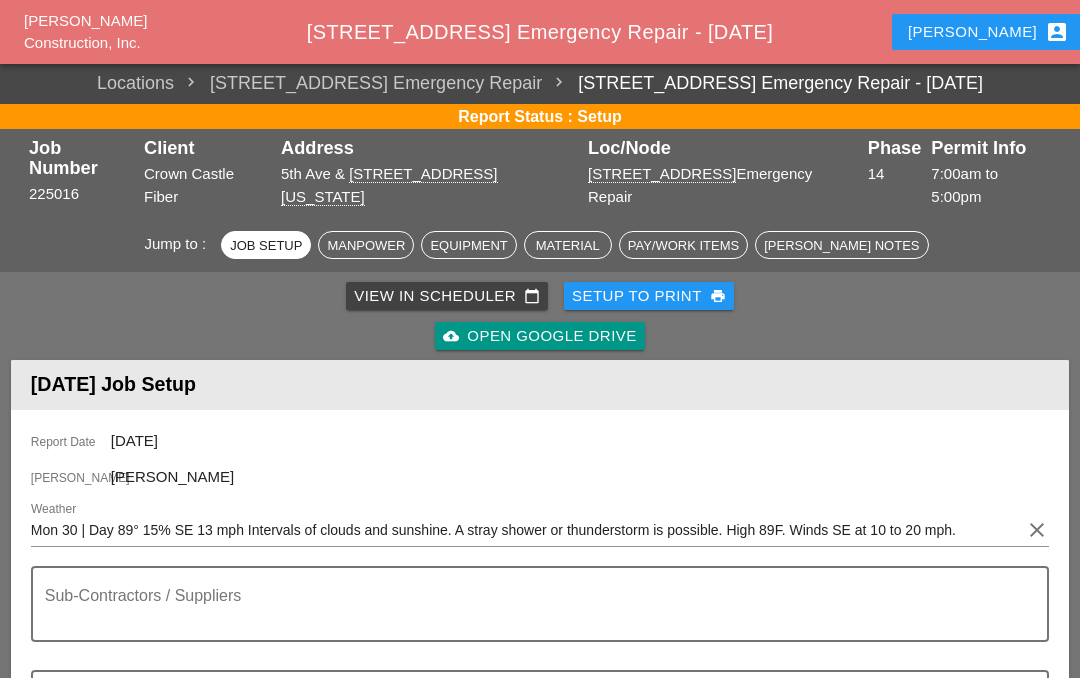 click on "Iwan account_box" at bounding box center [988, 32] 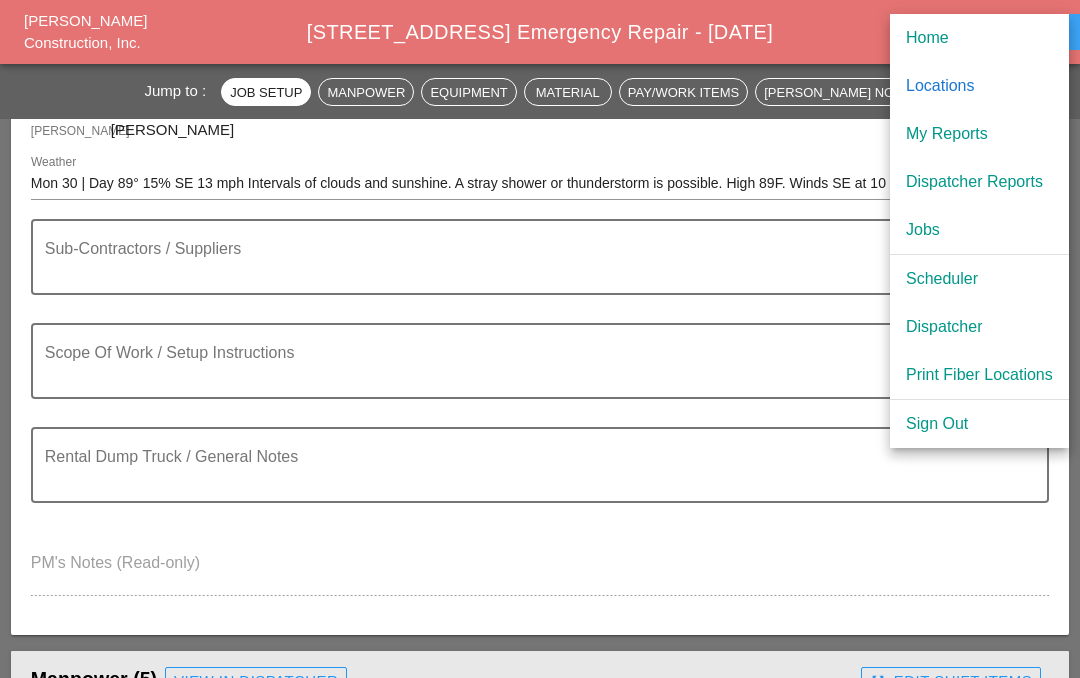 scroll, scrollTop: 346, scrollLeft: 0, axis: vertical 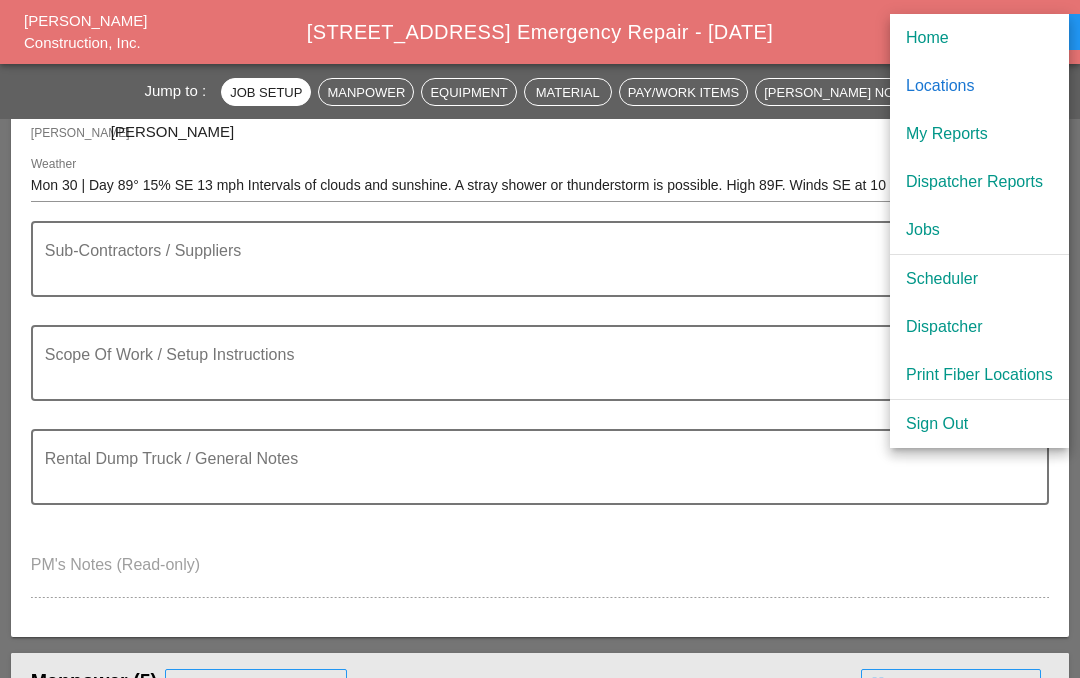 click on "My Reports" at bounding box center (979, 134) 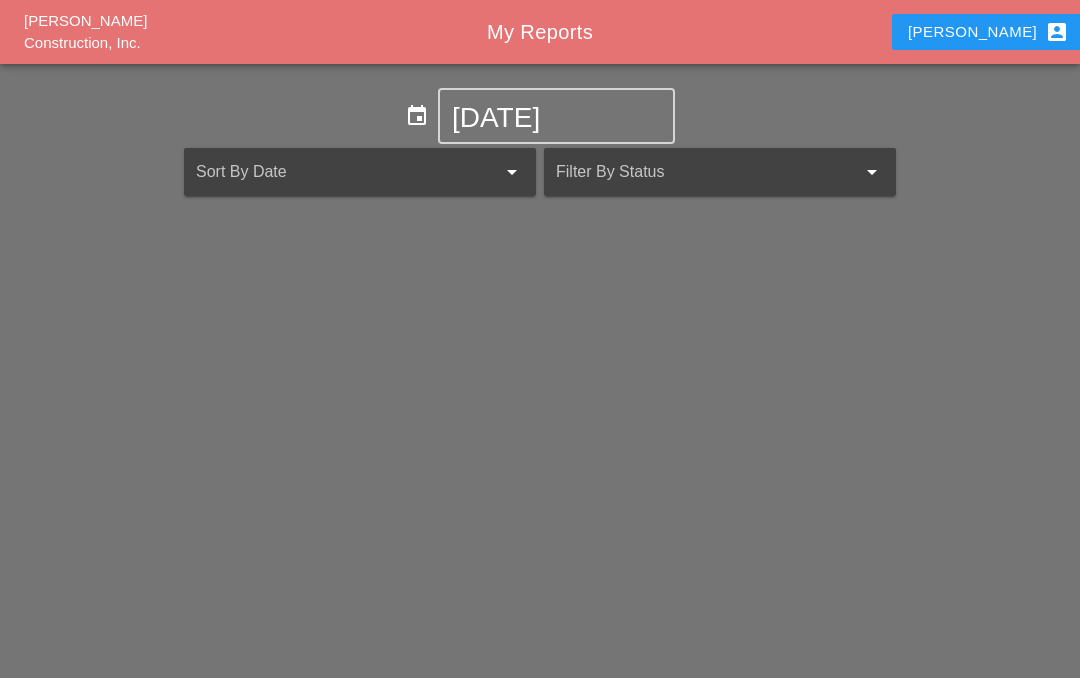 scroll, scrollTop: 0, scrollLeft: 0, axis: both 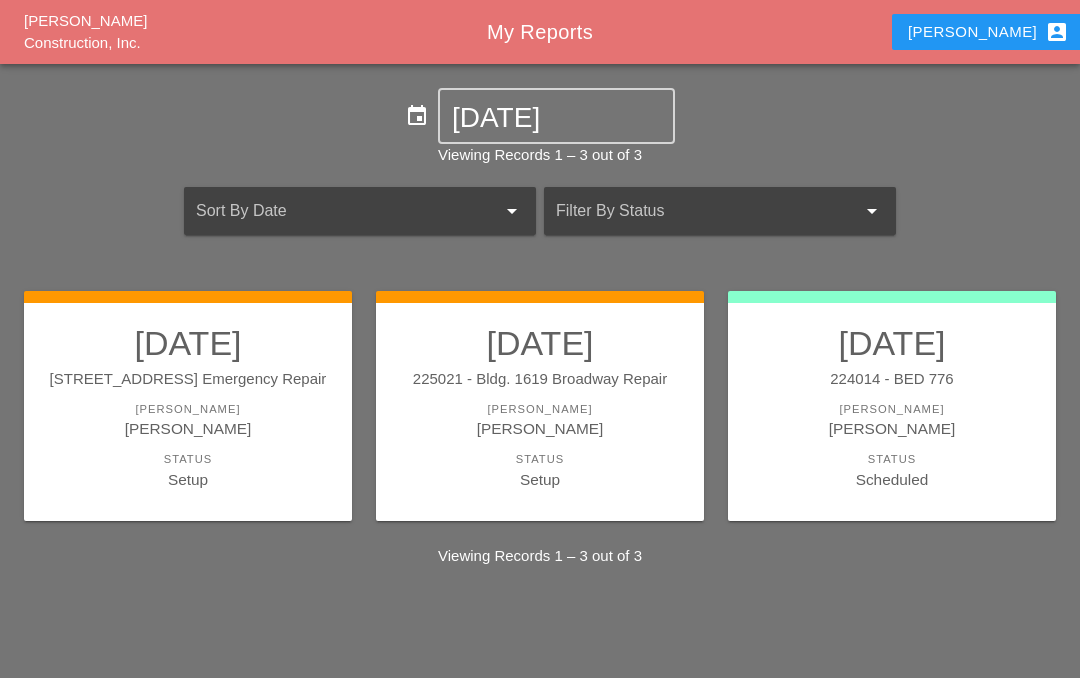 click on "[PERSON_NAME]" at bounding box center [540, 409] 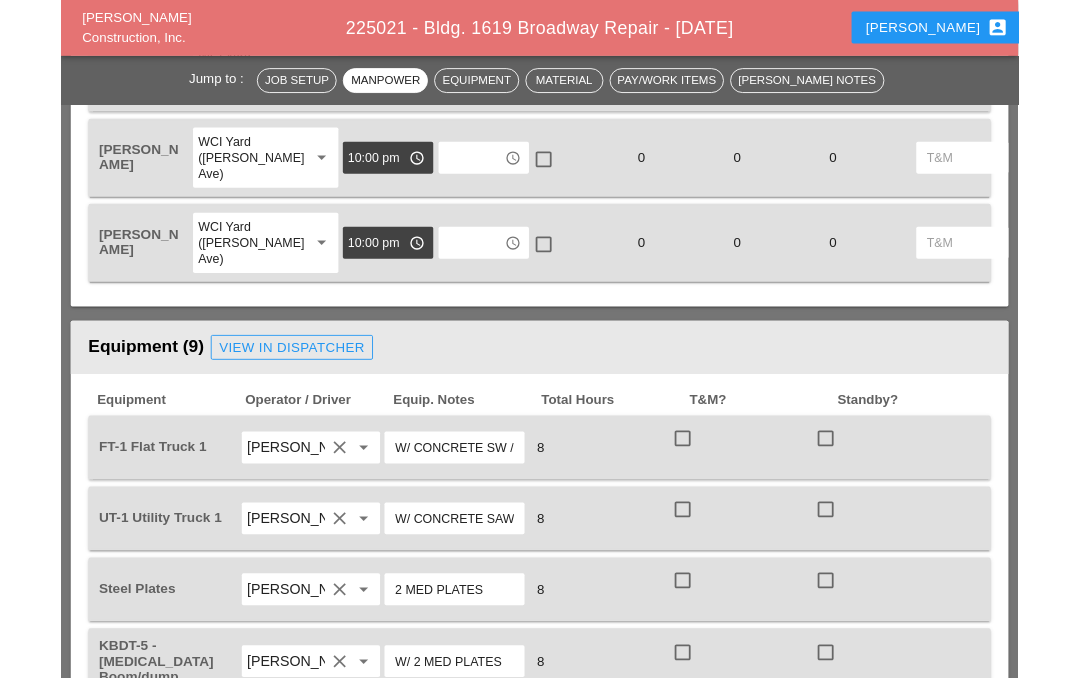 scroll, scrollTop: 998, scrollLeft: 0, axis: vertical 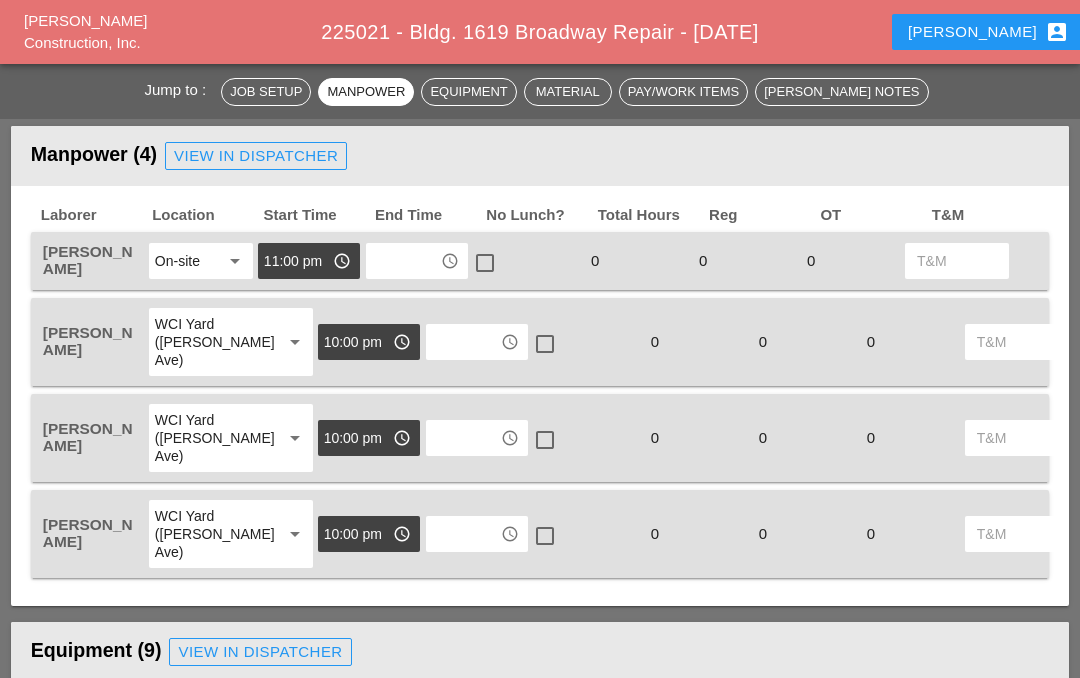 click at bounding box center [403, 261] 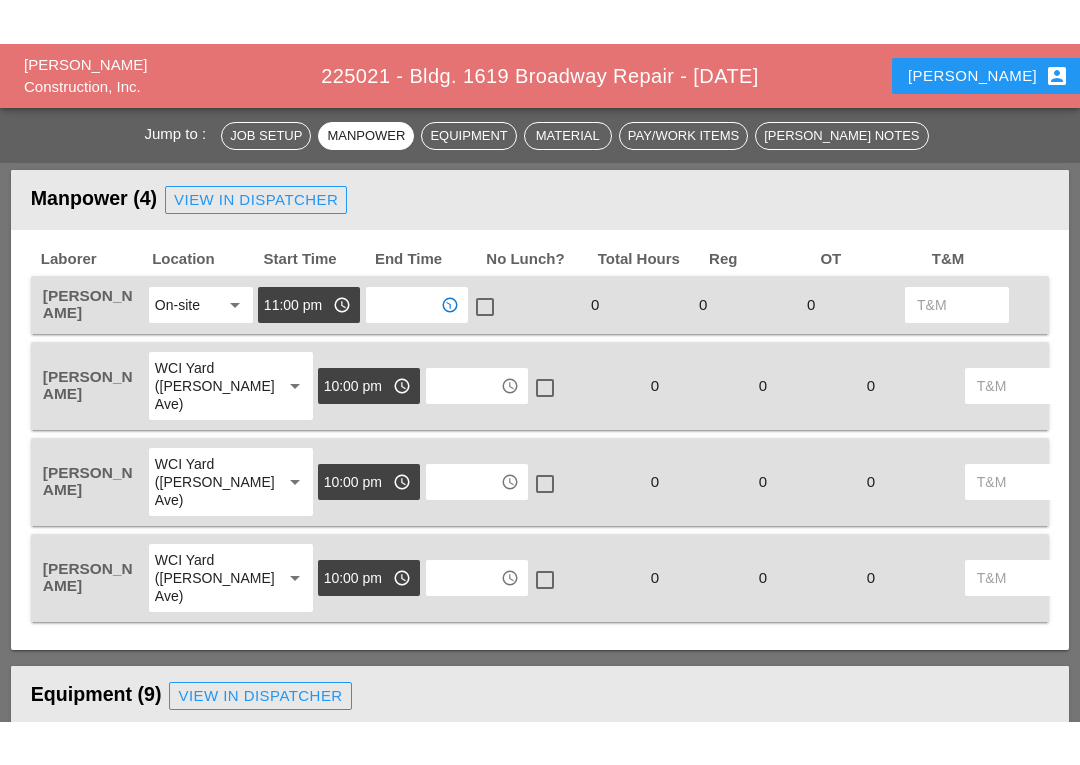 scroll, scrollTop: 920, scrollLeft: 0, axis: vertical 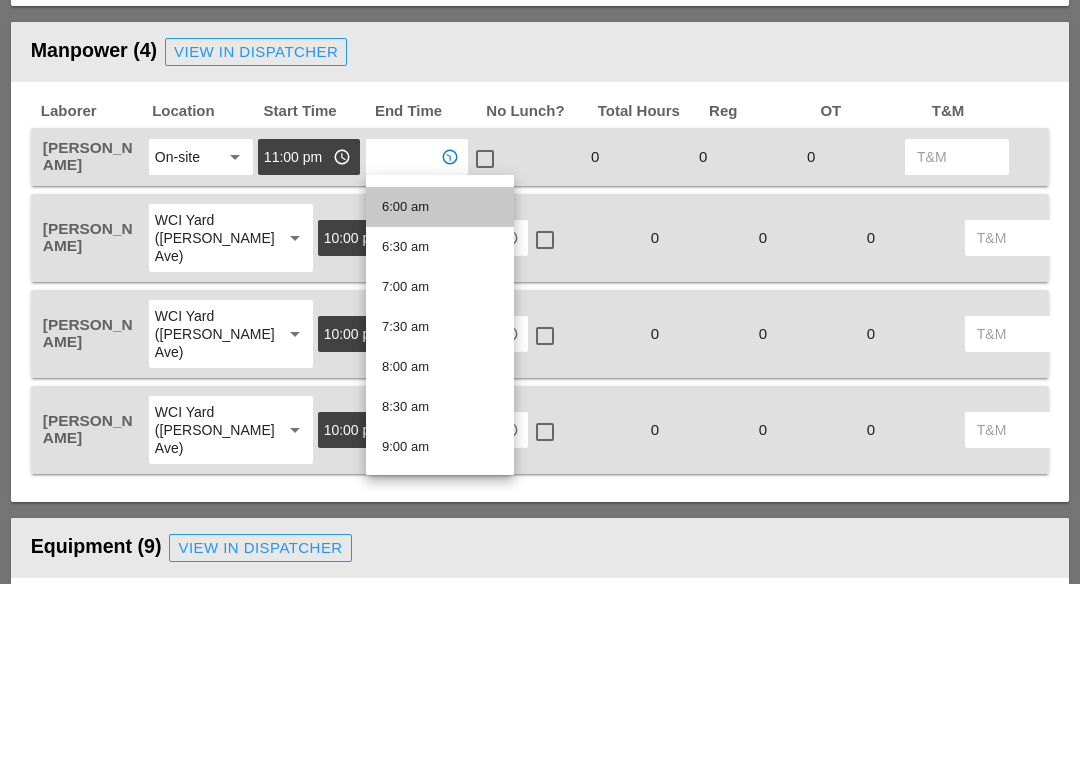 click on "6:00 am" at bounding box center (440, 389) 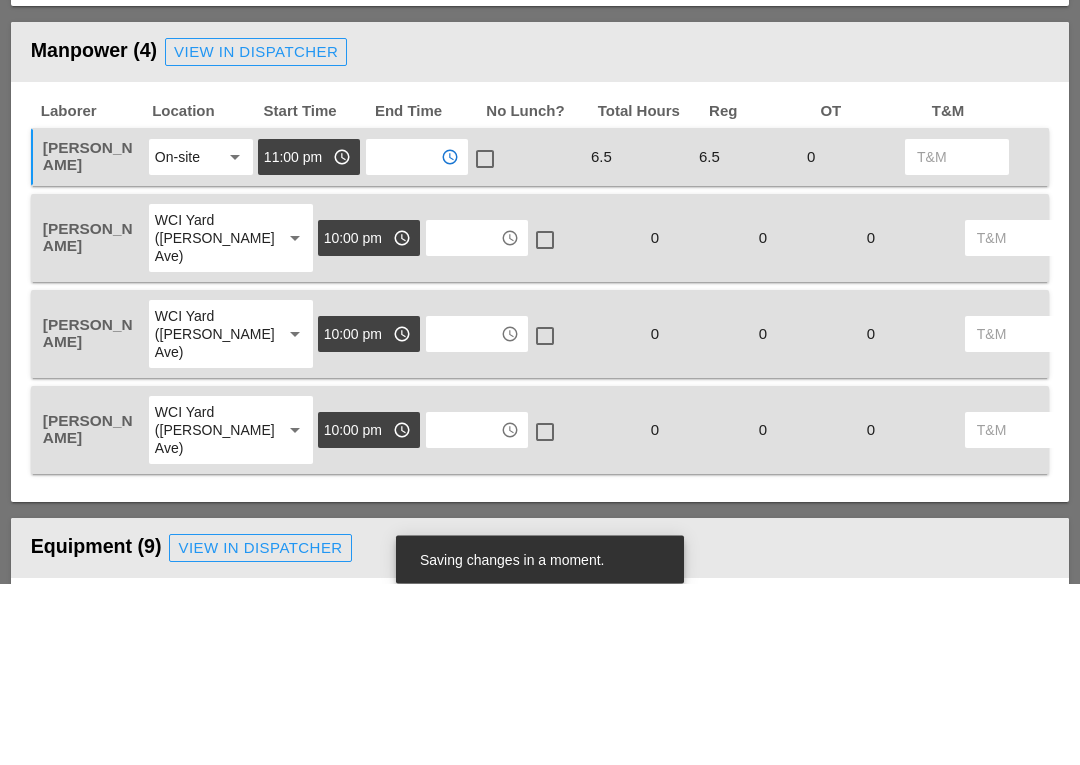 click at bounding box center [403, 339] 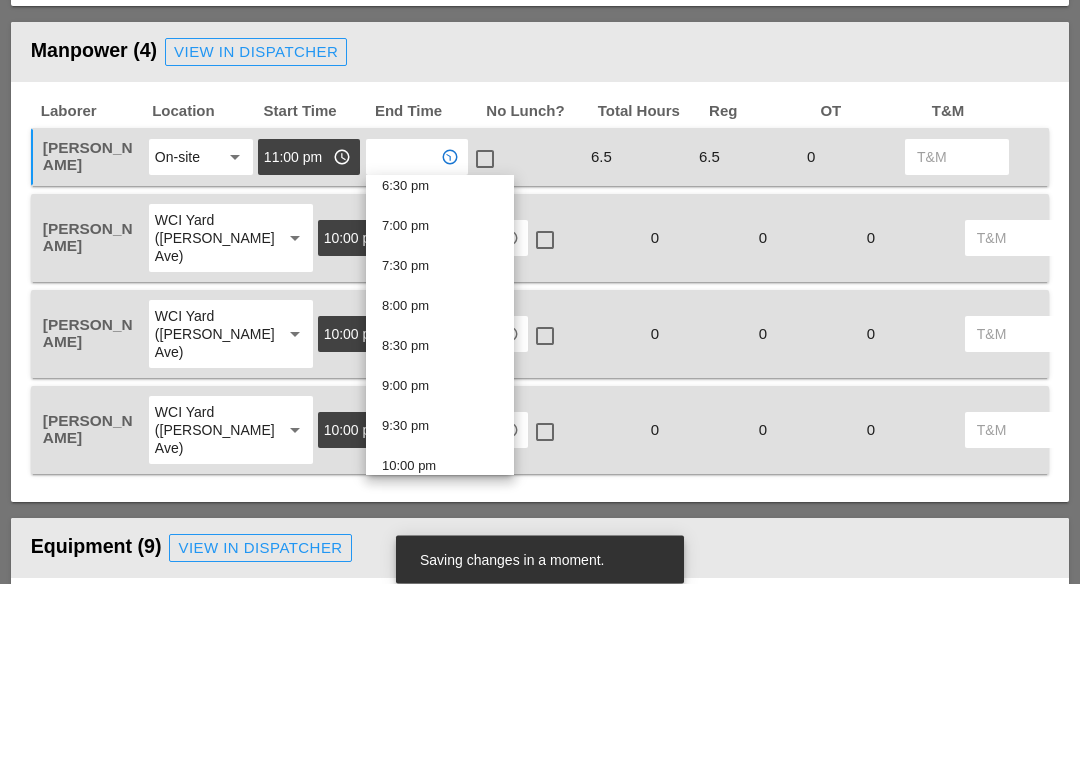scroll, scrollTop: 1505, scrollLeft: 0, axis: vertical 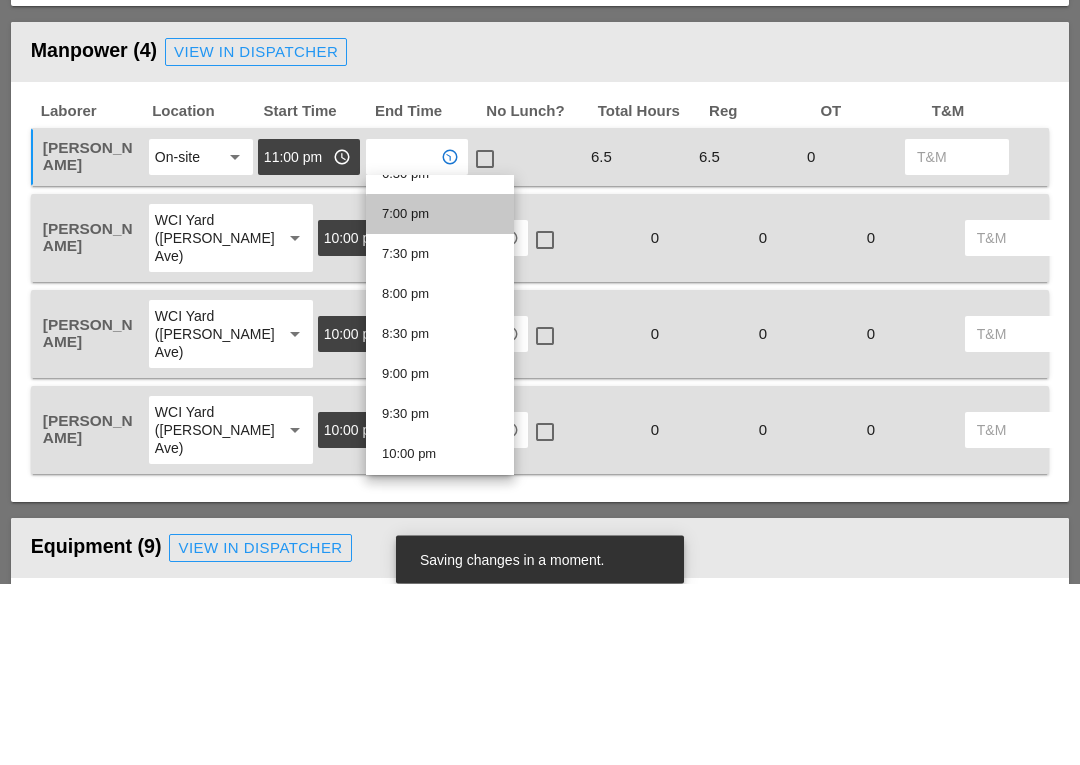 click on "7:00 pm" at bounding box center [440, 396] 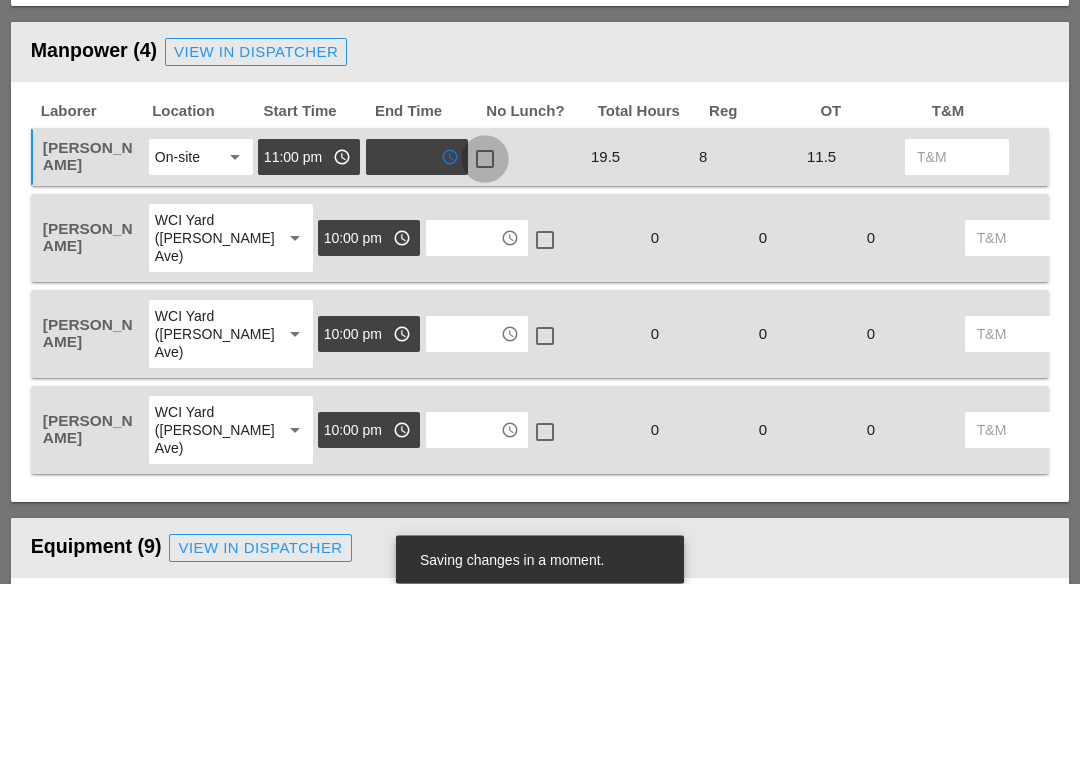 click at bounding box center [485, 341] 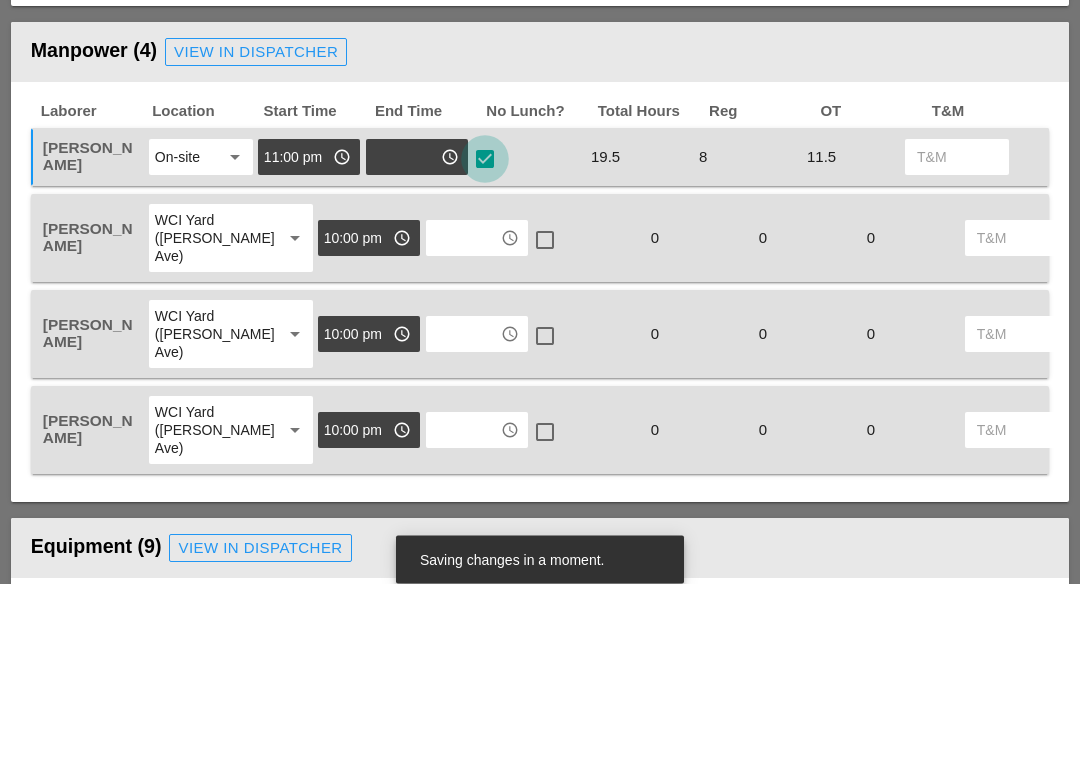 scroll, scrollTop: 1102, scrollLeft: 0, axis: vertical 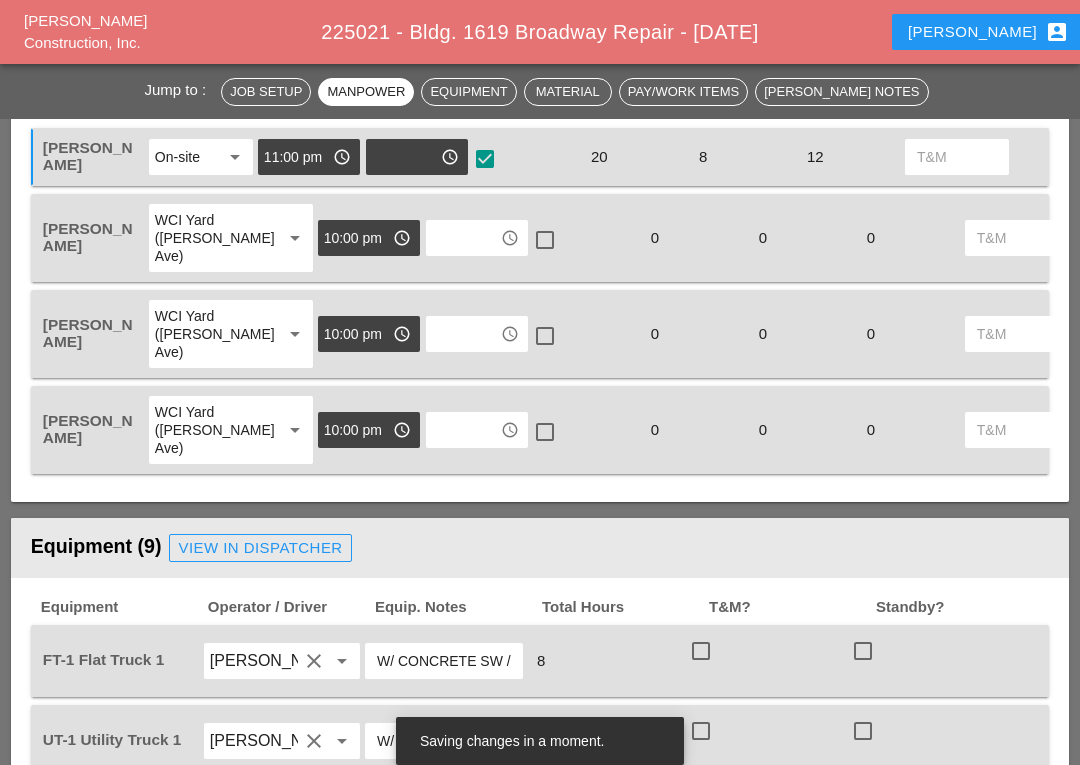 click at bounding box center (403, 157) 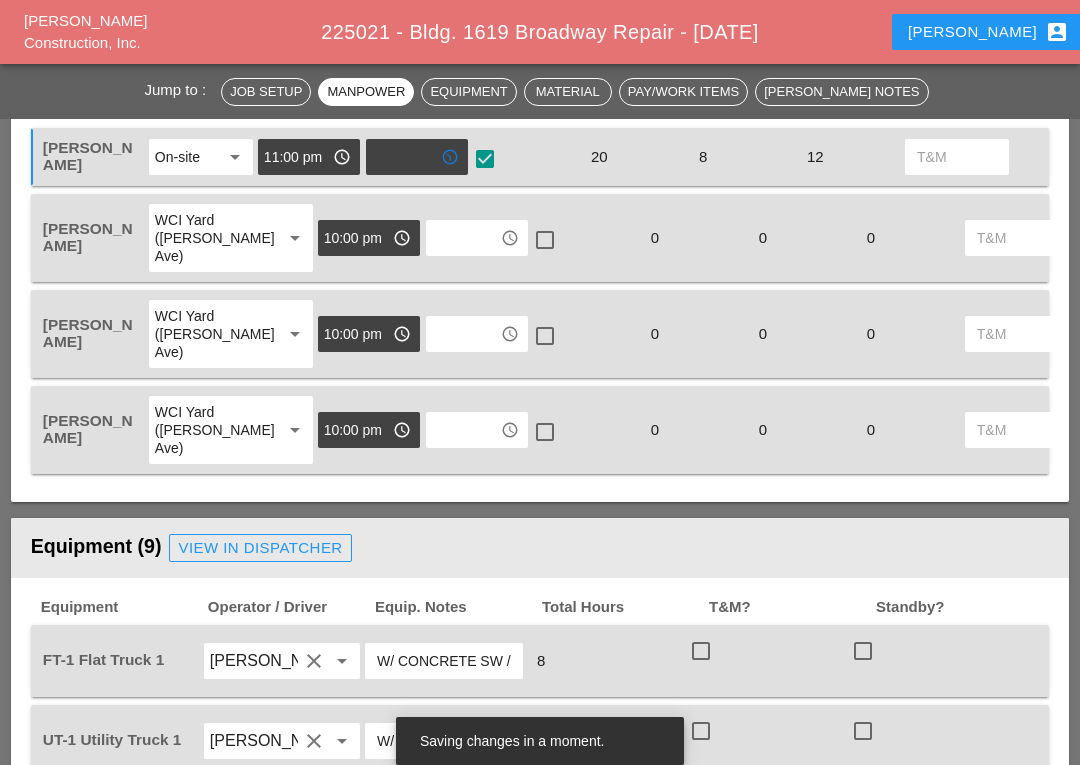 scroll, scrollTop: 1101, scrollLeft: 0, axis: vertical 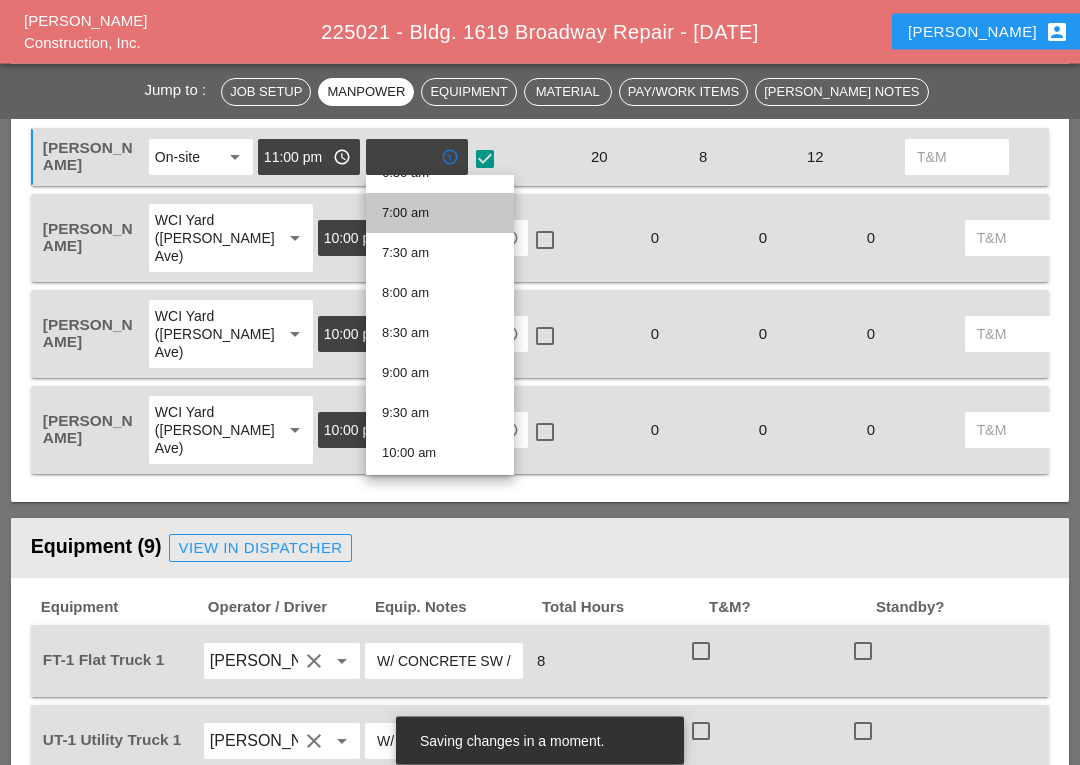click on "7:00 am" at bounding box center (440, 214) 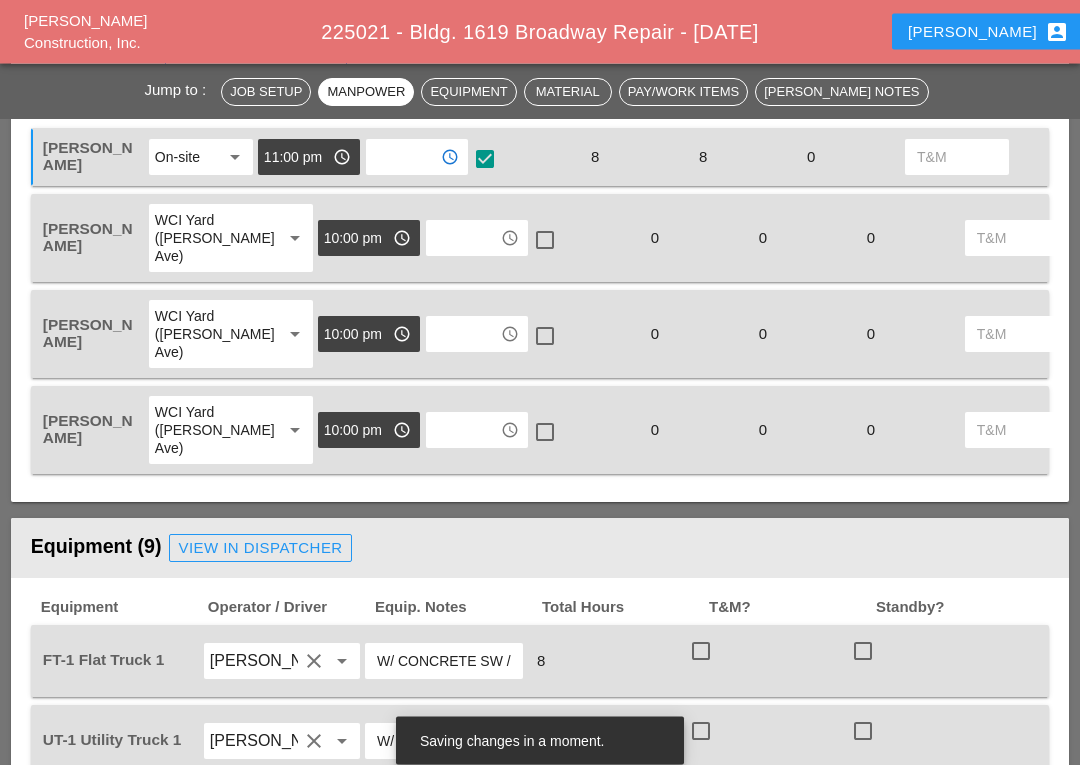 click at bounding box center (463, 239) 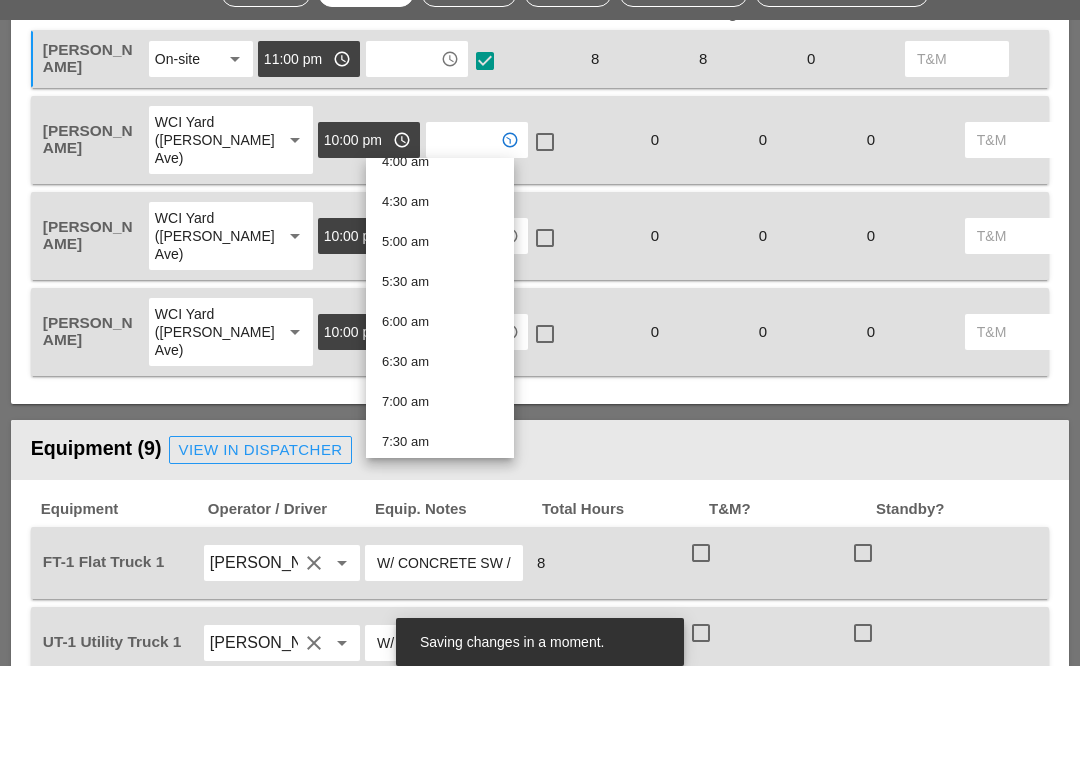 scroll, scrollTop: 341, scrollLeft: 0, axis: vertical 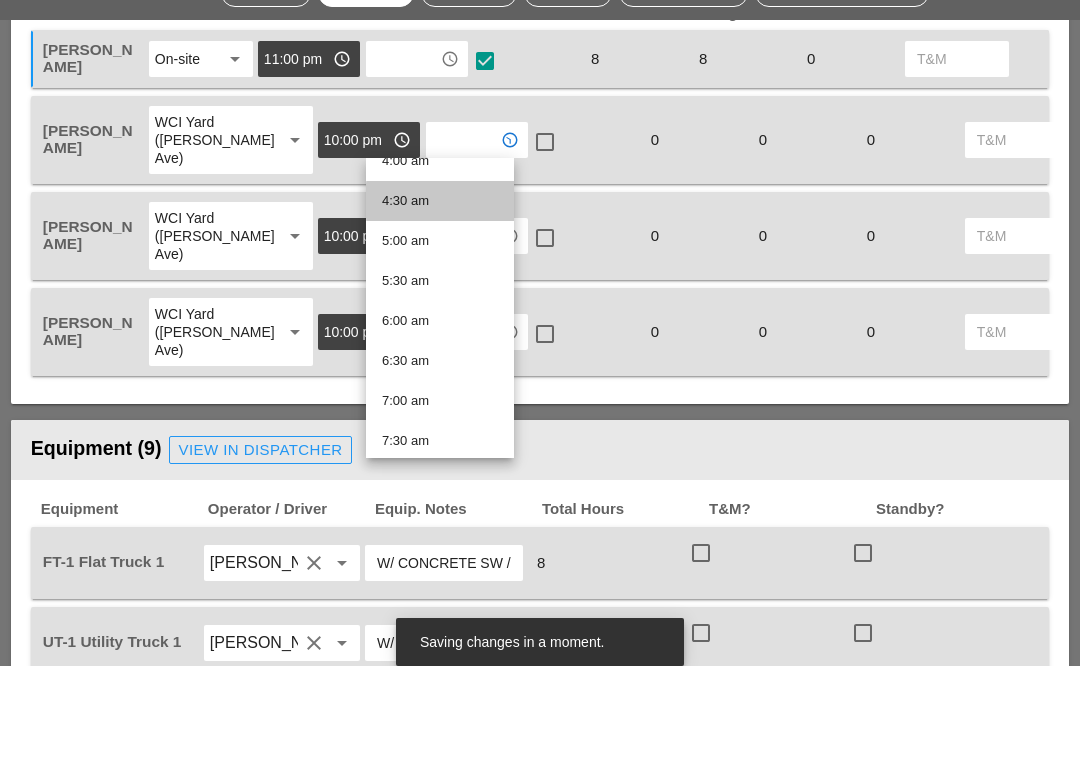click on "4:30 am" at bounding box center (440, 300) 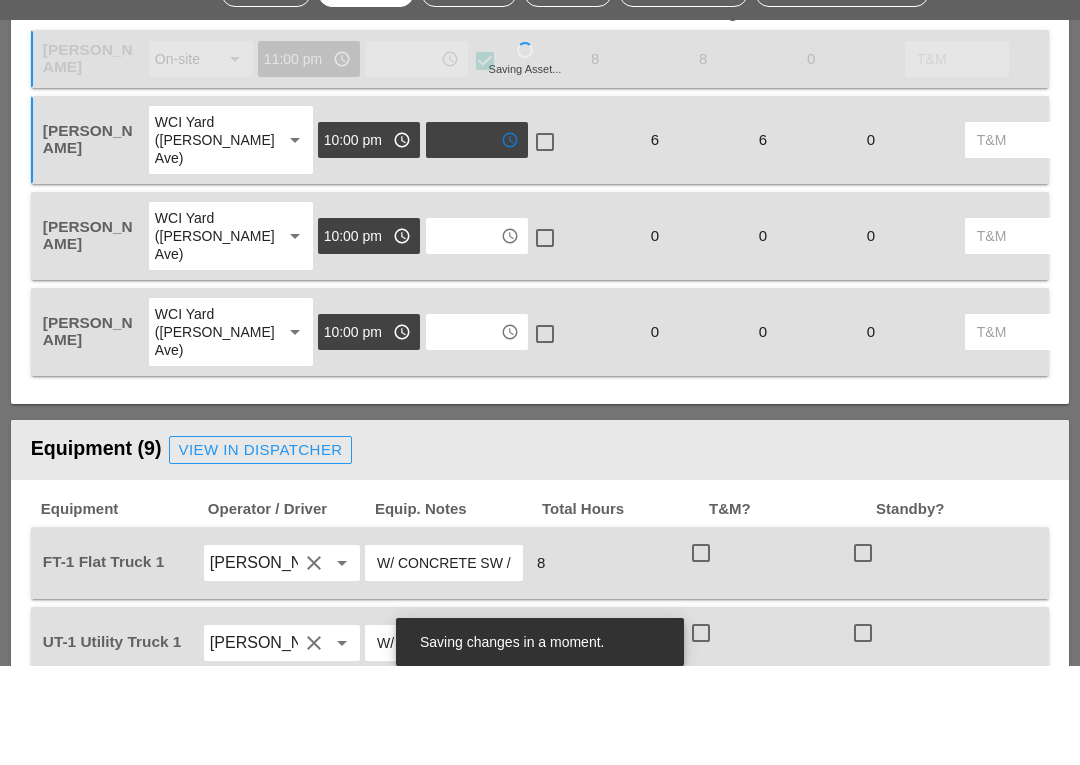 click at bounding box center [463, 239] 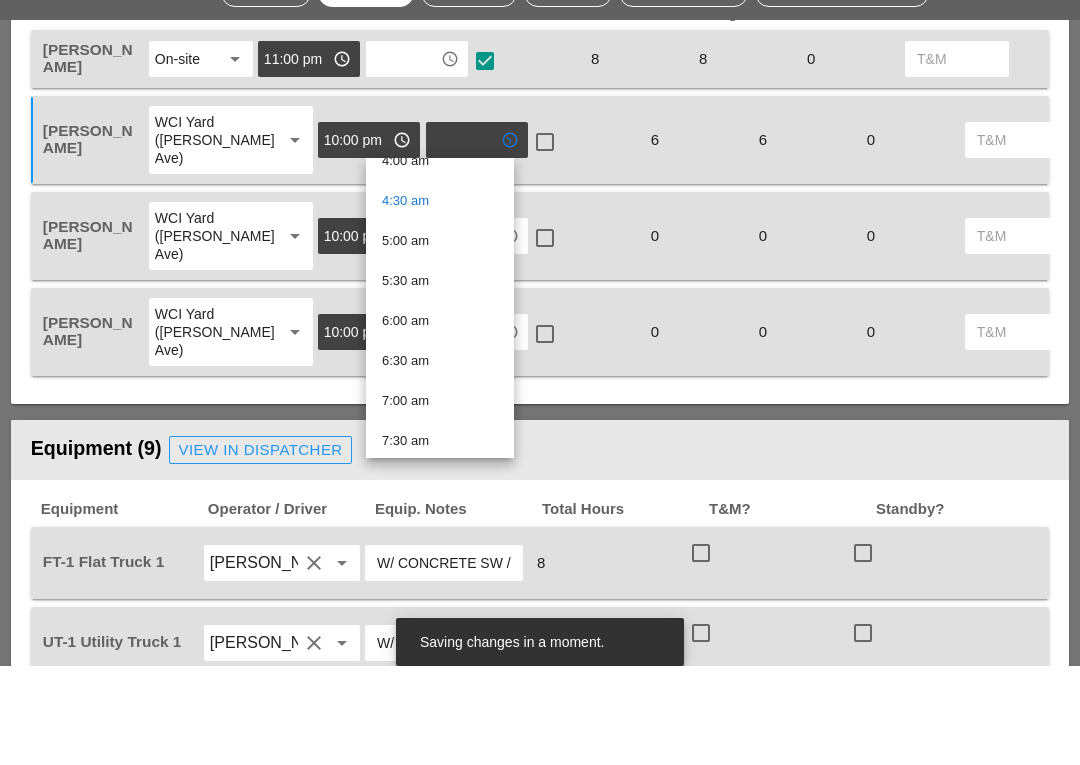 scroll, scrollTop: 483, scrollLeft: 0, axis: vertical 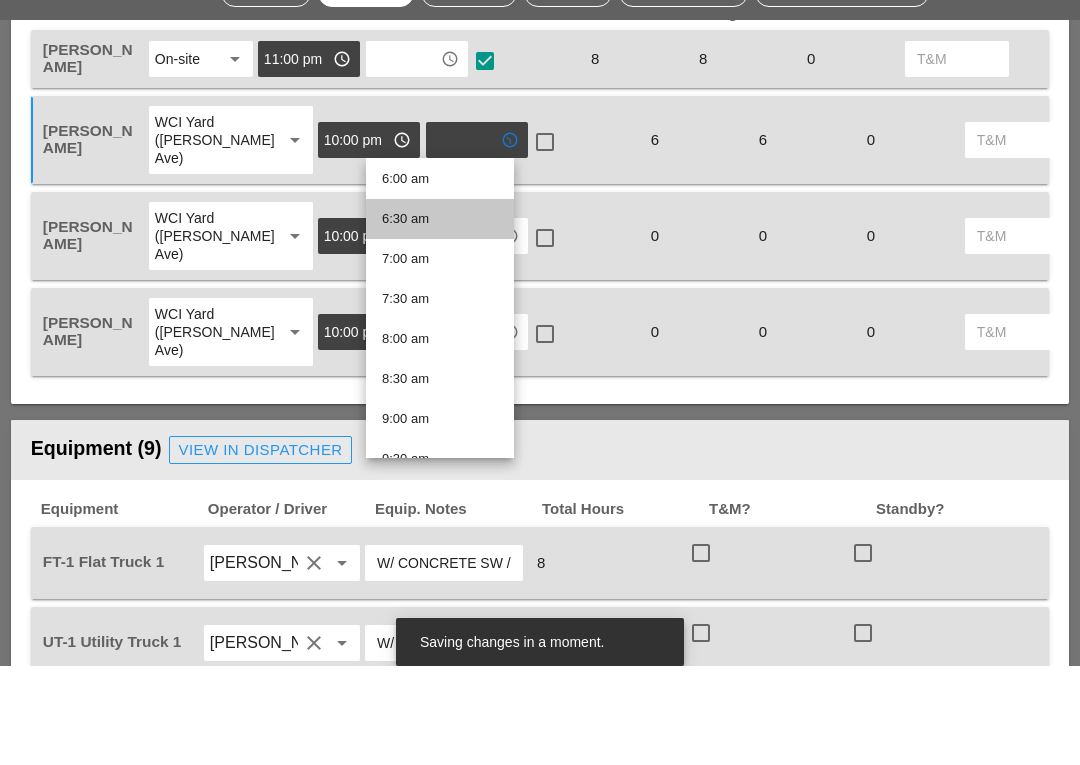 click on "6:30 am" at bounding box center [440, 318] 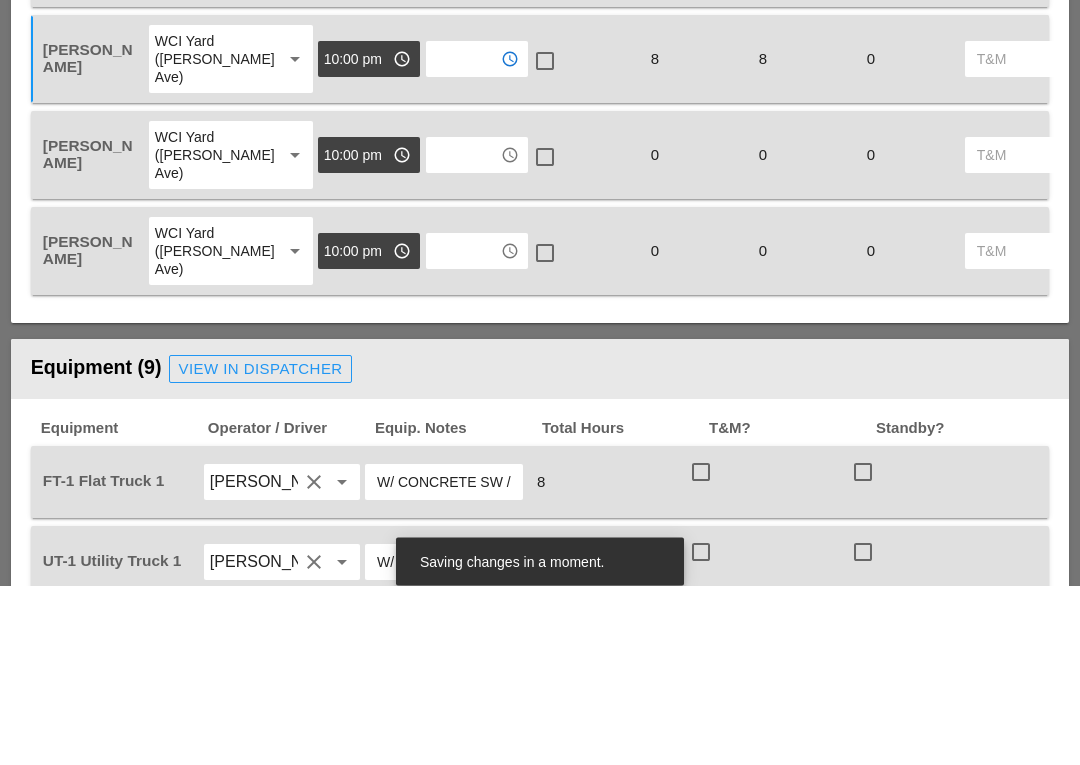 click at bounding box center (463, 335) 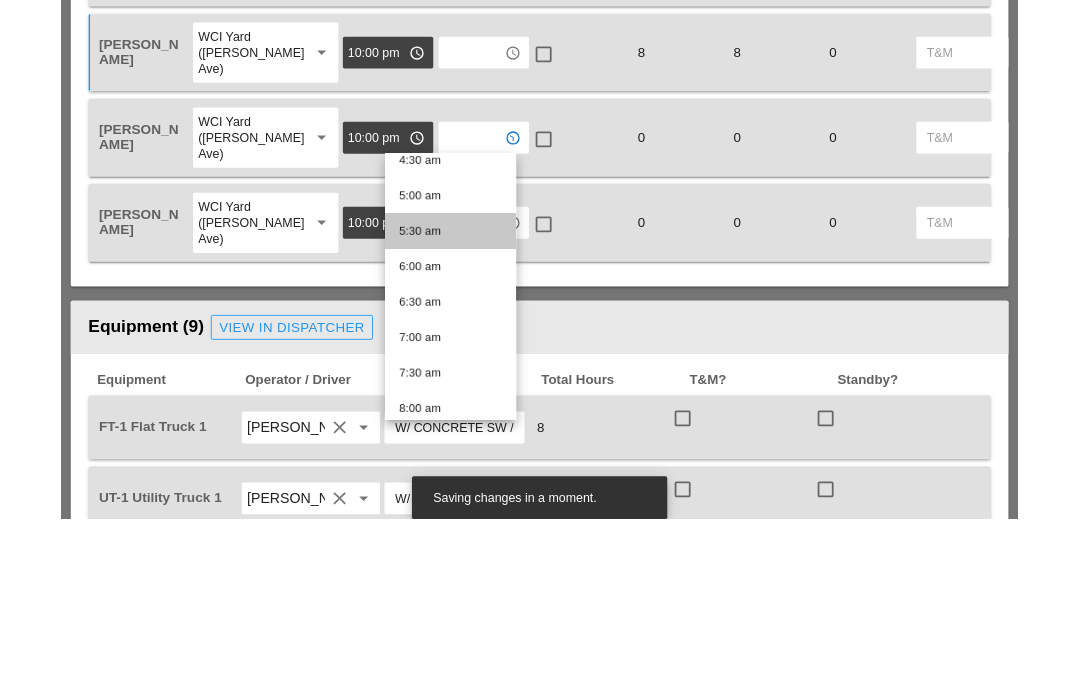 scroll, scrollTop: 383, scrollLeft: 0, axis: vertical 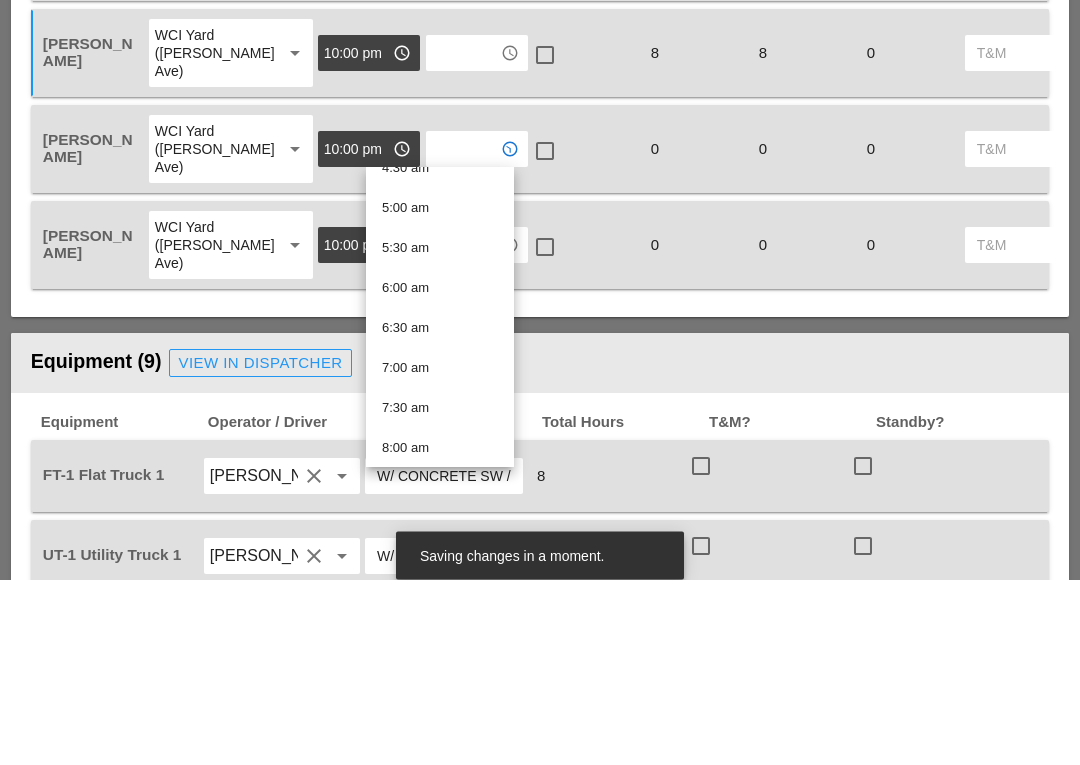 click on "5:30 am" at bounding box center (440, 434) 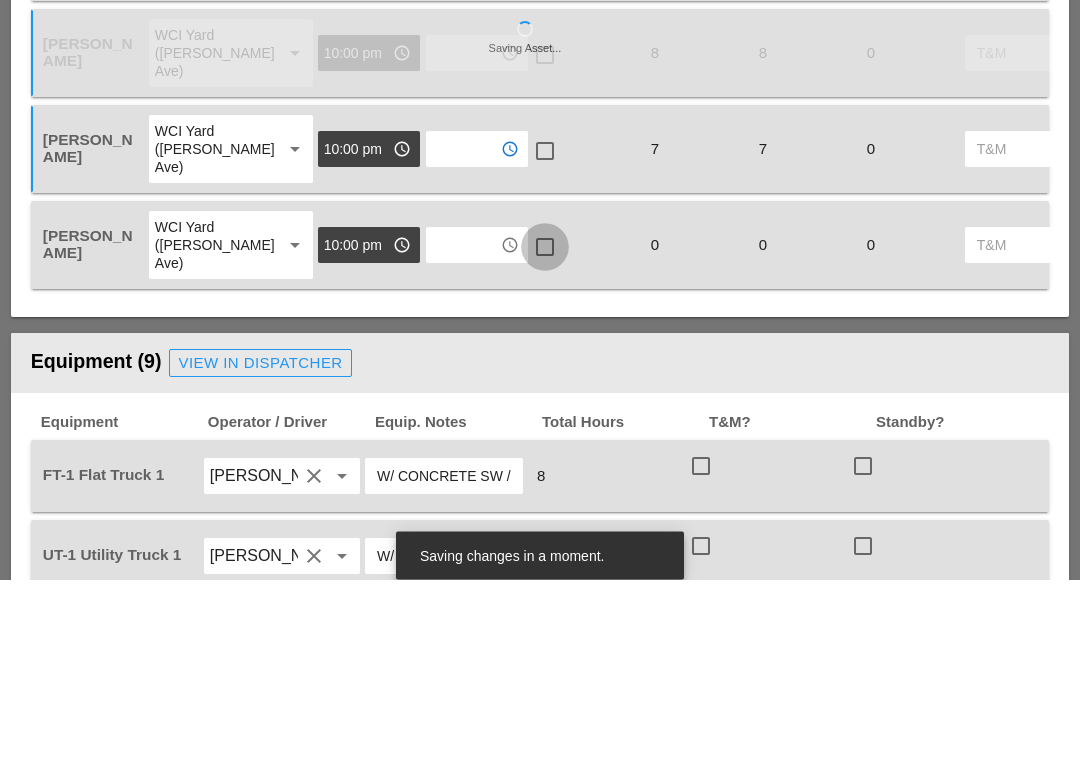 click at bounding box center [463, 335] 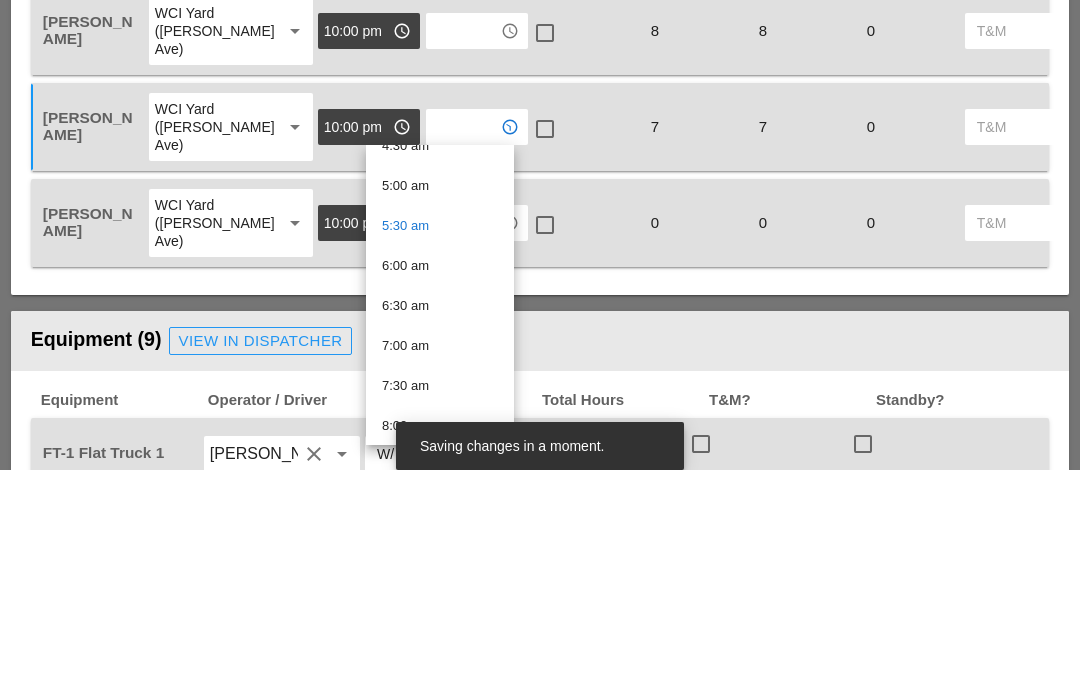 click on "6:30 am" at bounding box center (440, 514) 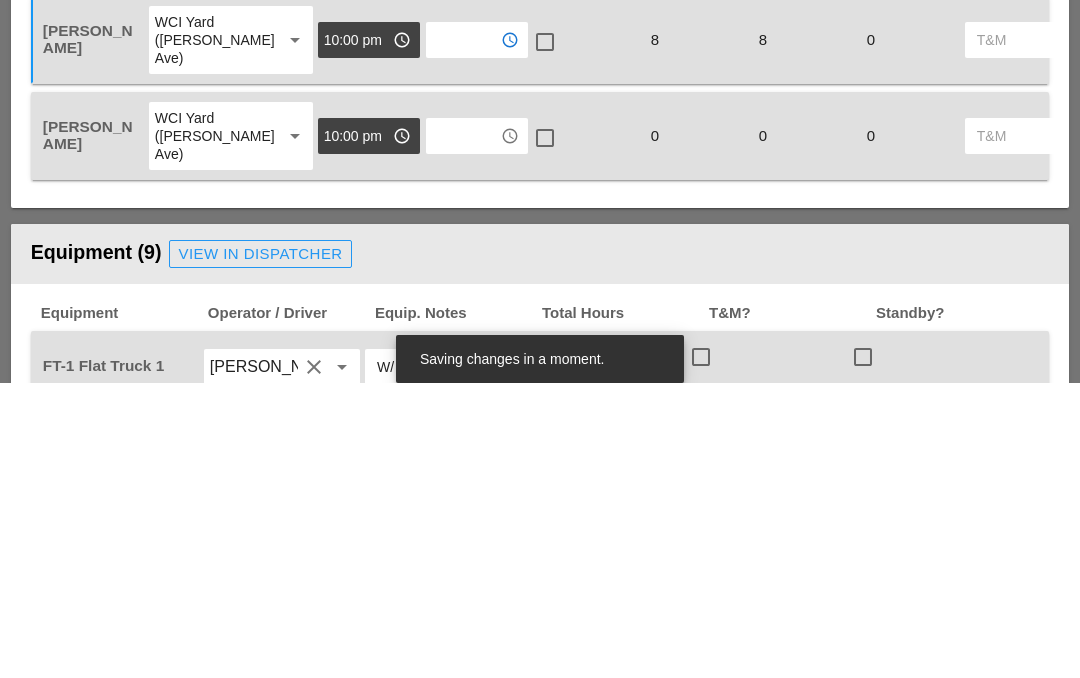 click at bounding box center (463, 431) 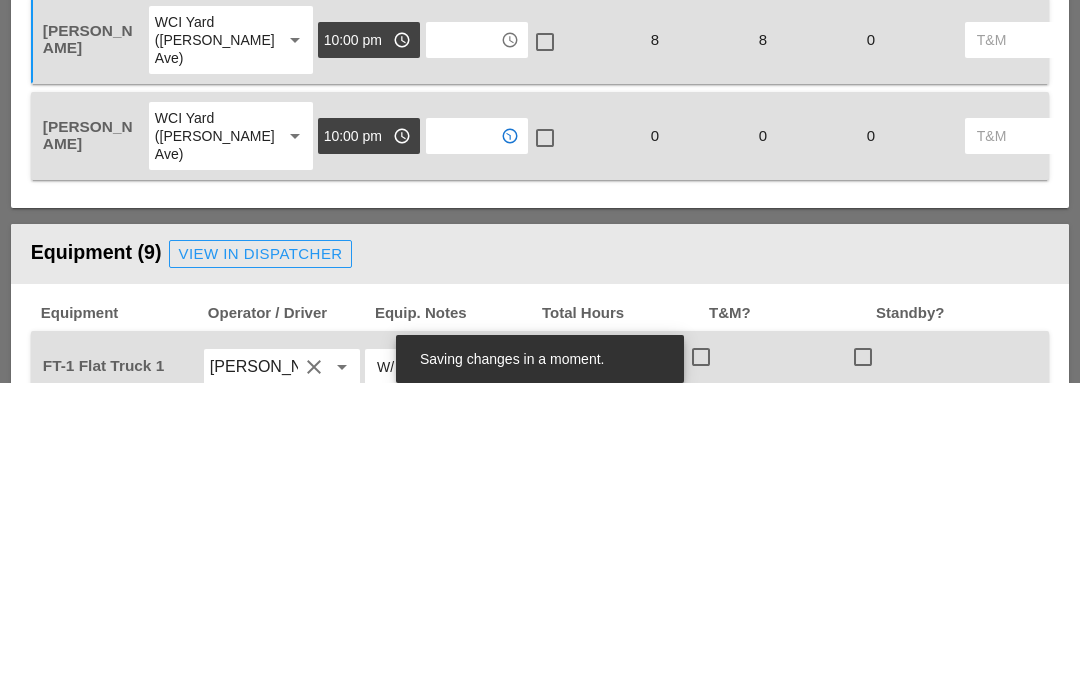 click at bounding box center [463, 431] 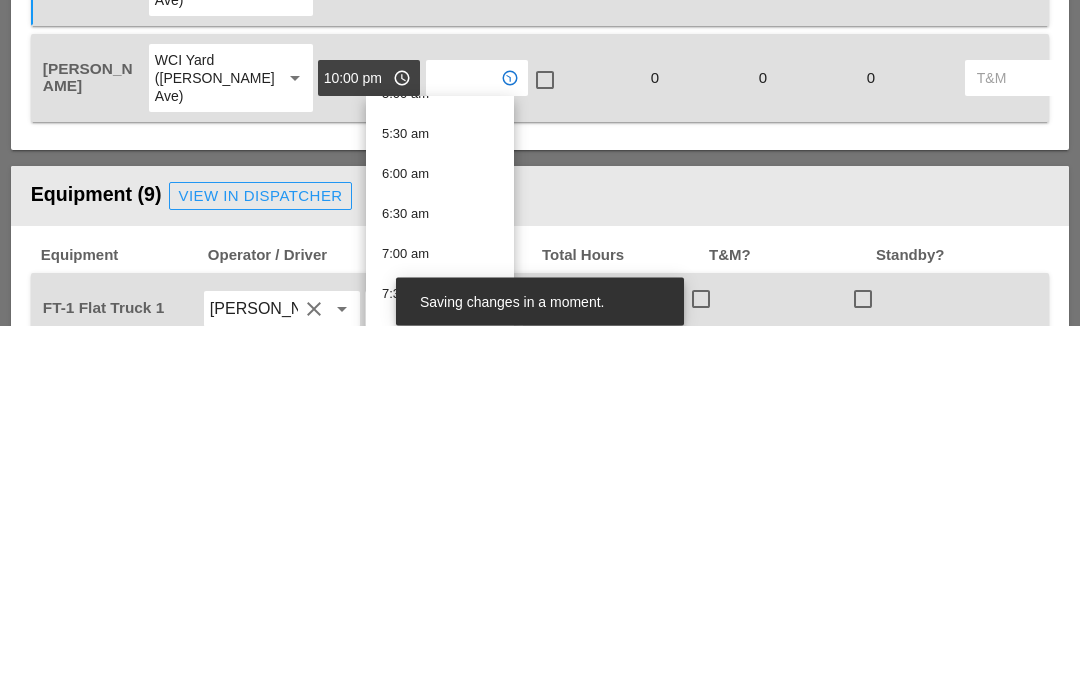 scroll, scrollTop: 421, scrollLeft: 0, axis: vertical 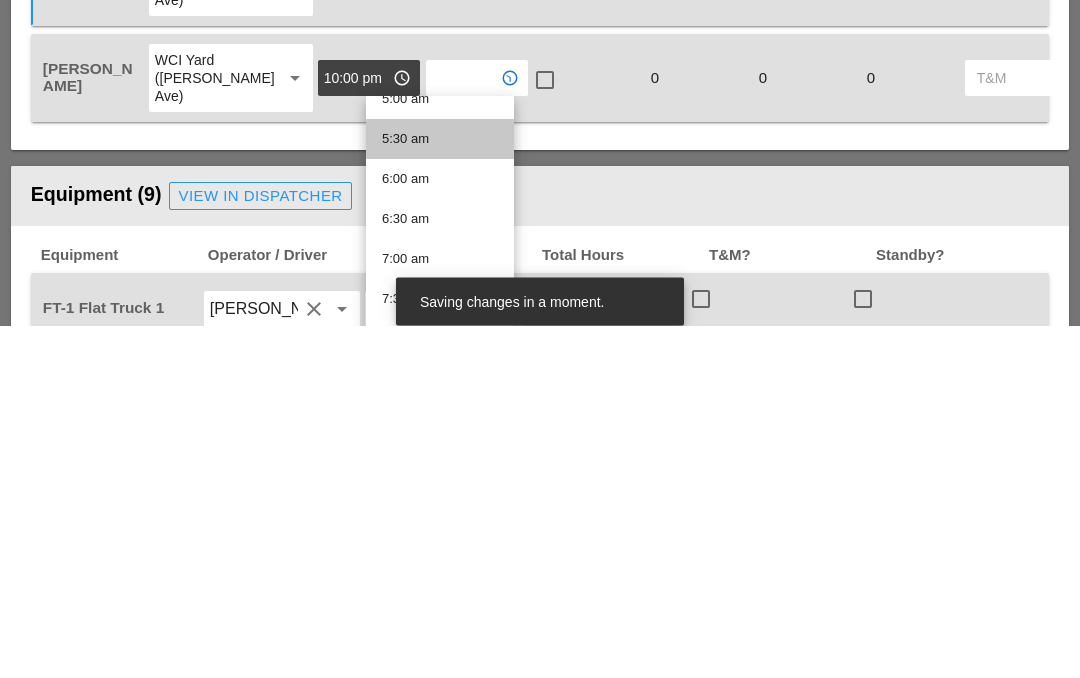 click on "5:30 am" at bounding box center (440, 492) 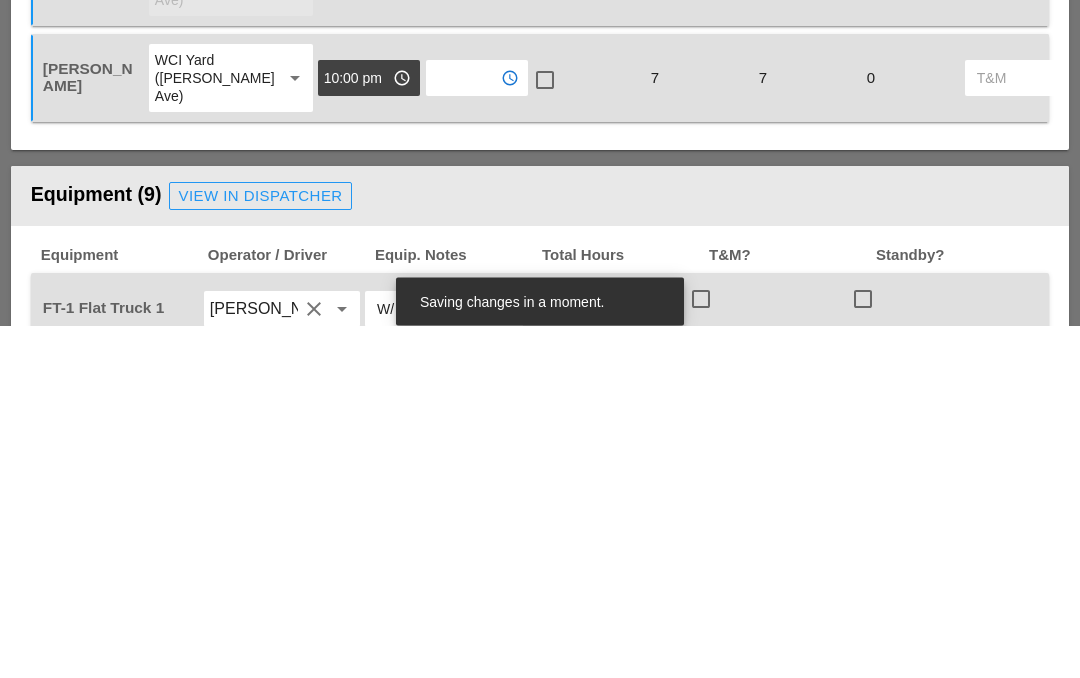 click at bounding box center [463, 431] 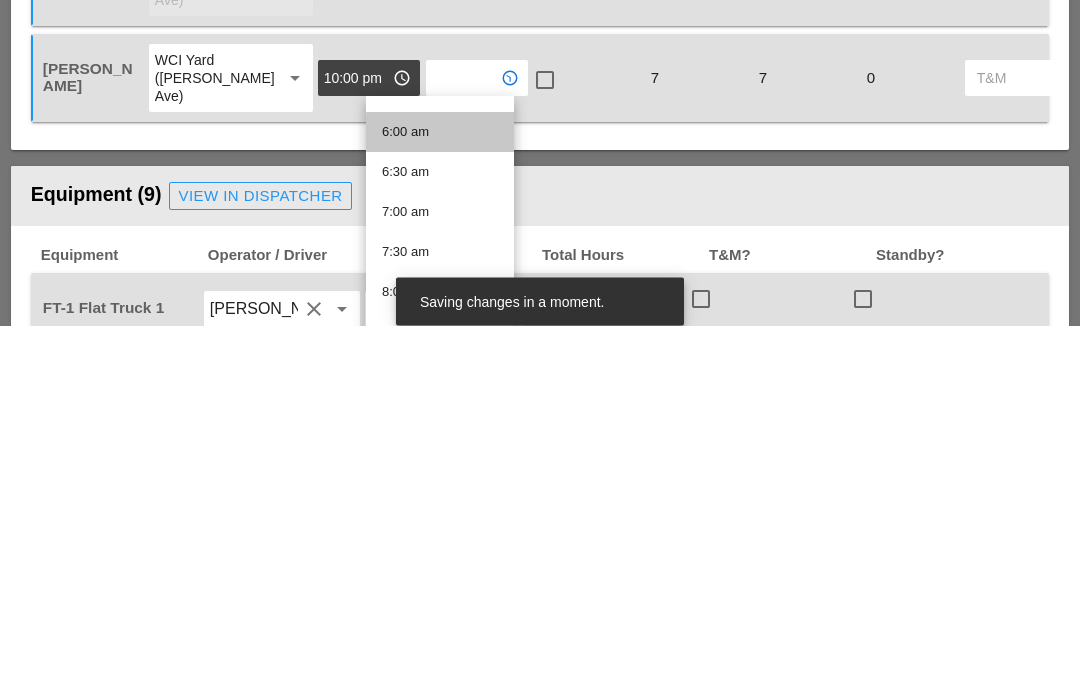 scroll, scrollTop: 474, scrollLeft: 0, axis: vertical 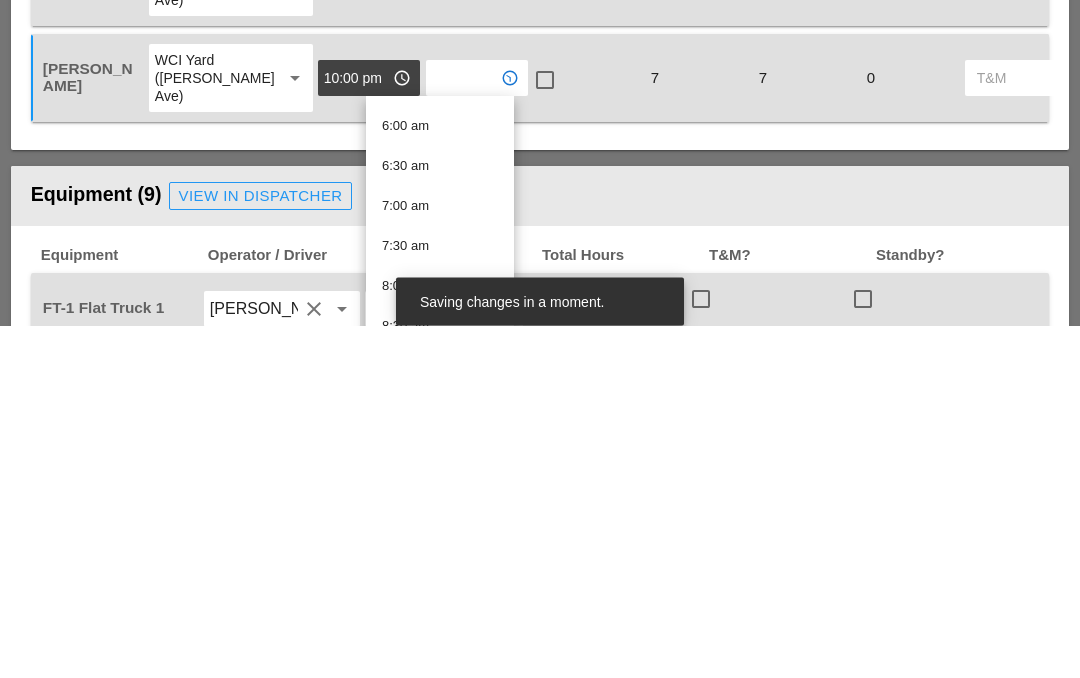 click on "6:30 am" at bounding box center [440, 519] 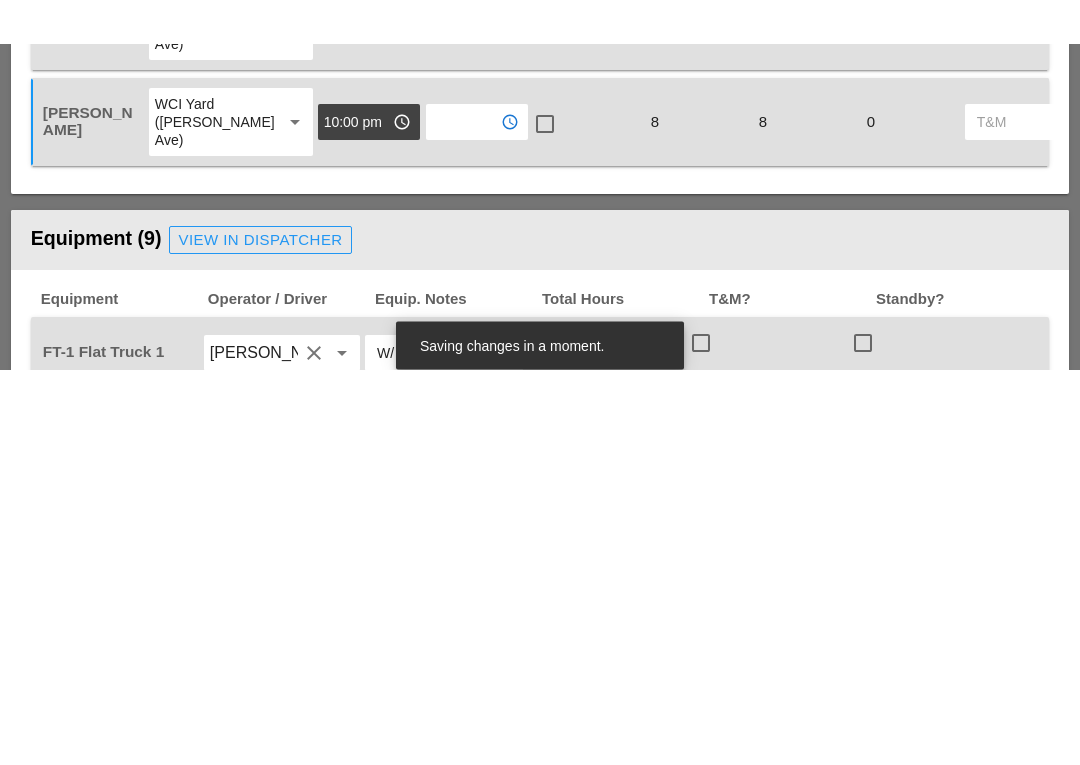 scroll, scrollTop: 1062, scrollLeft: 0, axis: vertical 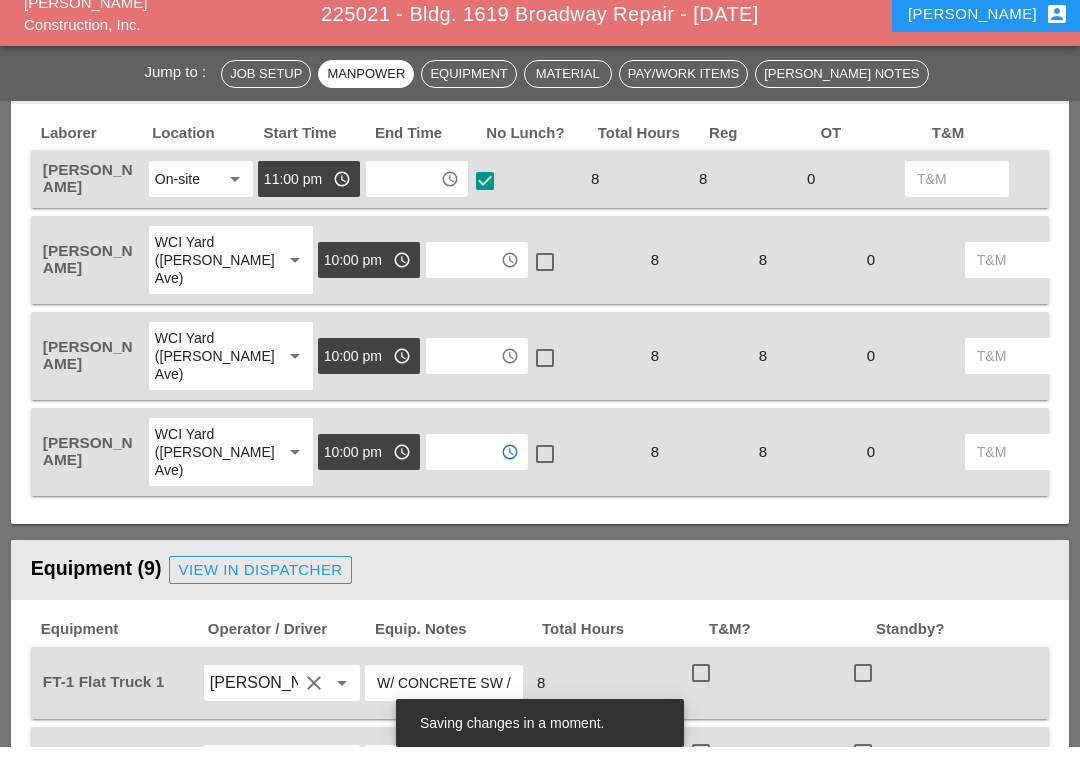 click on "11:00 pm" at bounding box center [295, 197] 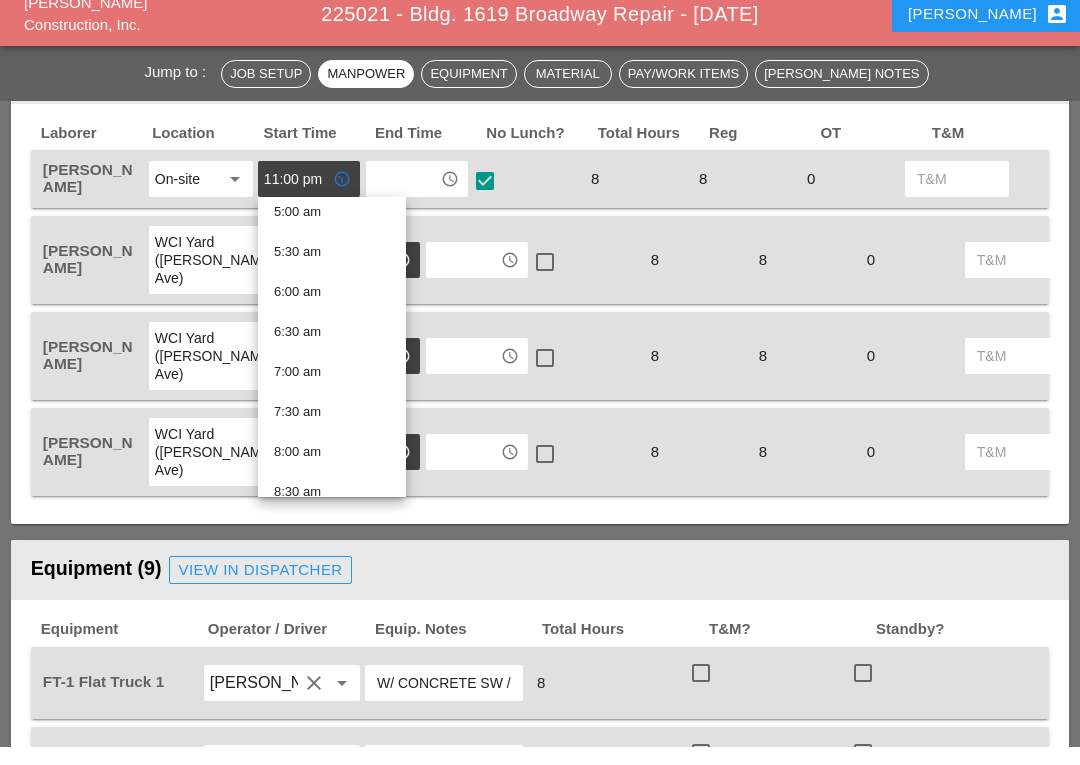 scroll, scrollTop: 399, scrollLeft: 0, axis: vertical 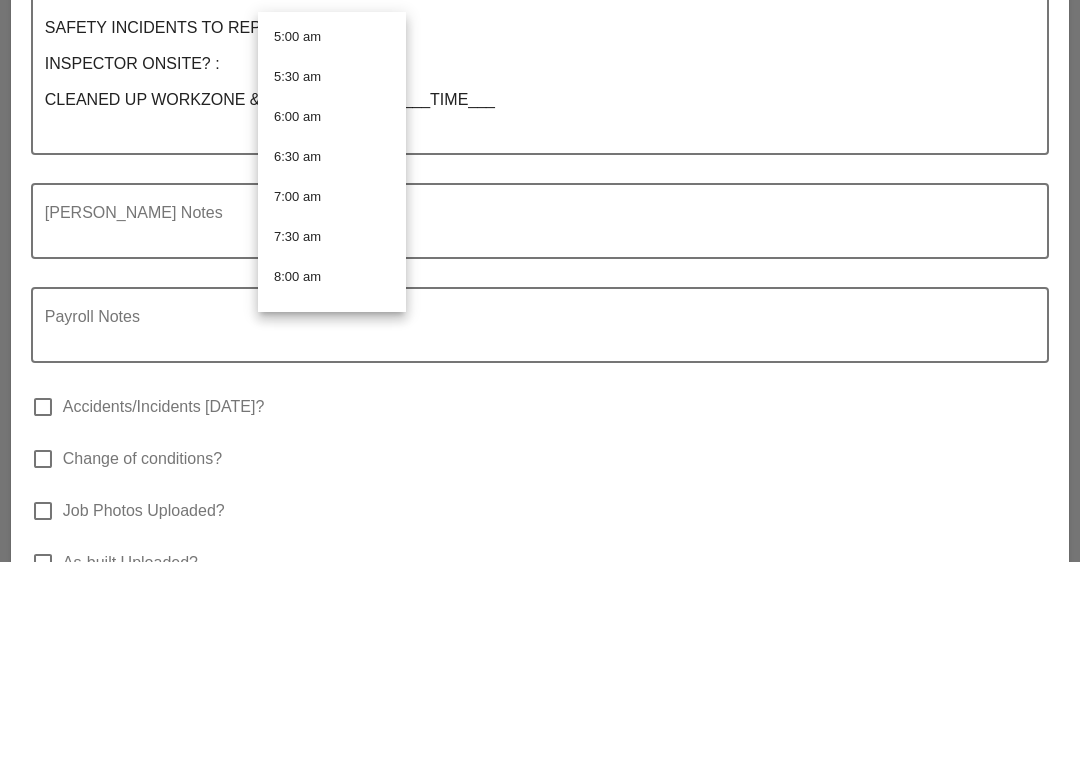 click at bounding box center (532, 436) 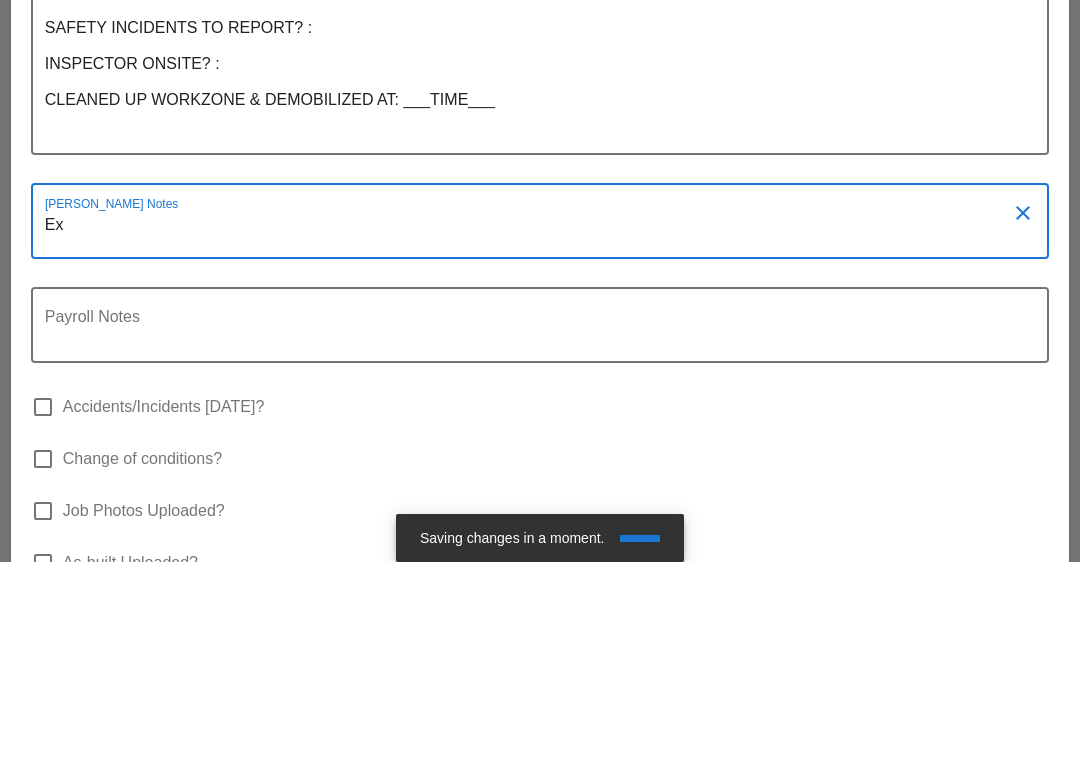 type on "E" 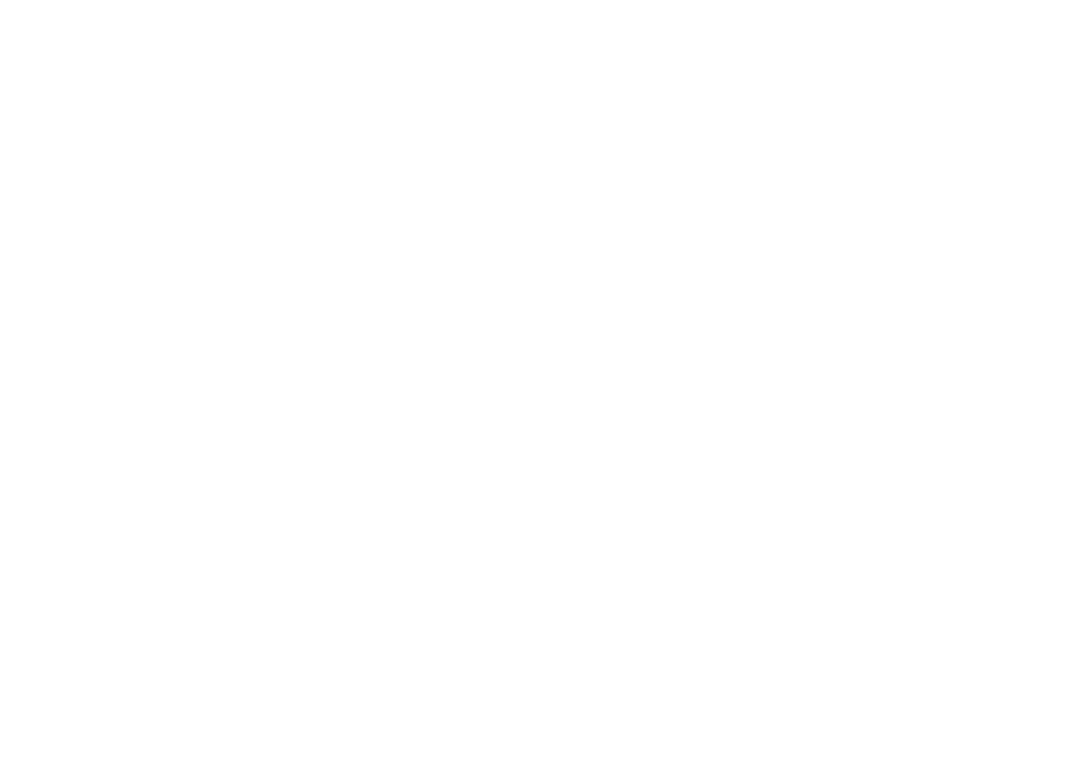 scroll, scrollTop: 5775, scrollLeft: 0, axis: vertical 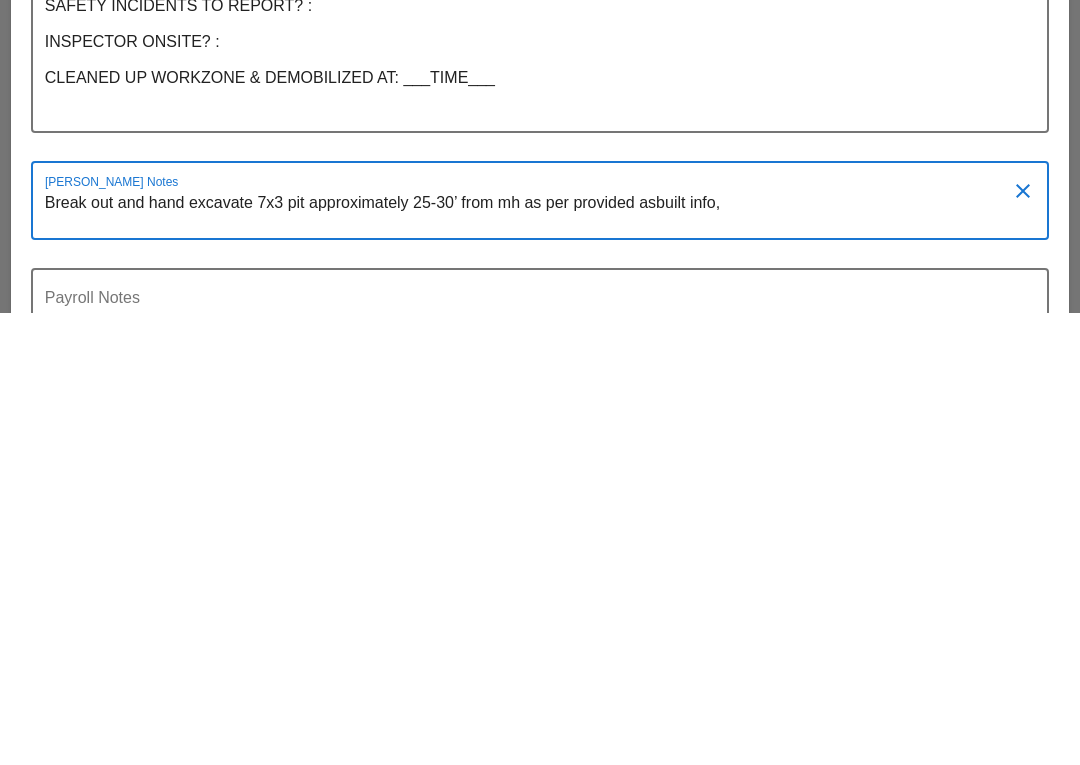 click on "Break out and hand excavate 7x3 pit approximately 25-30’ from mh as per provided asbuilt info," at bounding box center [532, 665] 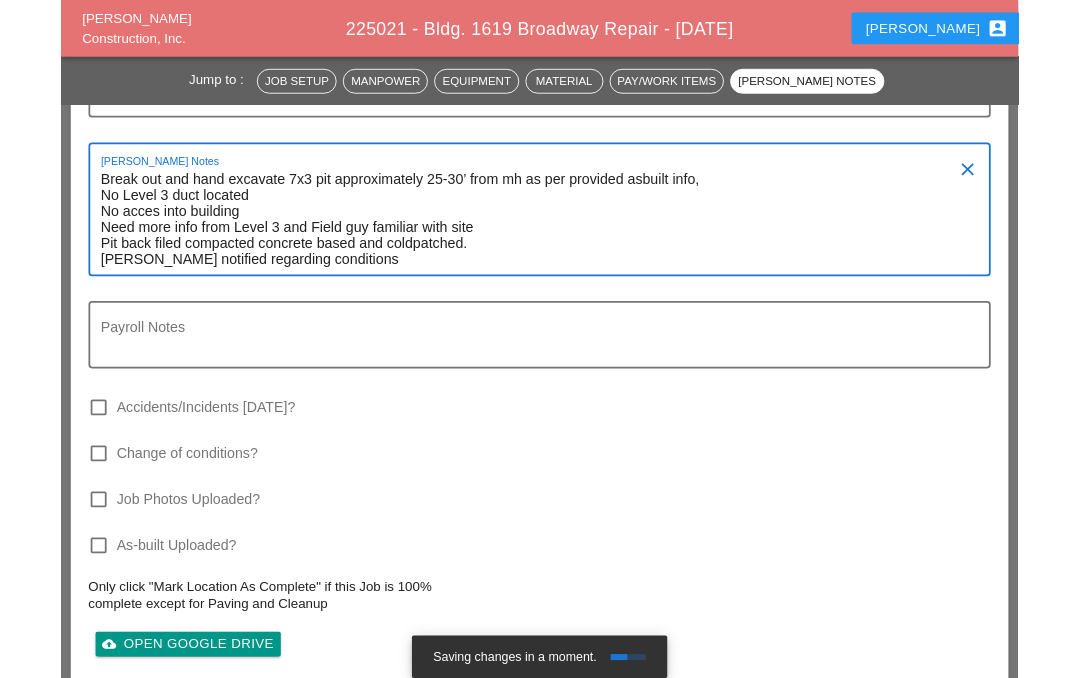 scroll, scrollTop: 6639, scrollLeft: 0, axis: vertical 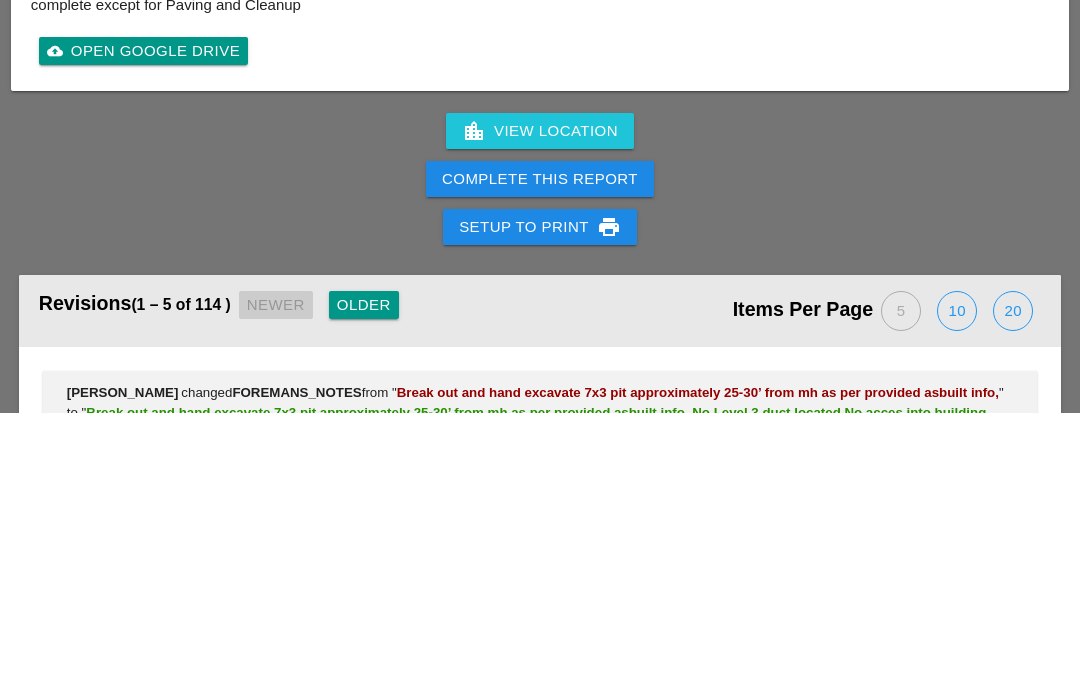 type on "Break out and hand excavate 7x3 pit approximately 25-30’ from mh as per provided asbuilt info,
No Level 3 duct located
No acces into building
Need more info from Level 3 and Field guy familiar with site
Pit back filed compacted concrete based and coldpatched.
Cindy notified regarding conditions" 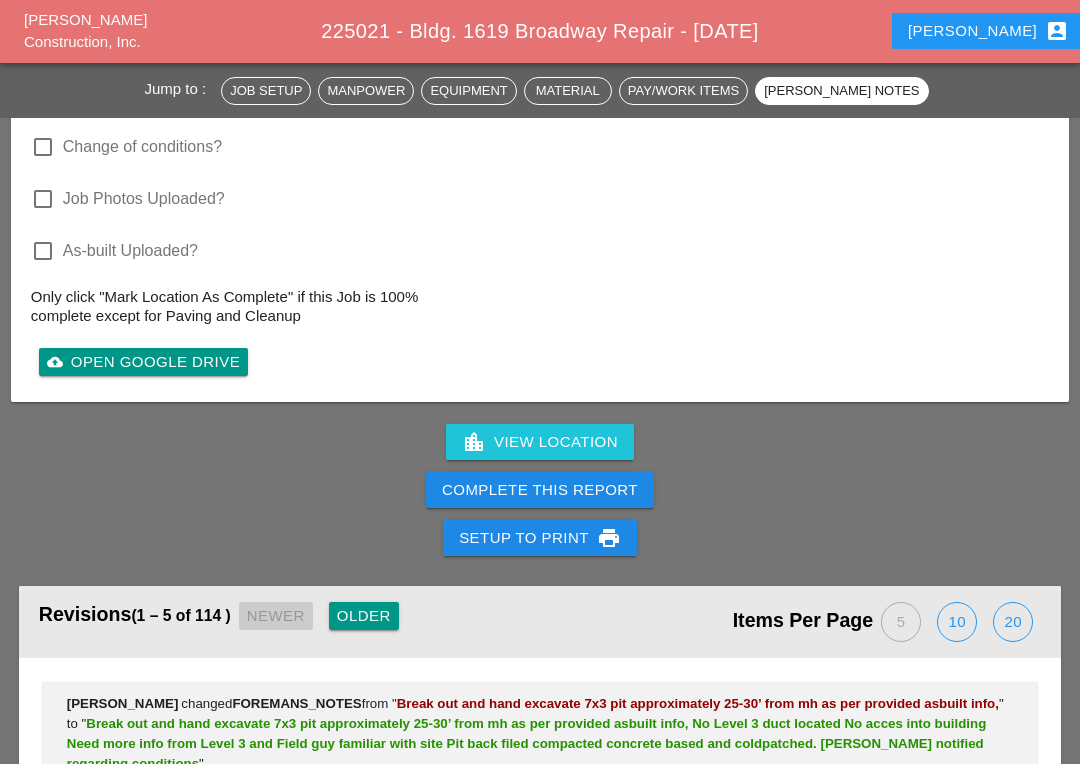 scroll, scrollTop: 6595, scrollLeft: 0, axis: vertical 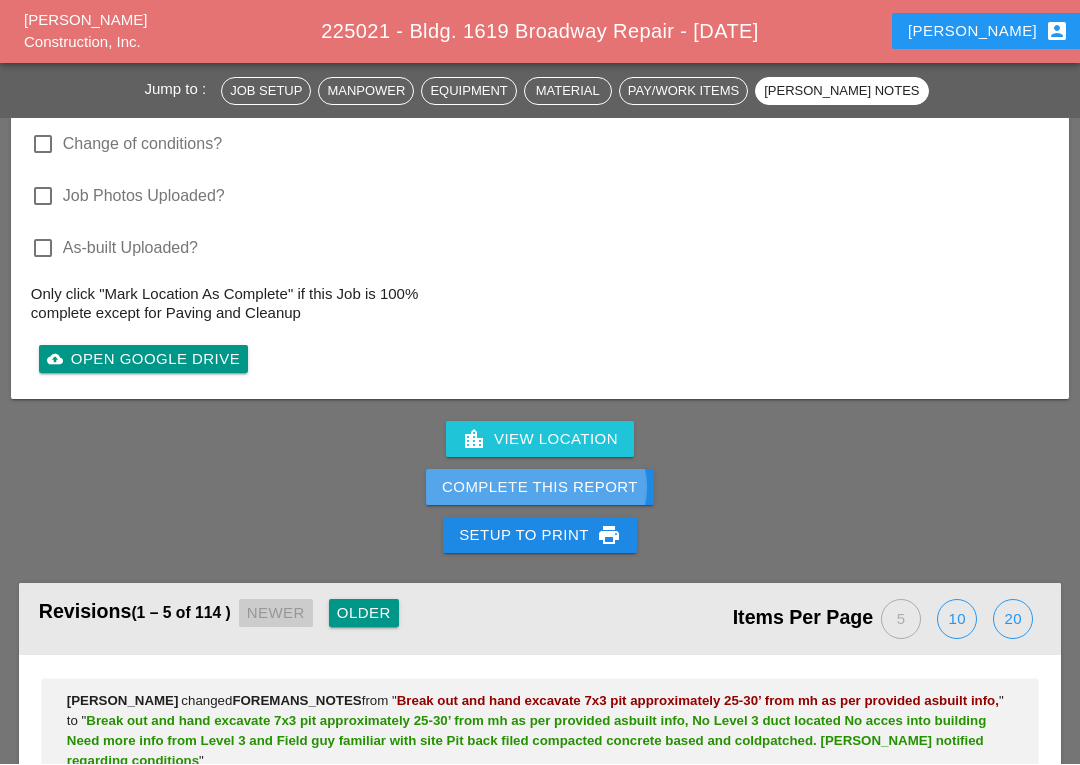 click on "Complete This Report" at bounding box center [540, 488] 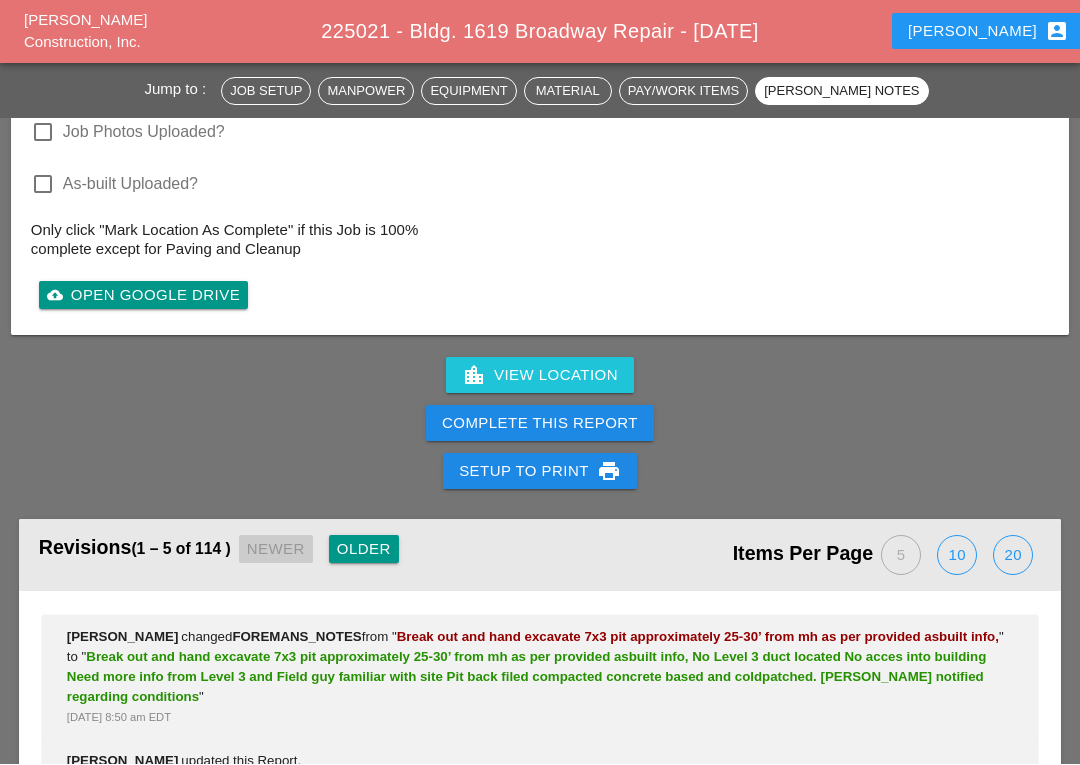 scroll, scrollTop: 6659, scrollLeft: 0, axis: vertical 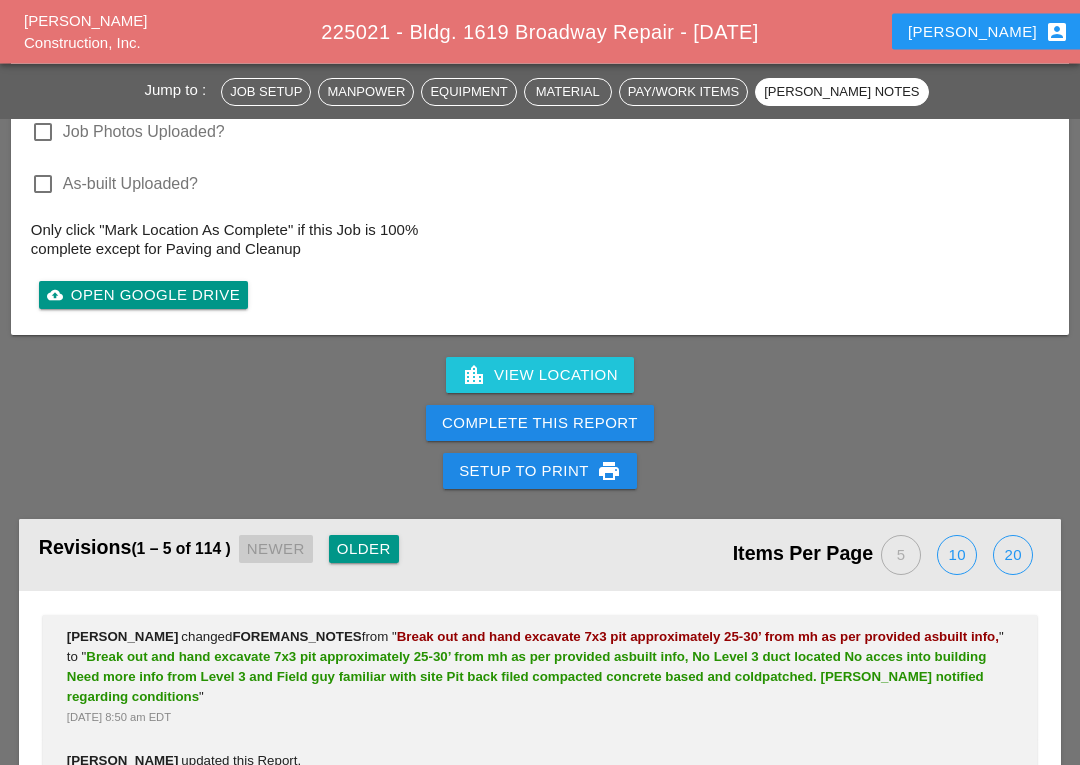 click on "Complete This Report" at bounding box center (540, 424) 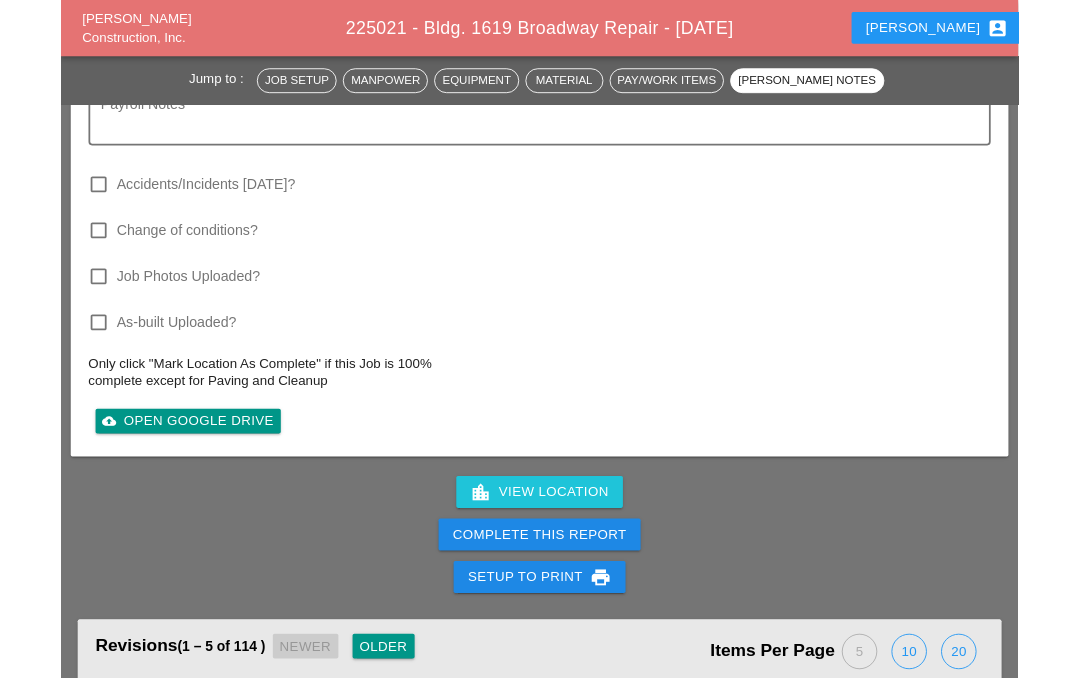 scroll, scrollTop: 6124, scrollLeft: 0, axis: vertical 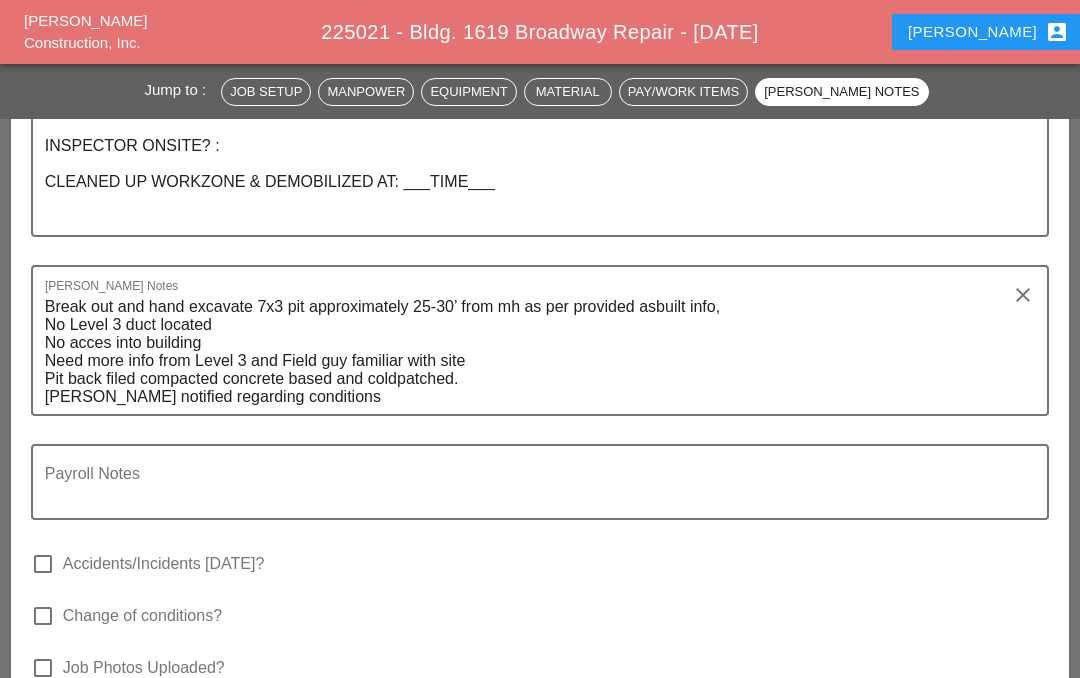 click on "Break out and hand excavate 7x3 pit approximately 25-30’ from mh as per provided asbuilt info,
No Level 3 duct located
No acces into building
Need more info from Level 3 and Field guy familiar with site
Pit back filed compacted concrete based and coldpatched.
[PERSON_NAME] notified regarding conditions" at bounding box center (532, 352) 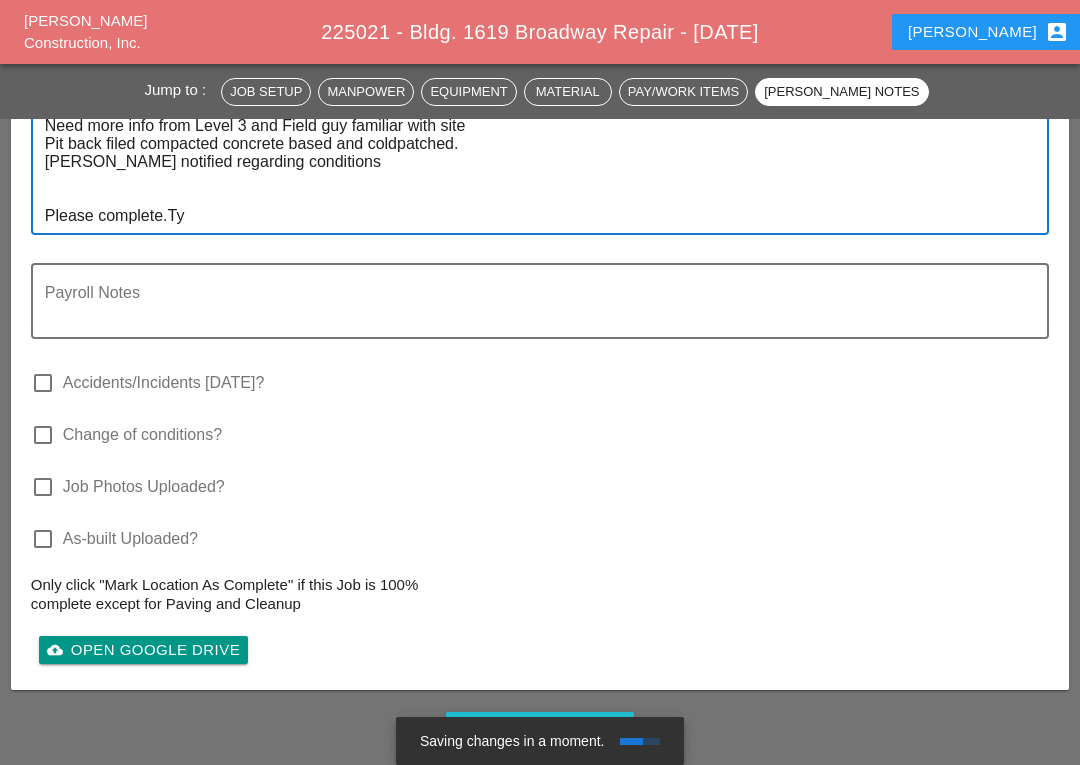 scroll, scrollTop: 6661, scrollLeft: 0, axis: vertical 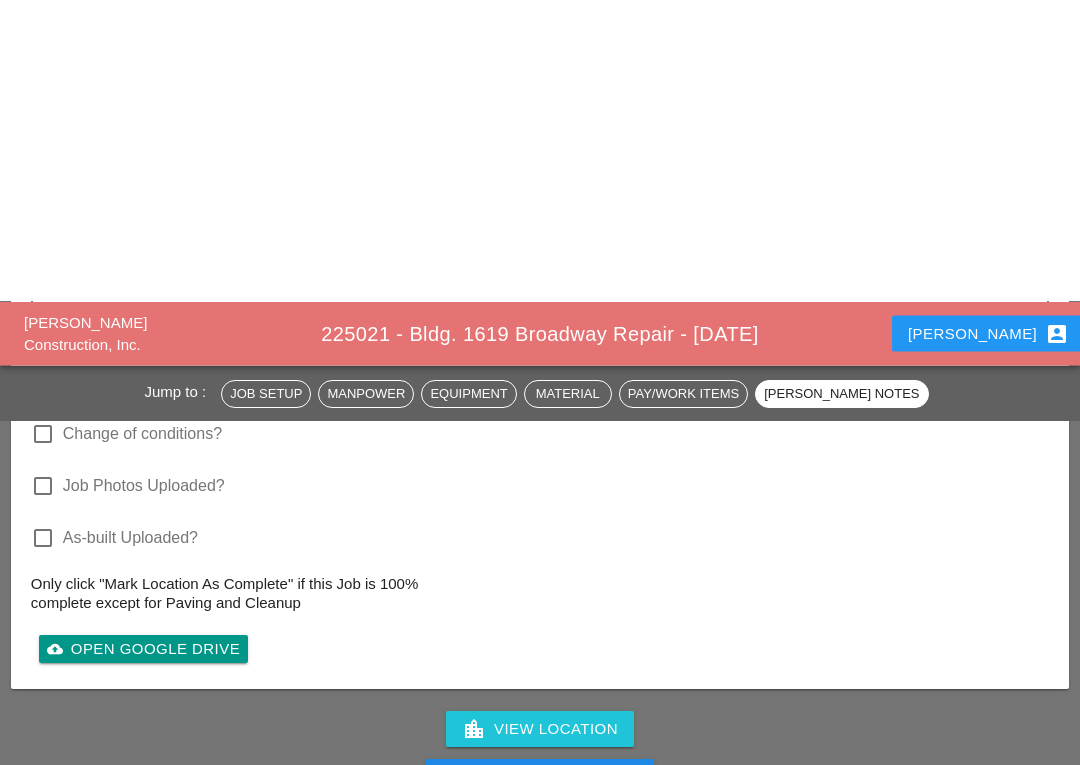 type on "Break out and hand excavate 7x3 pit approximately 25-30’ from mh as per provided asbuilt info,
No Level 3 duct located
No acces into building
Need more info from Level 3 and Field guy familiar with site
Pit back filed compacted concrete based and coldpatched.
Cindy notified regarding conditions
Please complete.Ty" 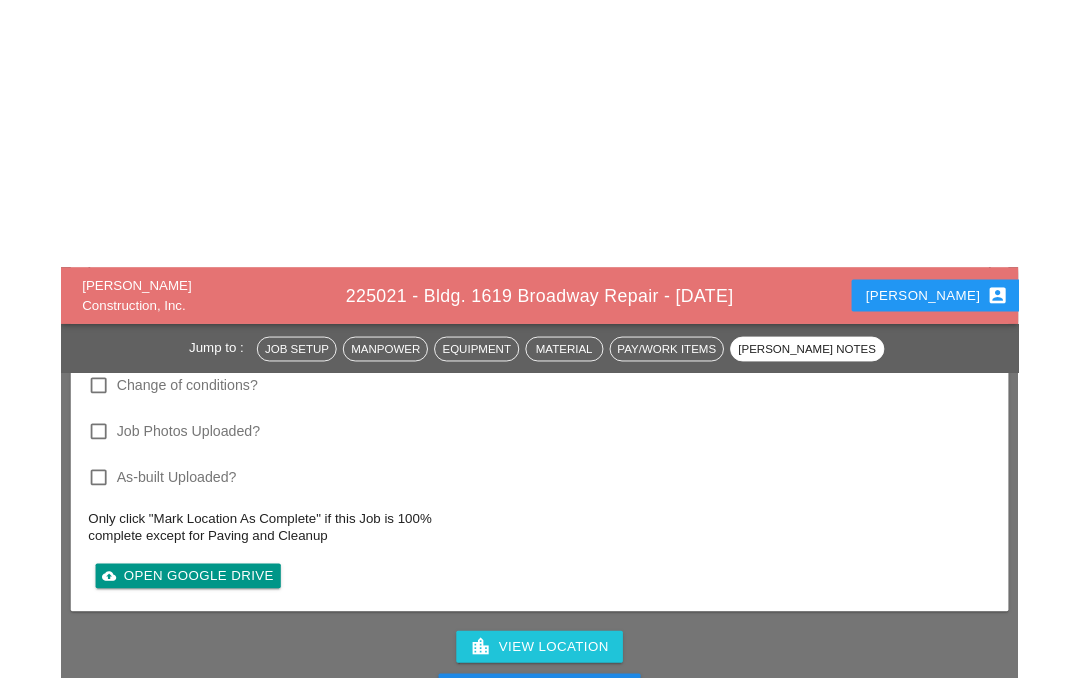 scroll, scrollTop: 7042, scrollLeft: 0, axis: vertical 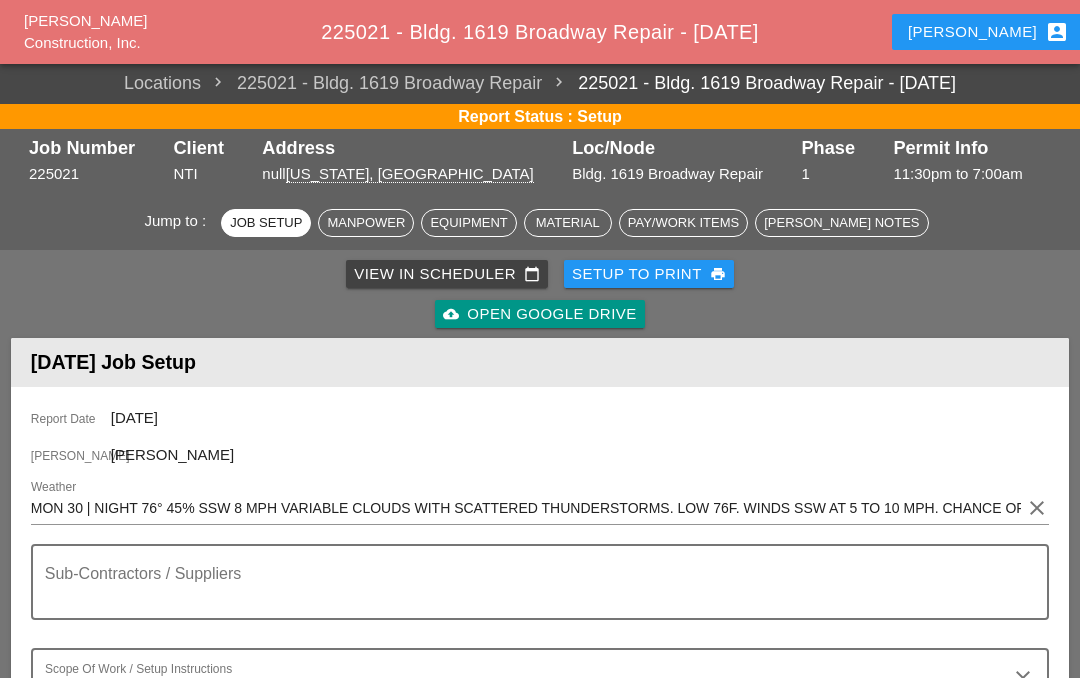 click on "Iwan account_box" at bounding box center [988, 32] 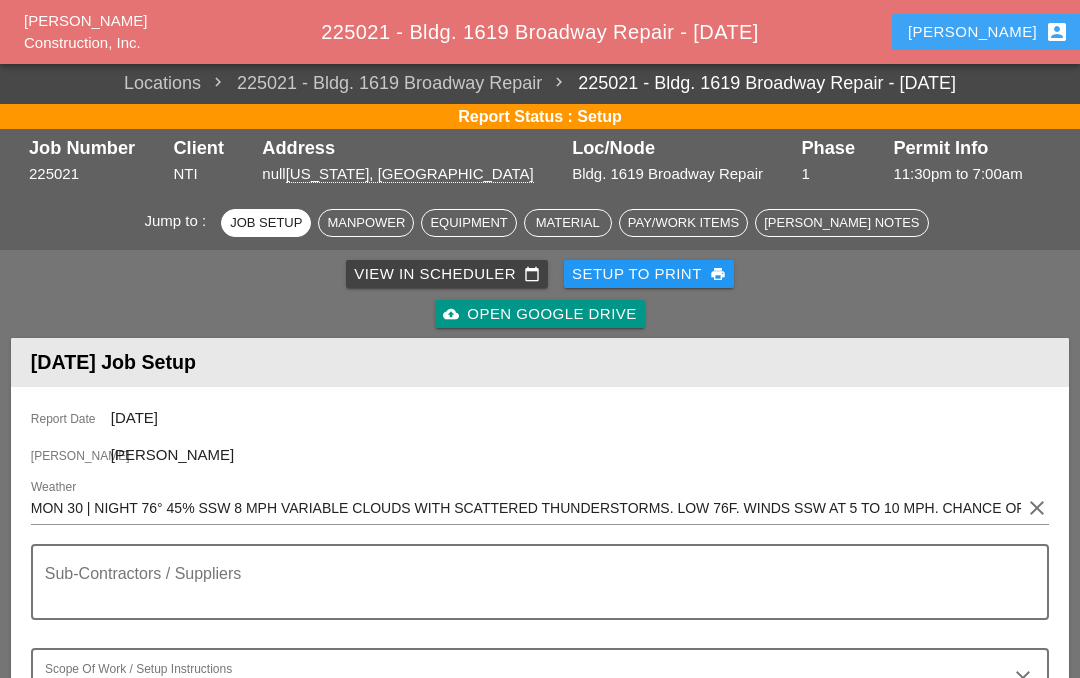 scroll, scrollTop: 0, scrollLeft: 0, axis: both 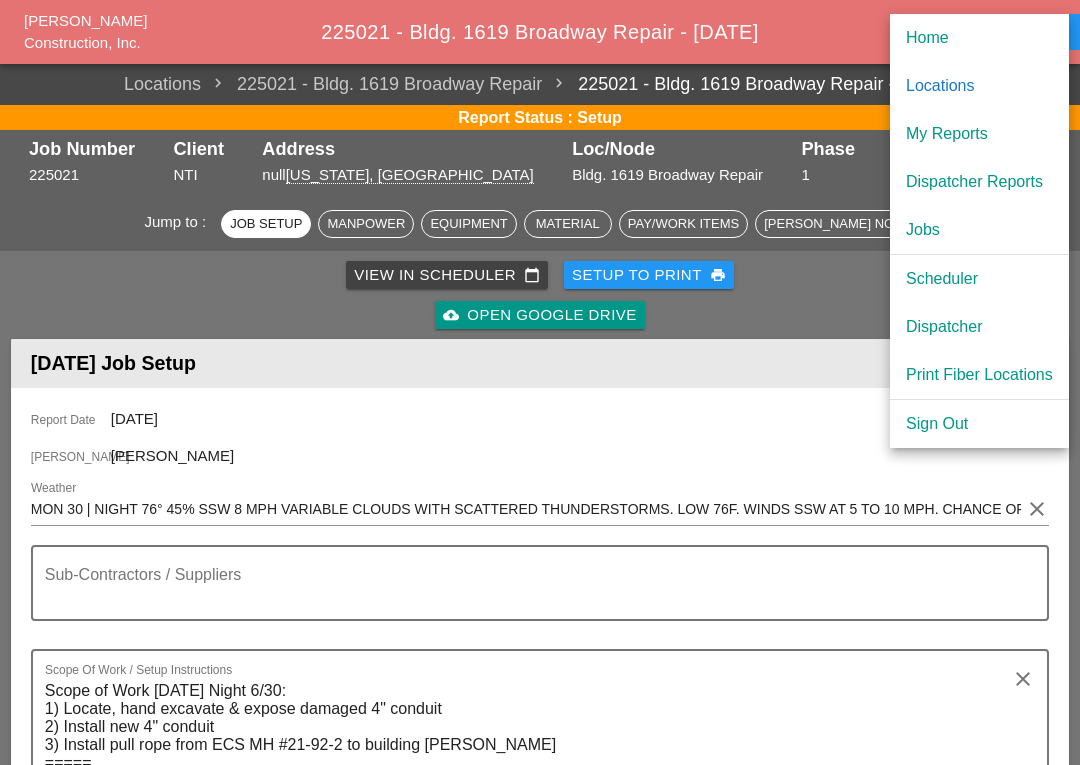 click on "My Reports" at bounding box center (979, 134) 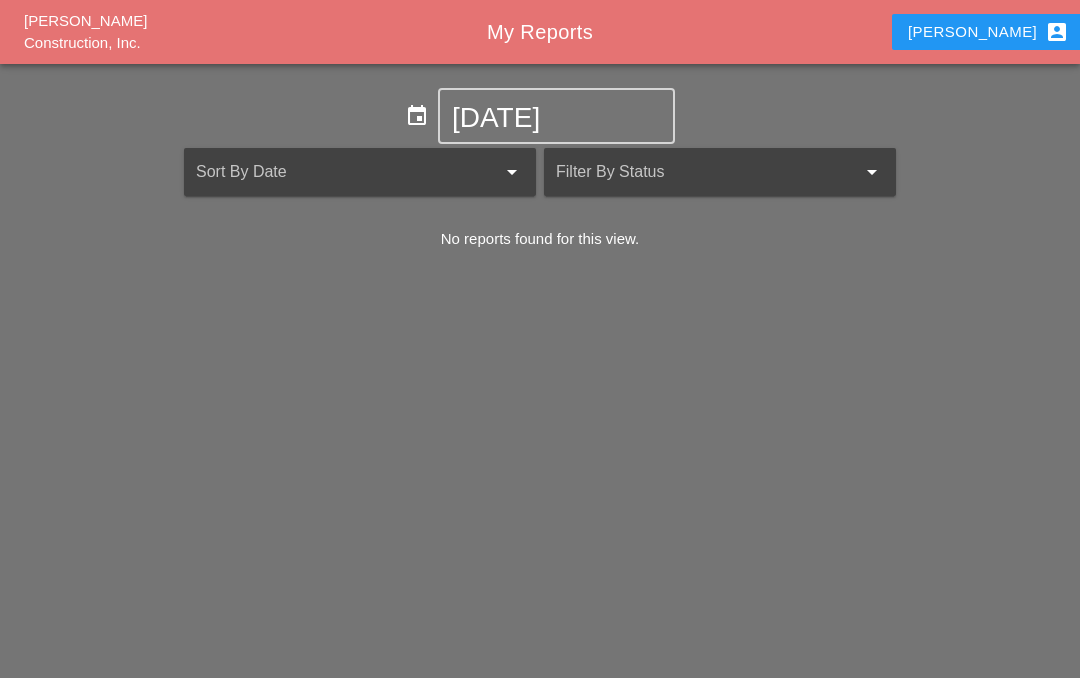 click on "Iwan account_box" at bounding box center [970, 32] 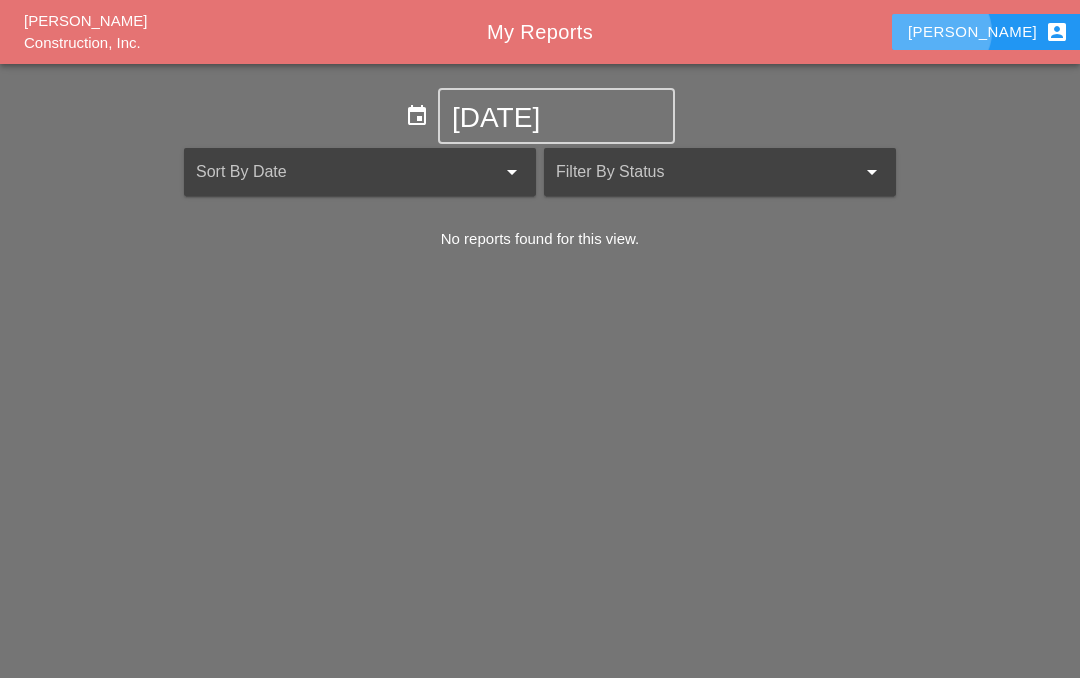 click on "Iwan account_box" at bounding box center [988, 32] 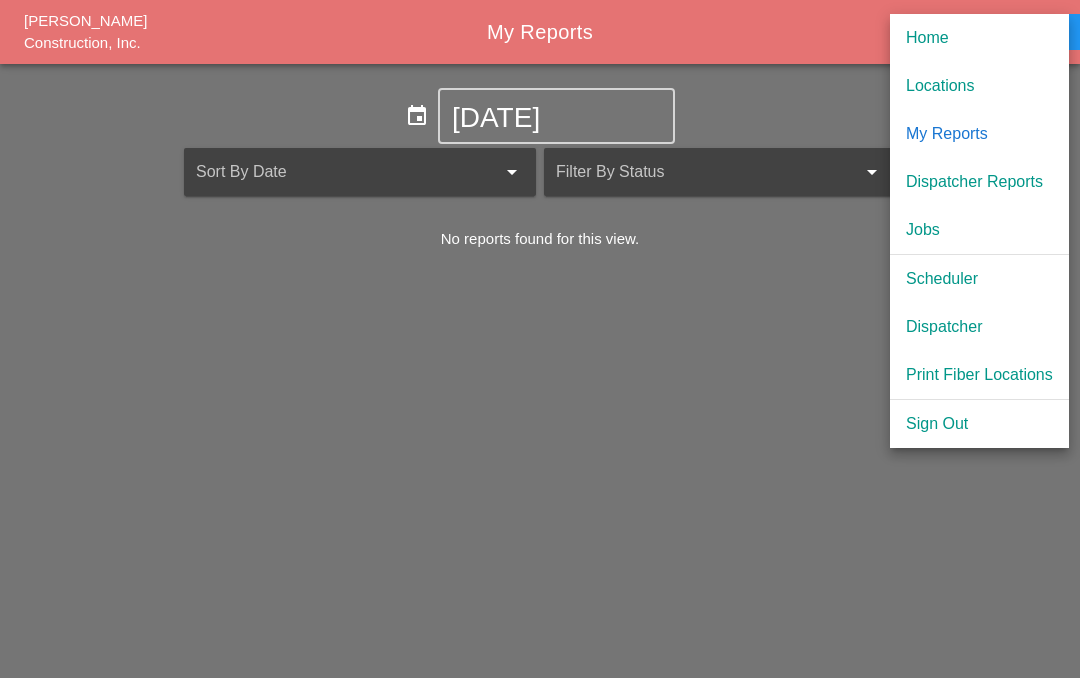 click on "My Reports" at bounding box center (979, 134) 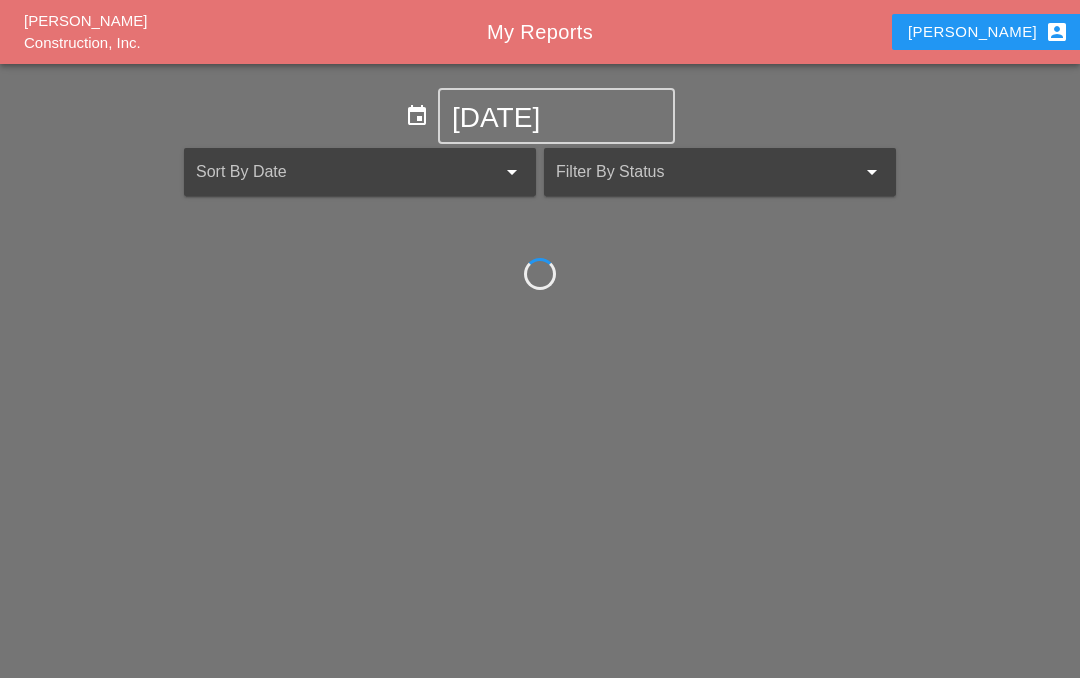 scroll, scrollTop: 0, scrollLeft: 0, axis: both 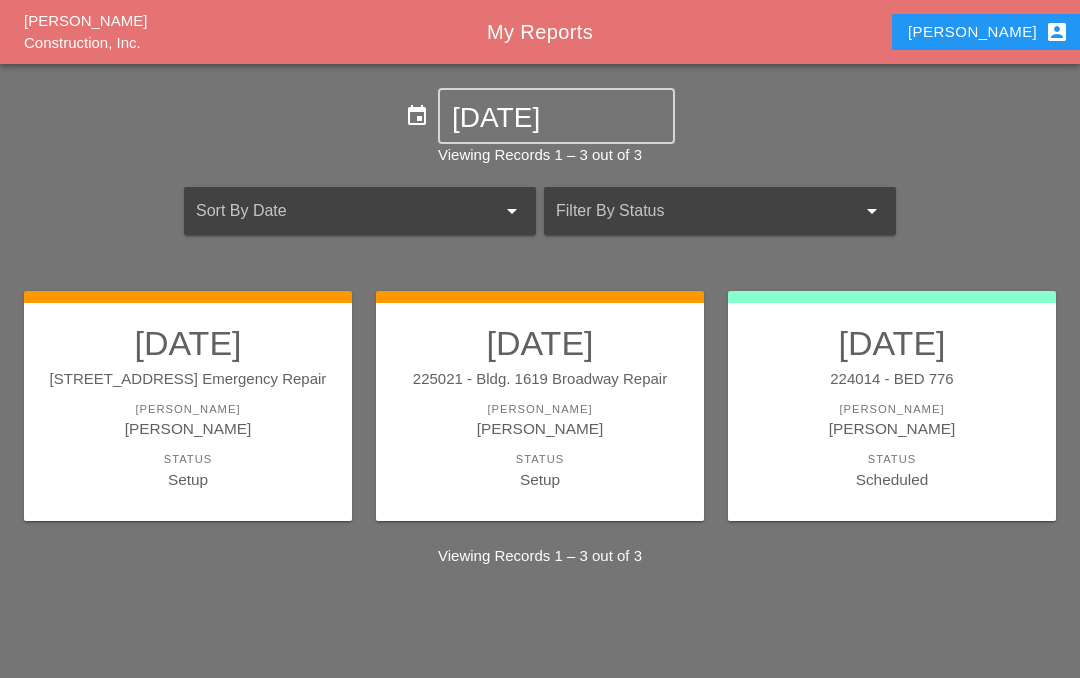 click on "[PERSON_NAME]" at bounding box center [188, 409] 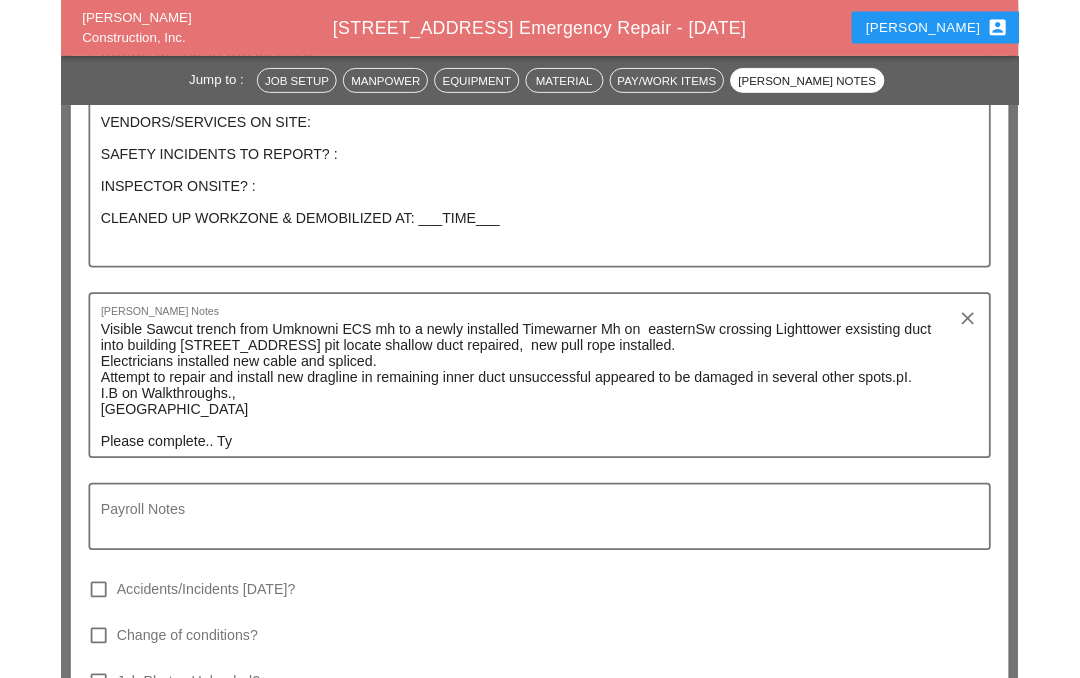 scroll, scrollTop: 6005, scrollLeft: 0, axis: vertical 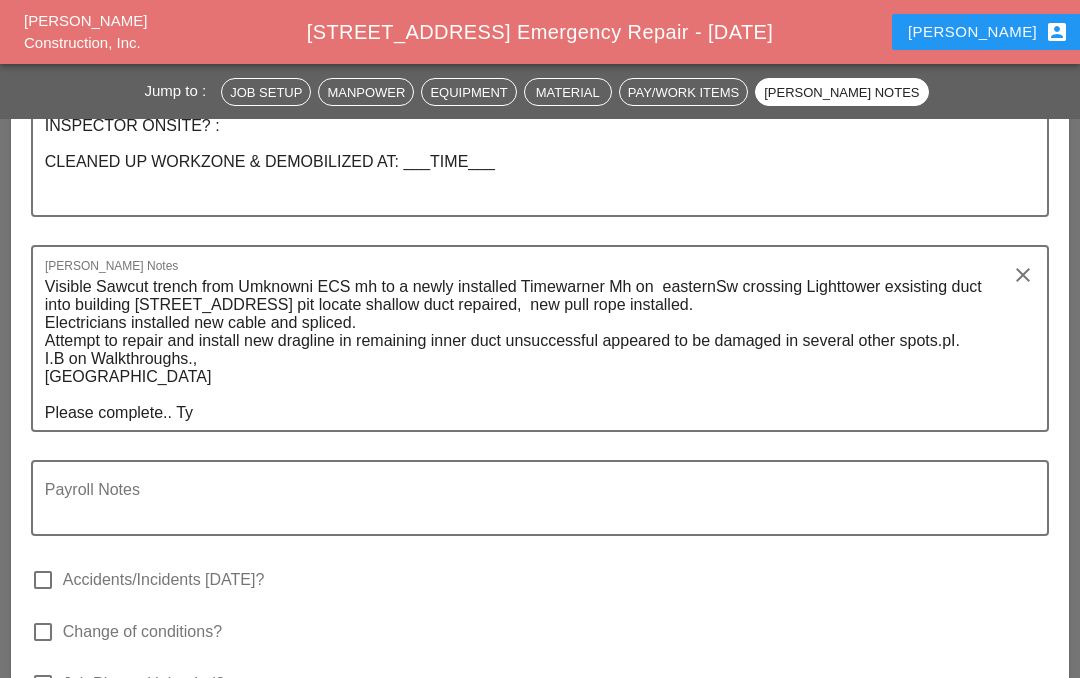 click on "Visible Sawcut trench from Umknowni ECS mh to a newly installed Timewarner Mh on  easternSw crossing Lighttower exsisting duct into building [STREET_ADDRESS] pit locate shallow duct repaired,  new pull rope installed.
Electricians installed new cable and spliced.
Attempt to repair and install new dragline in remaining inner duct unsuccessful appeared to be damaged in several other spots.pI.
I.B on Walkthroughs.,
[GEOGRAPHIC_DATA]
Please complete.. Ty" at bounding box center [532, 350] 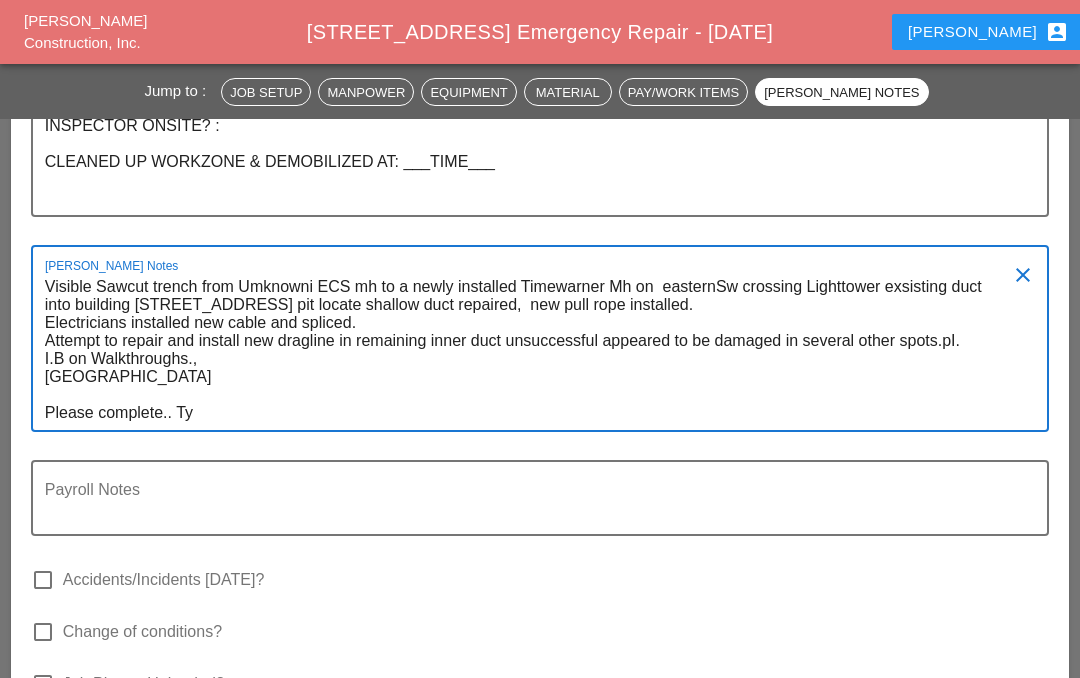 scroll, scrollTop: 6004, scrollLeft: 0, axis: vertical 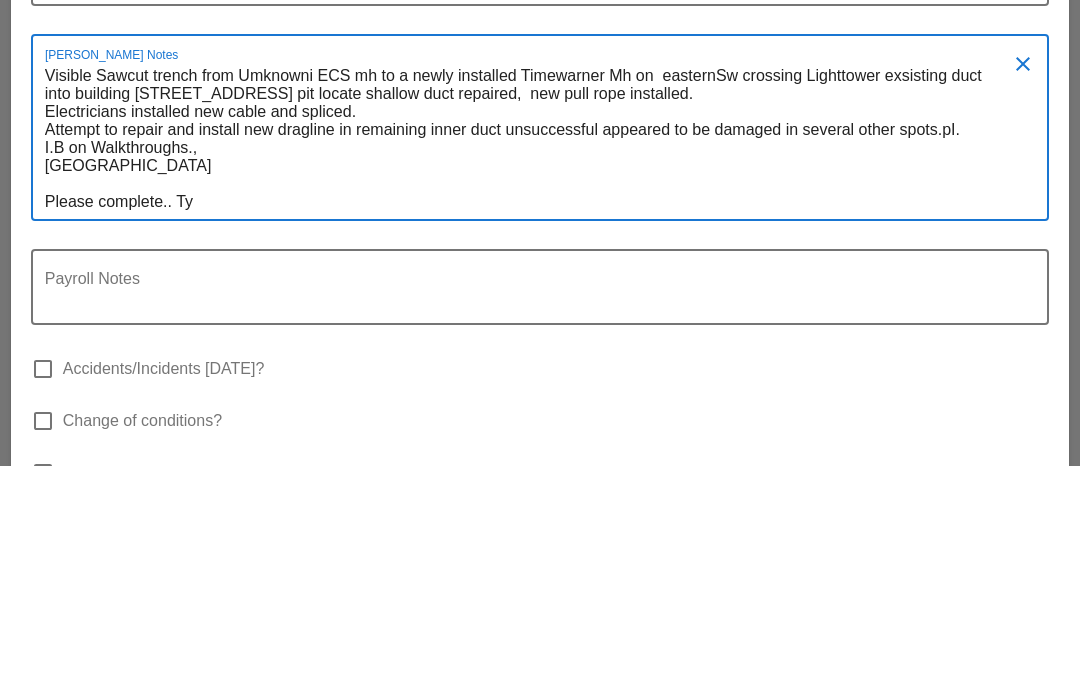 click on "Visible Sawcut trench from Umknowni ECS mh to a newly installed Timewarner Mh on  easternSw crossing Lighttower exsisting duct into building [STREET_ADDRESS] pit locate shallow duct repaired,  new pull rope installed.
Electricians installed new cable and spliced.
Attempt to repair and install new dragline in remaining inner duct unsuccessful appeared to be damaged in several other spots.pI.
I.B on Walkthroughs.,
[GEOGRAPHIC_DATA]
Please complete.. Ty" at bounding box center (532, 351) 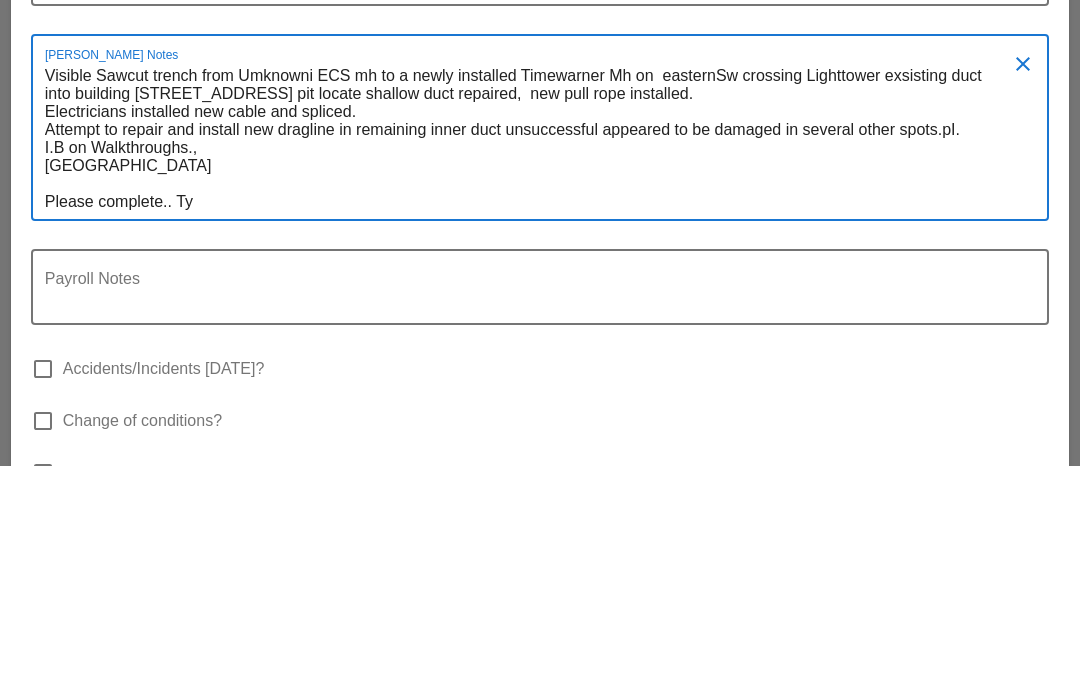 click on "Visible Sawcut trench from Umknowni ECS mh to a newly installed Timewarner Mh on  easternSw crossing Lighttower exsisting duct into building [STREET_ADDRESS] pit locate shallow duct repaired,  new pull rope installed.
Electricians installed new cable and spliced.
Attempt to repair and install new dragline in remaining inner duct unsuccessful appeared to be damaged in several other spots.pI.
I.B on Walkthroughs.,
[GEOGRAPHIC_DATA]
Please complete.. Ty" at bounding box center [532, 351] 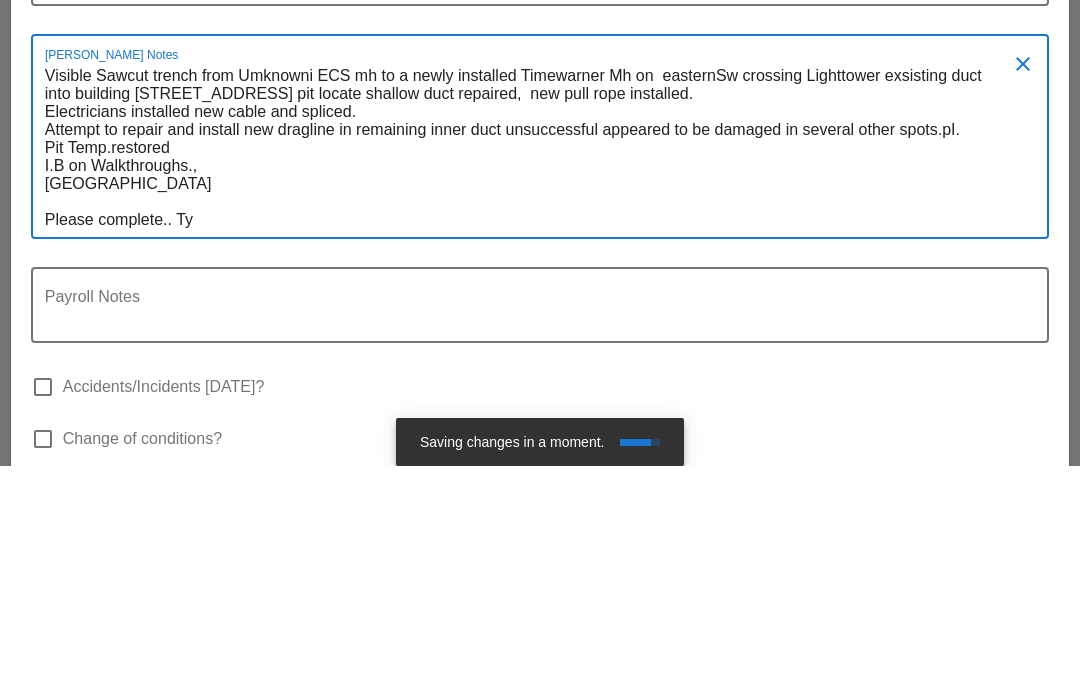 type on "Visible Sawcut trench from Umknowni ECS mh to a newly installed Timewarner Mh on  easternSw crossing Lighttower exsisting duct into building [STREET_ADDRESS] pit locate shallow duct repaired,  new pull rope installed.
Electricians installed new cable and spliced.
Attempt to repair and install new dragline in remaining inner duct unsuccessful appeared to be damaged in several other spots.pI.
Pit Temp.restored.
I.B on Walkthroughs.,
[GEOGRAPHIC_DATA]
Please complete.. Ty" 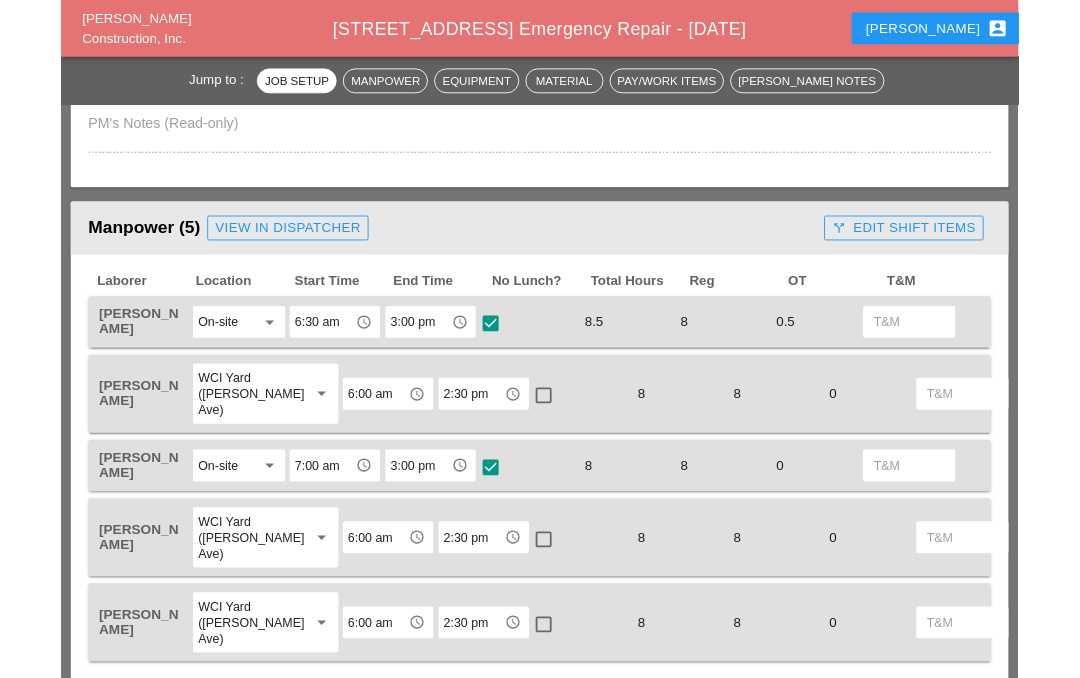 scroll, scrollTop: 859, scrollLeft: 0, axis: vertical 